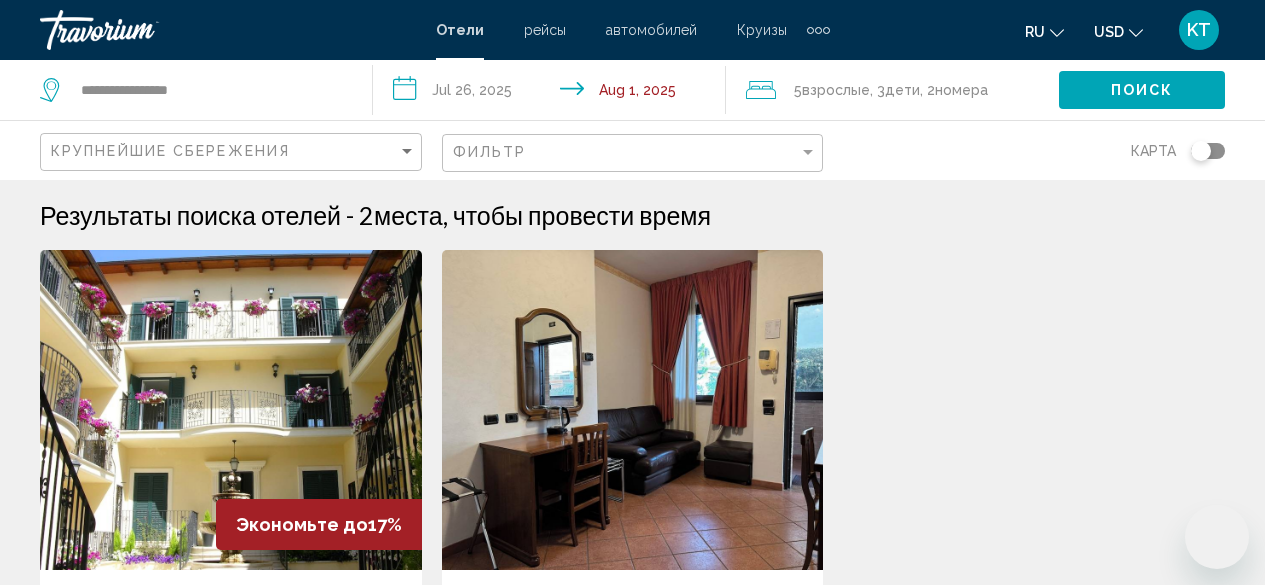 scroll, scrollTop: 378, scrollLeft: 0, axis: vertical 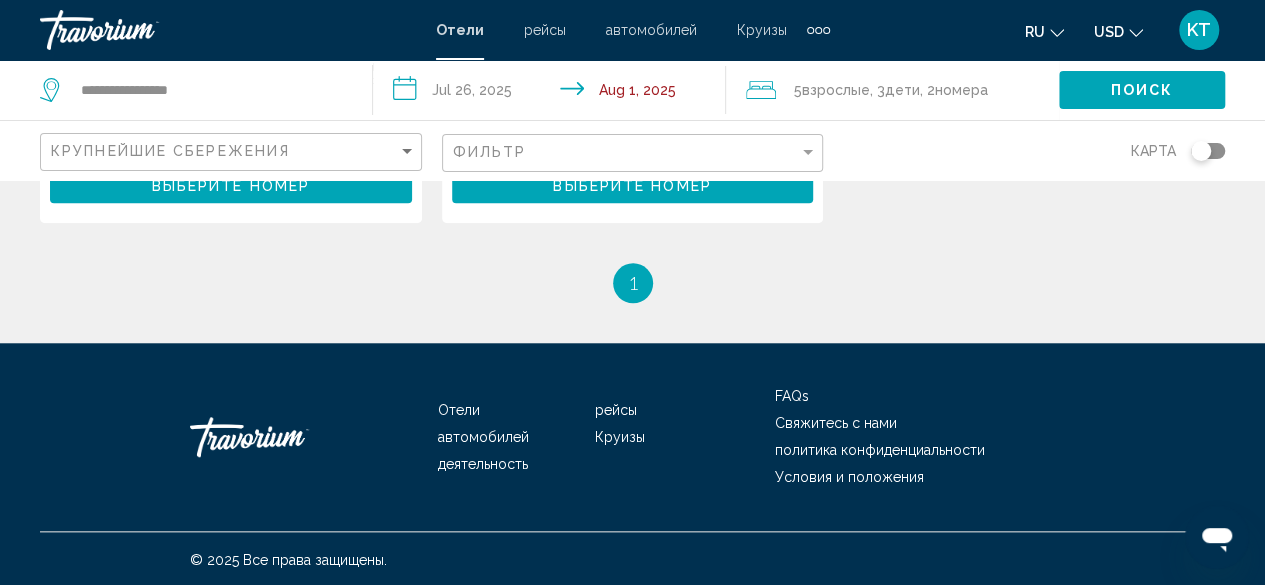 click on "Отели" at bounding box center (459, 410) 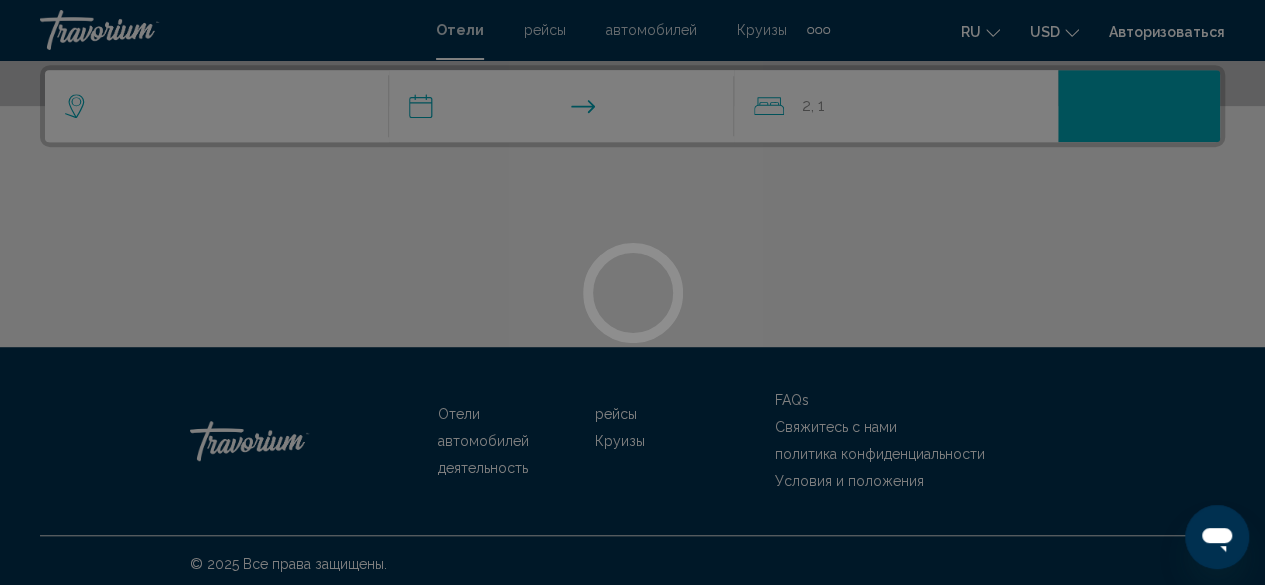 scroll, scrollTop: 500, scrollLeft: 0, axis: vertical 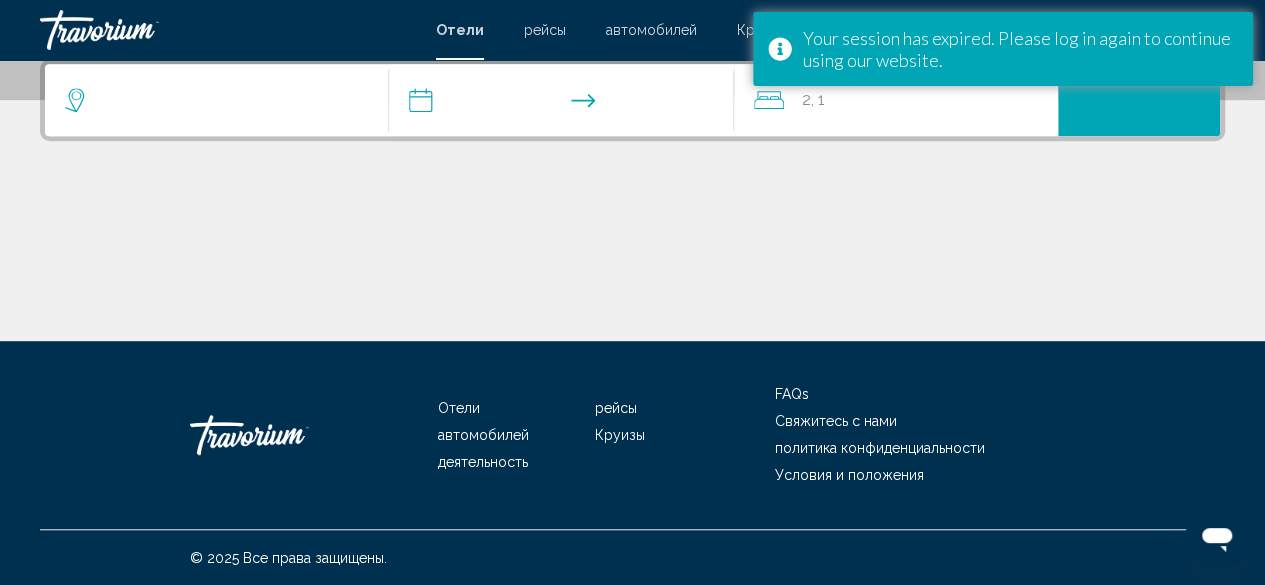click at bounding box center (632, 266) 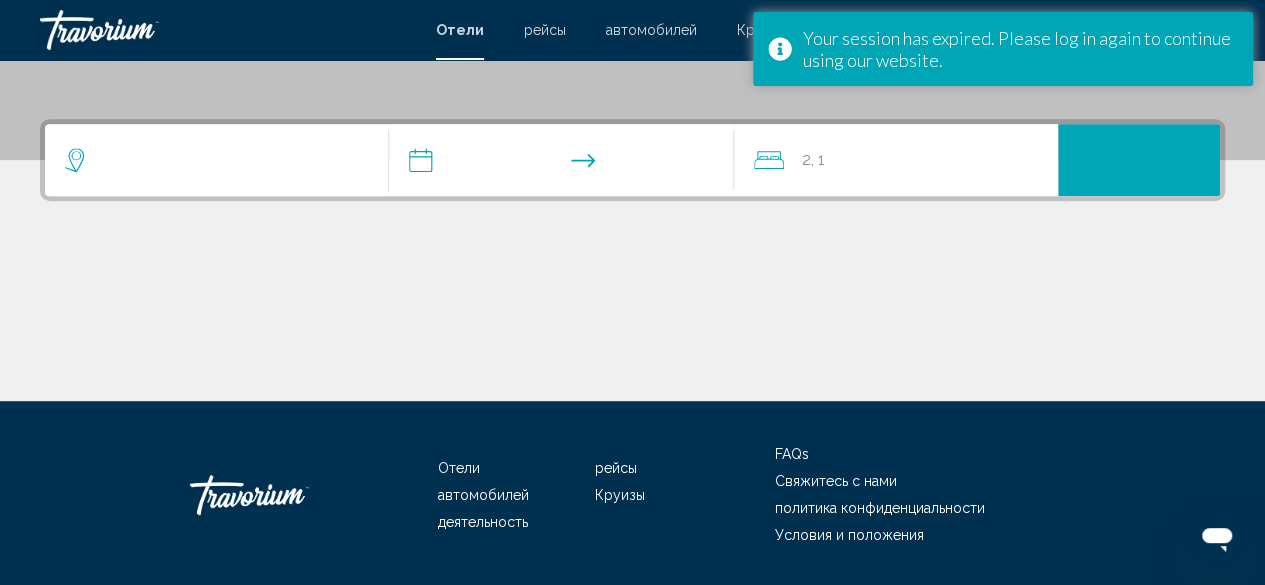 click at bounding box center [217, 160] 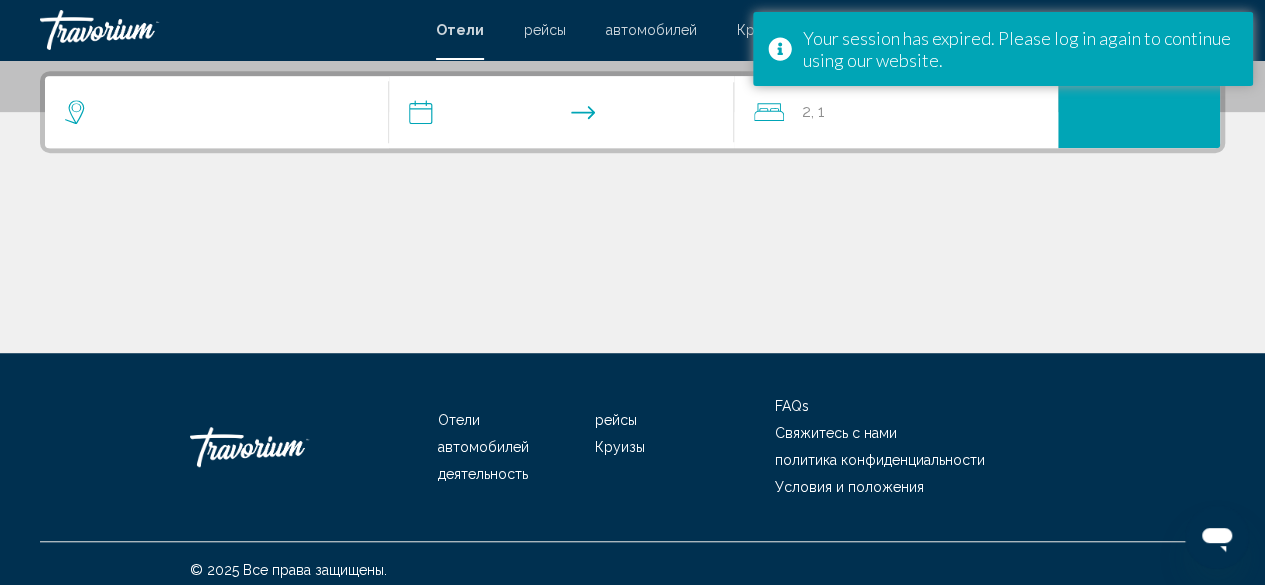 scroll, scrollTop: 494, scrollLeft: 0, axis: vertical 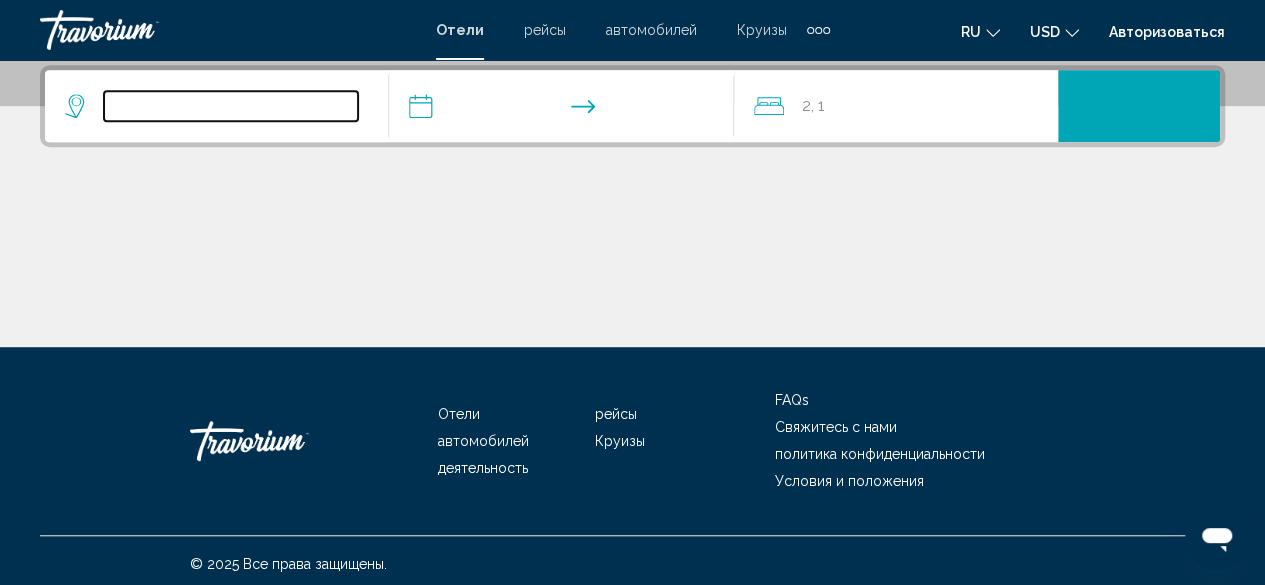 click at bounding box center (231, 106) 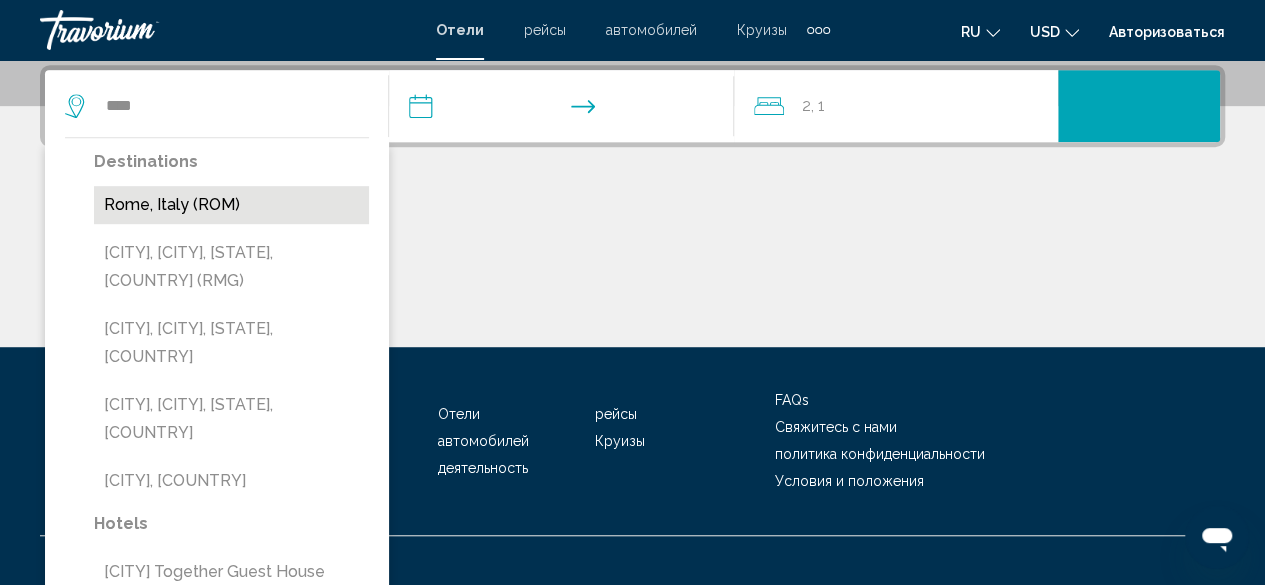 click on "Rome, Italy (ROM)" at bounding box center [231, 205] 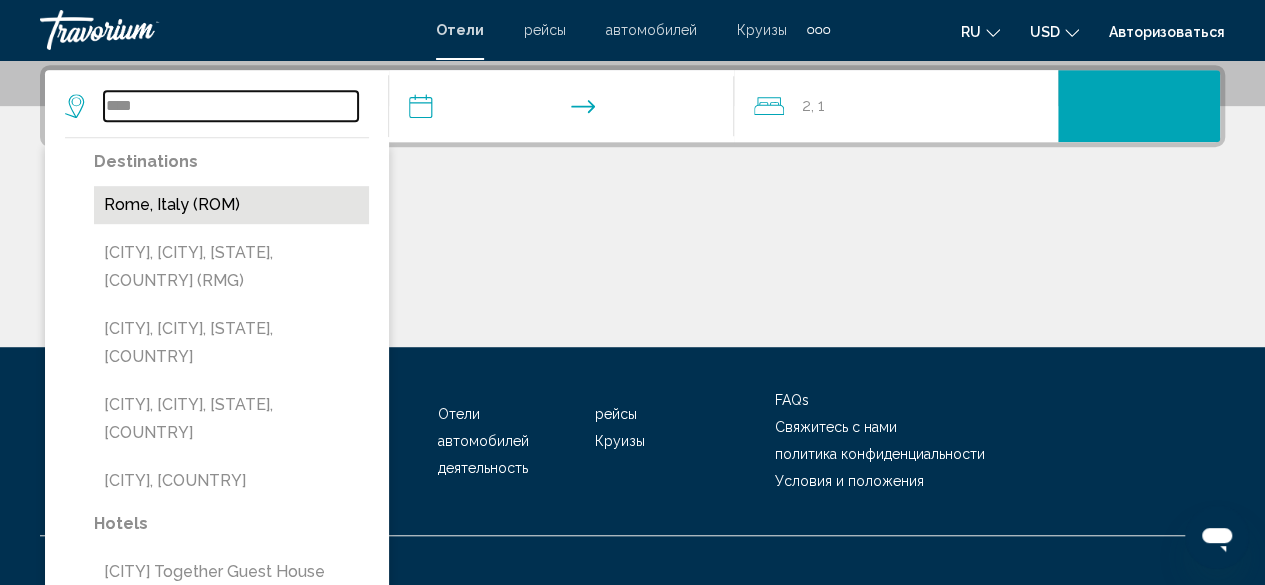 type on "**********" 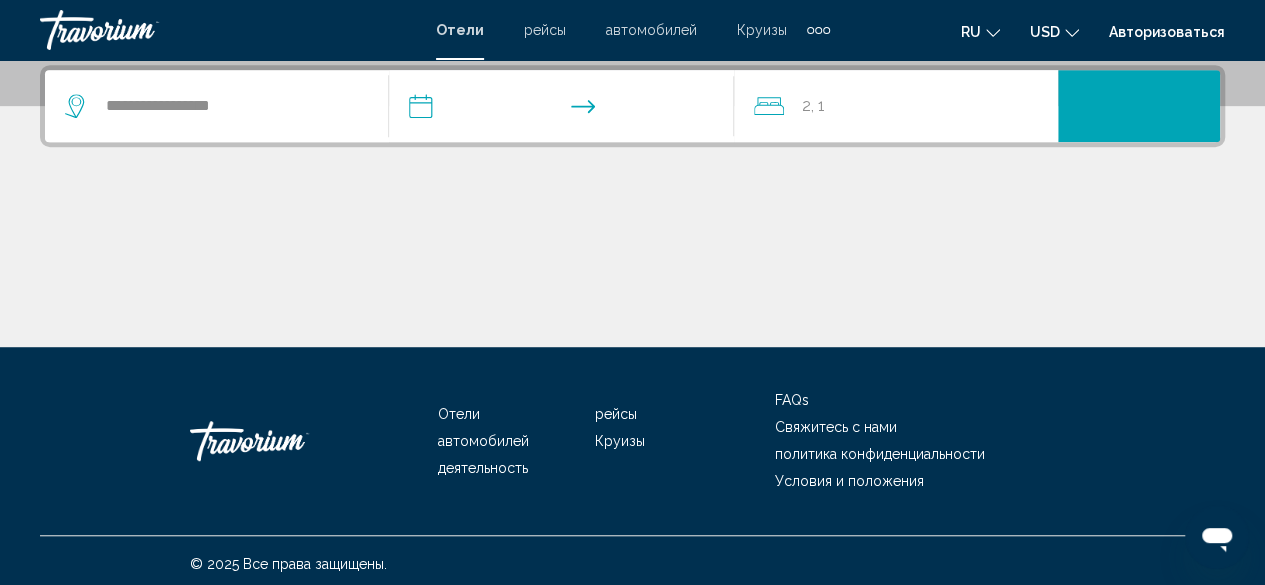 click on "**********" at bounding box center (565, 109) 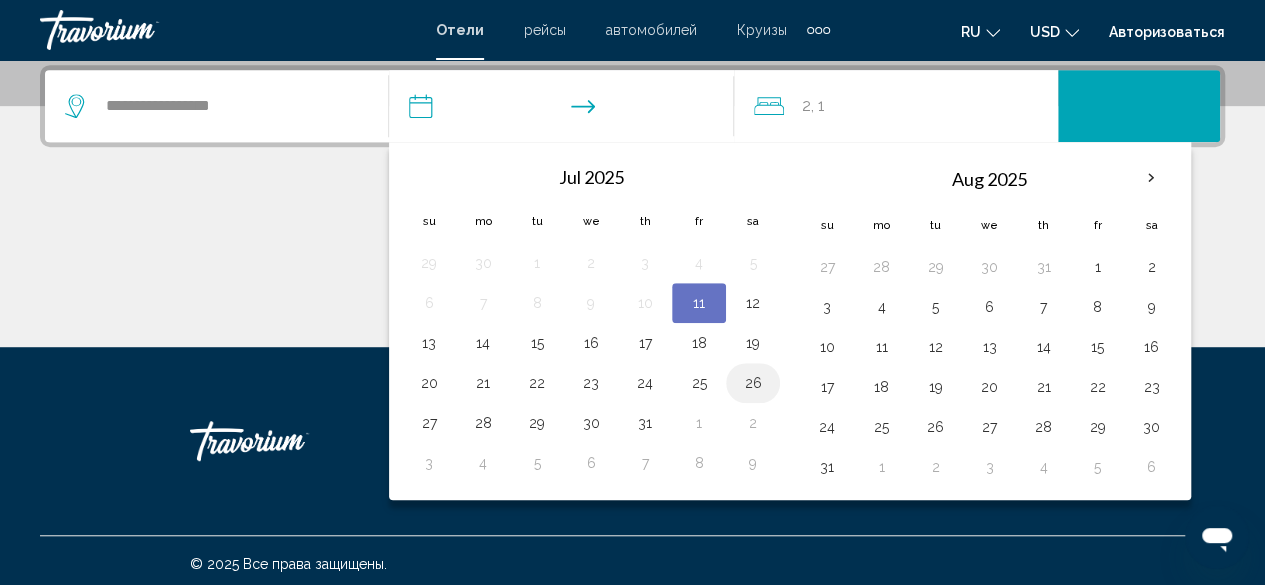click on "26" at bounding box center [753, 383] 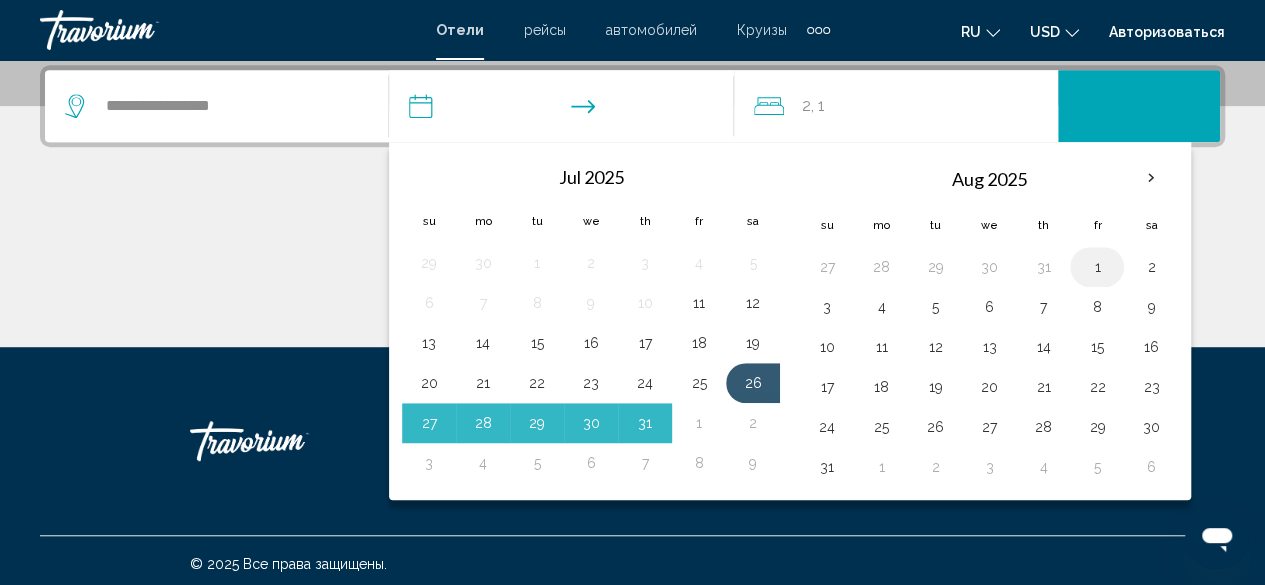 click on "1" at bounding box center [1097, 267] 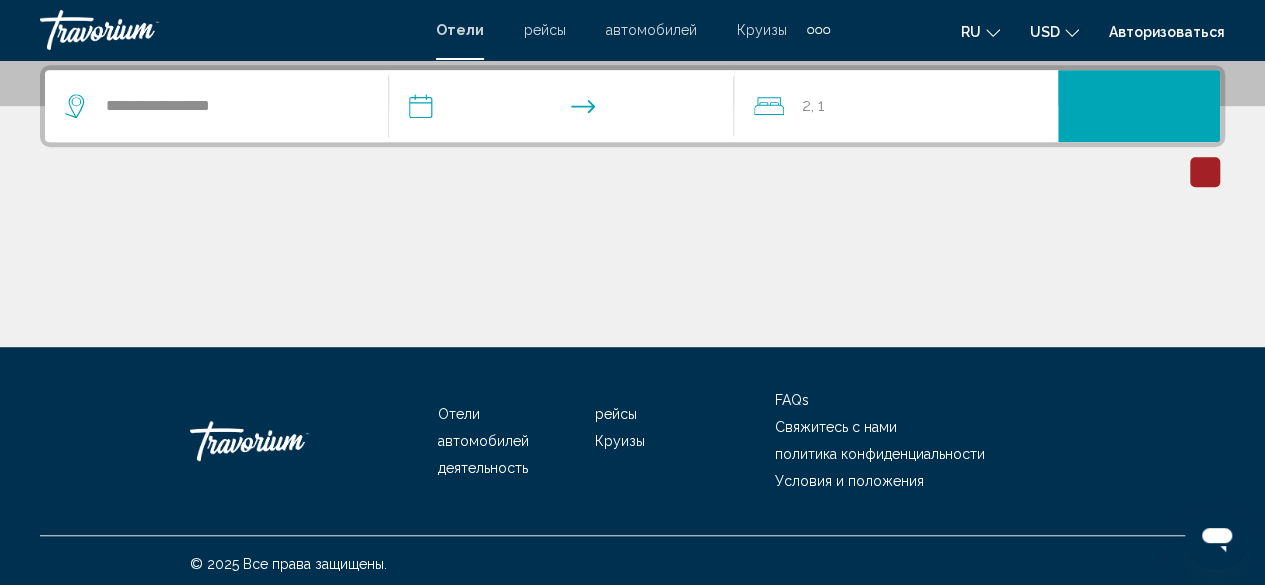 click on "Авторизоваться" 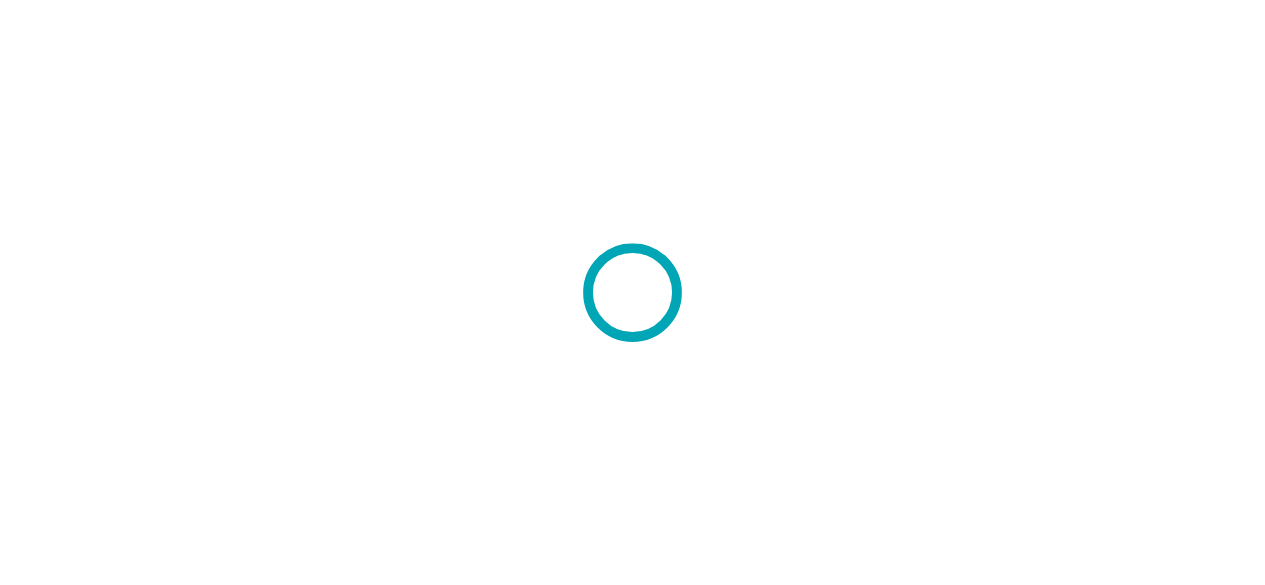 scroll, scrollTop: 0, scrollLeft: 0, axis: both 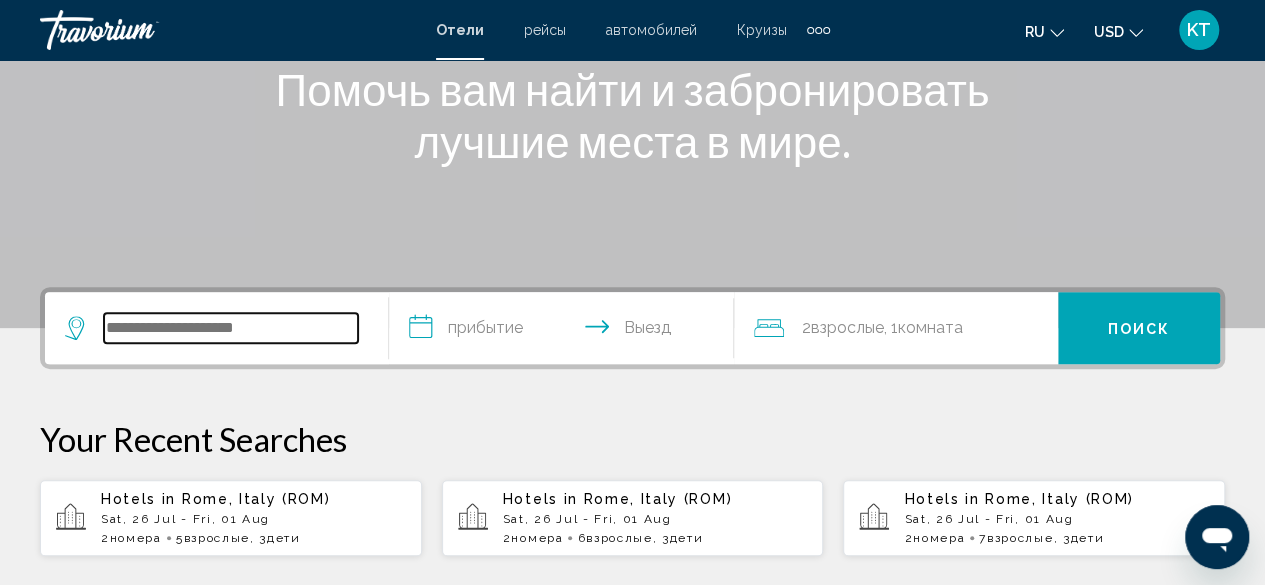 click at bounding box center [231, 328] 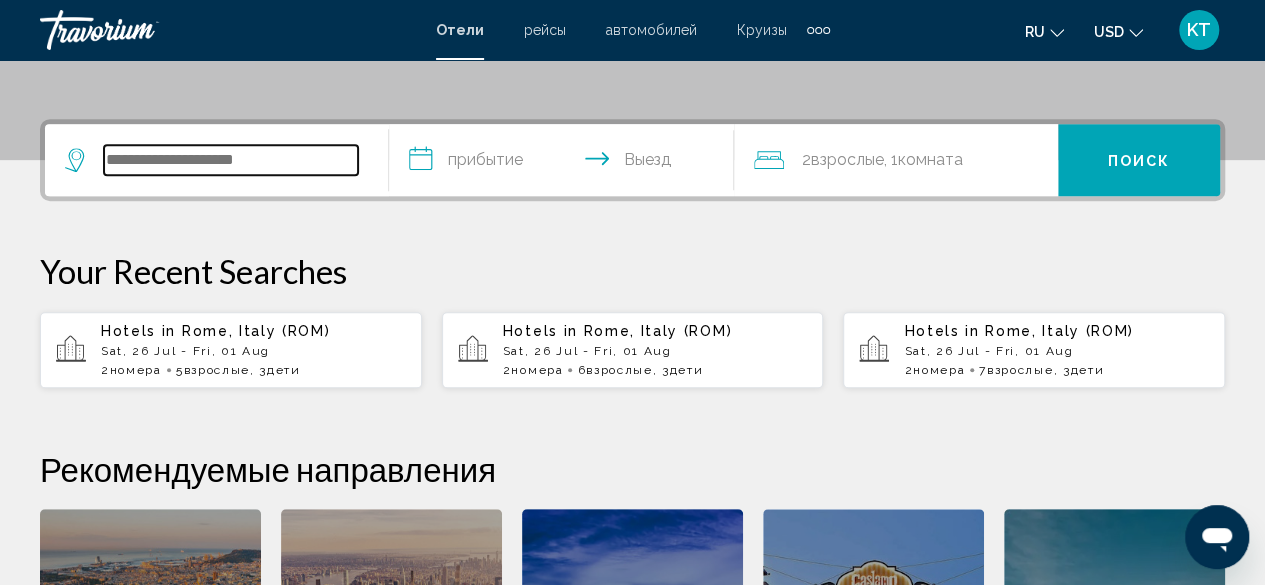 scroll, scrollTop: 494, scrollLeft: 0, axis: vertical 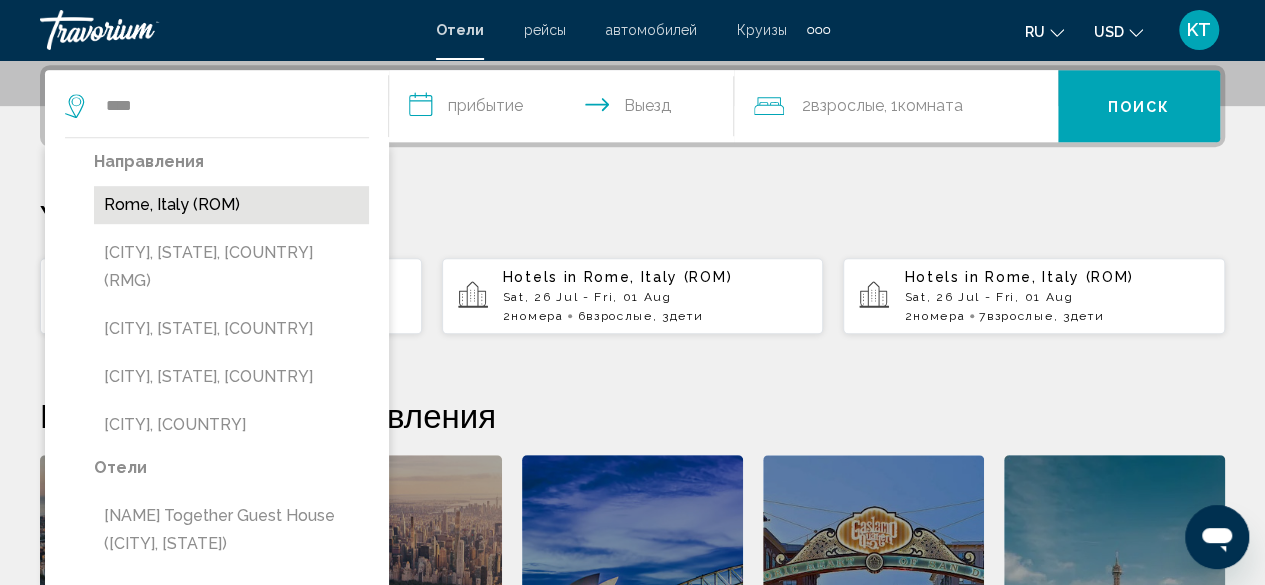 click on "Rome, Italy (ROM)" at bounding box center [231, 205] 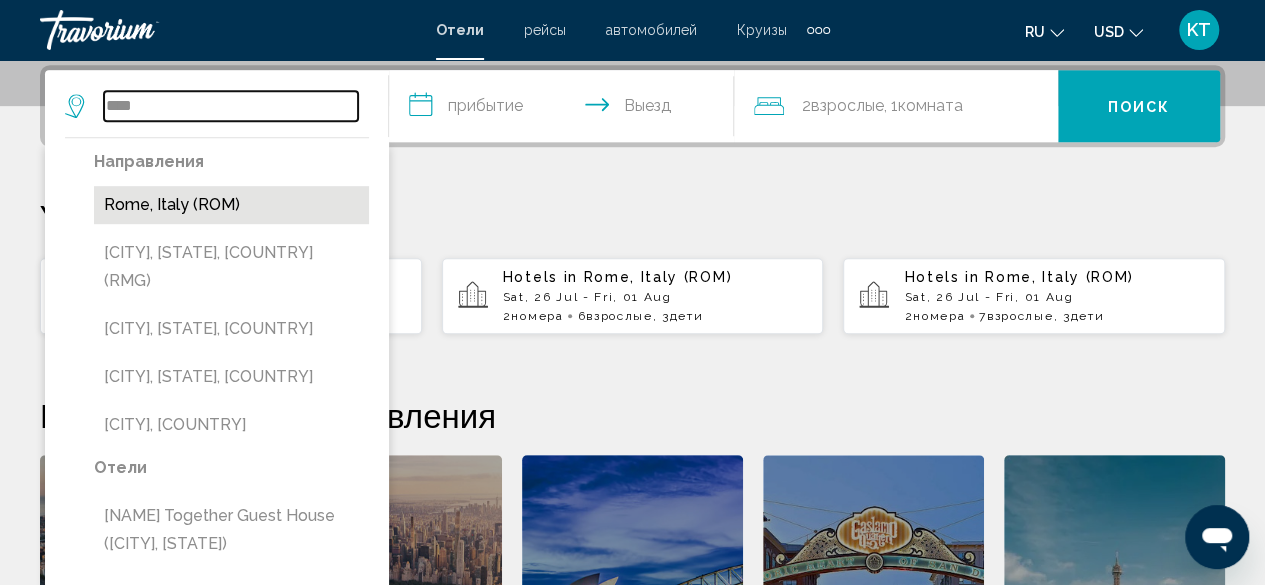 type on "**********" 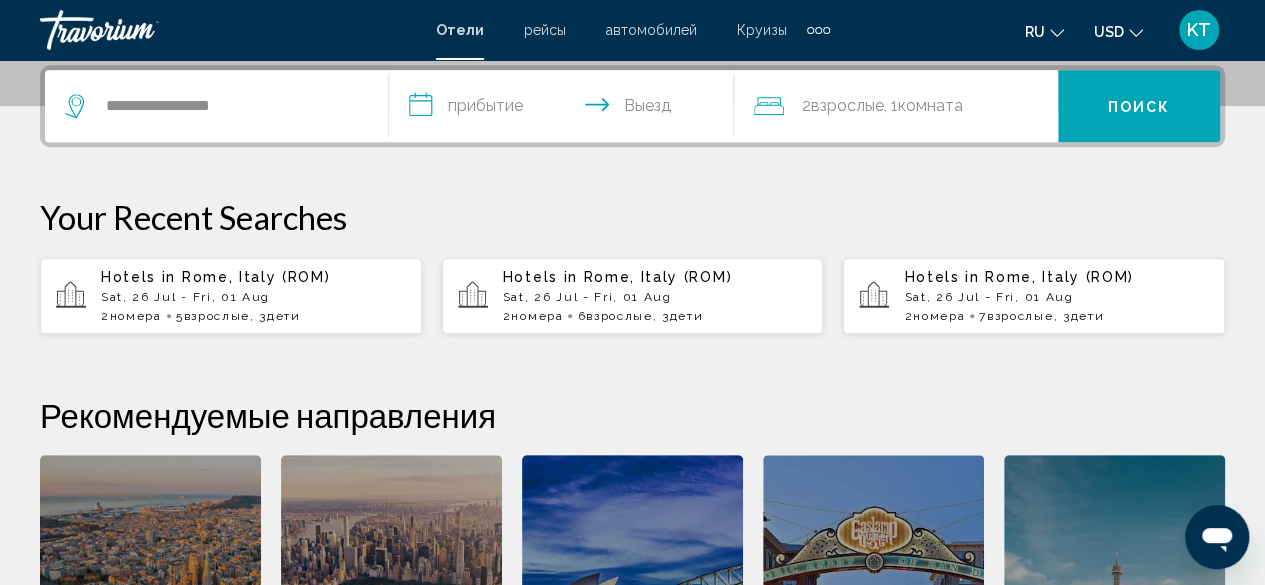click on "**********" at bounding box center [565, 109] 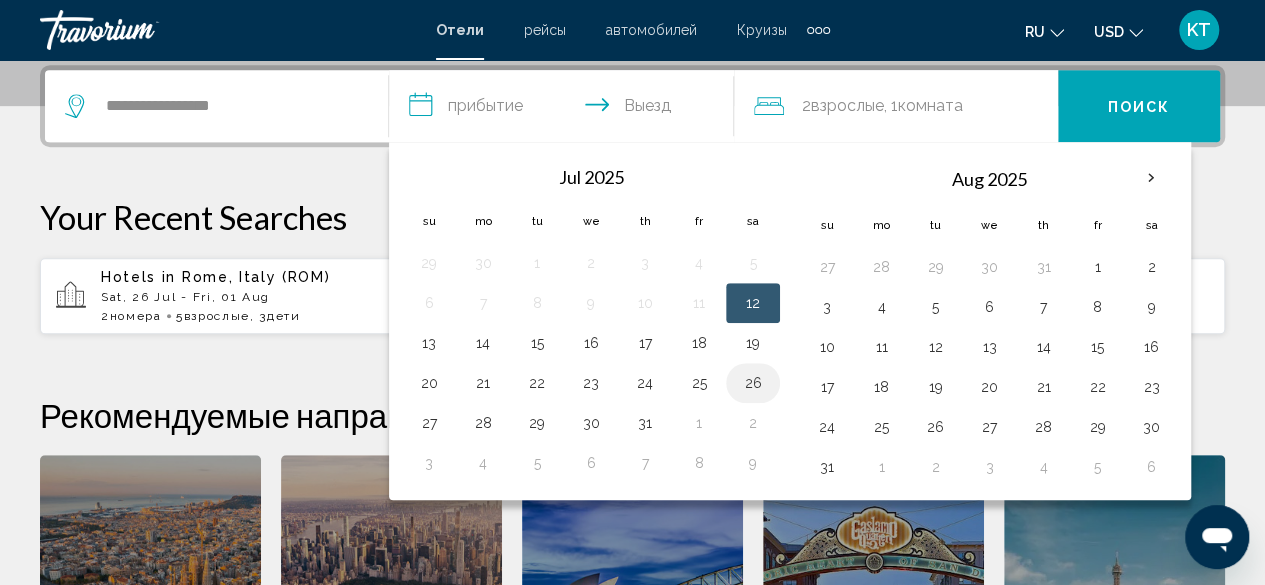 click on "26" at bounding box center [753, 383] 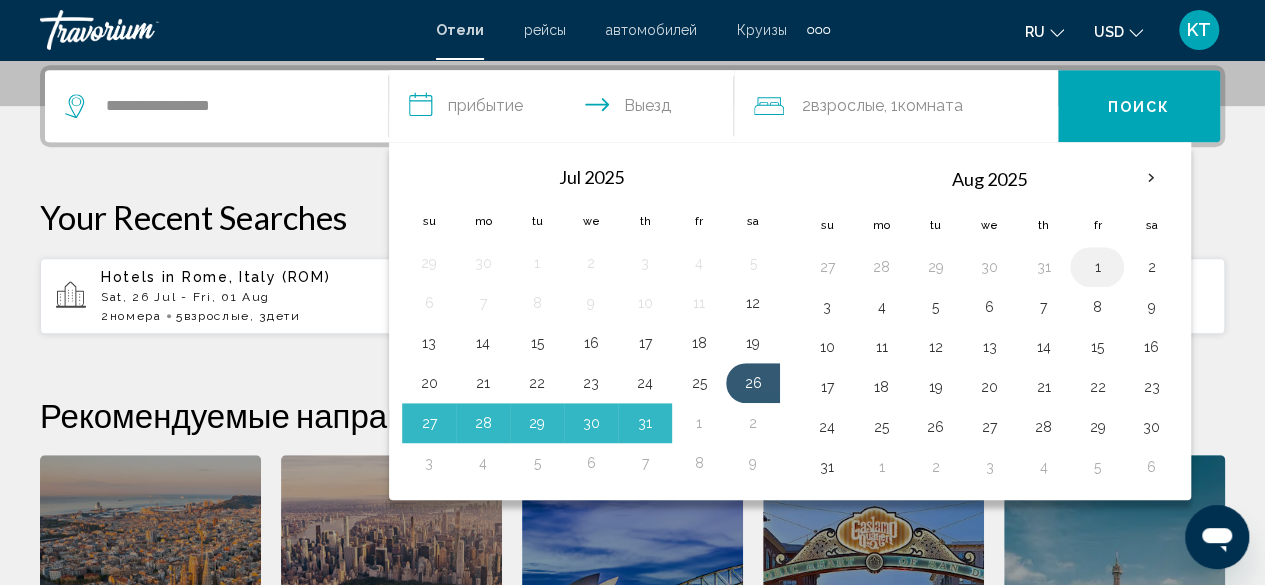click on "1" at bounding box center [1097, 267] 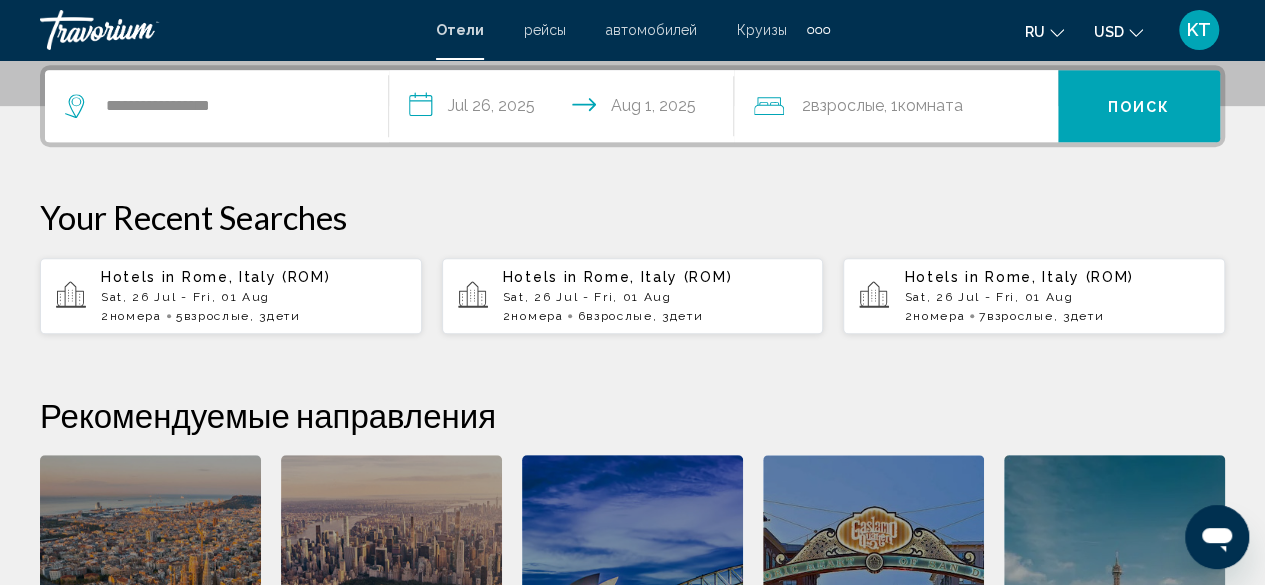click on "2  Взрослый Взрослые , 1  Комната номера" 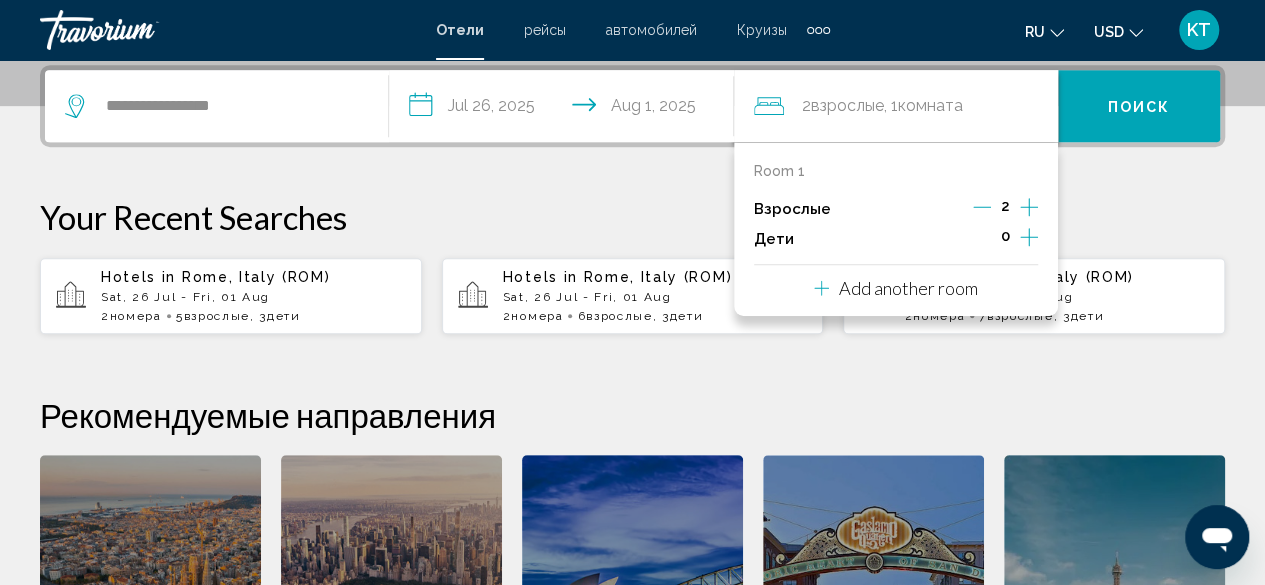 click 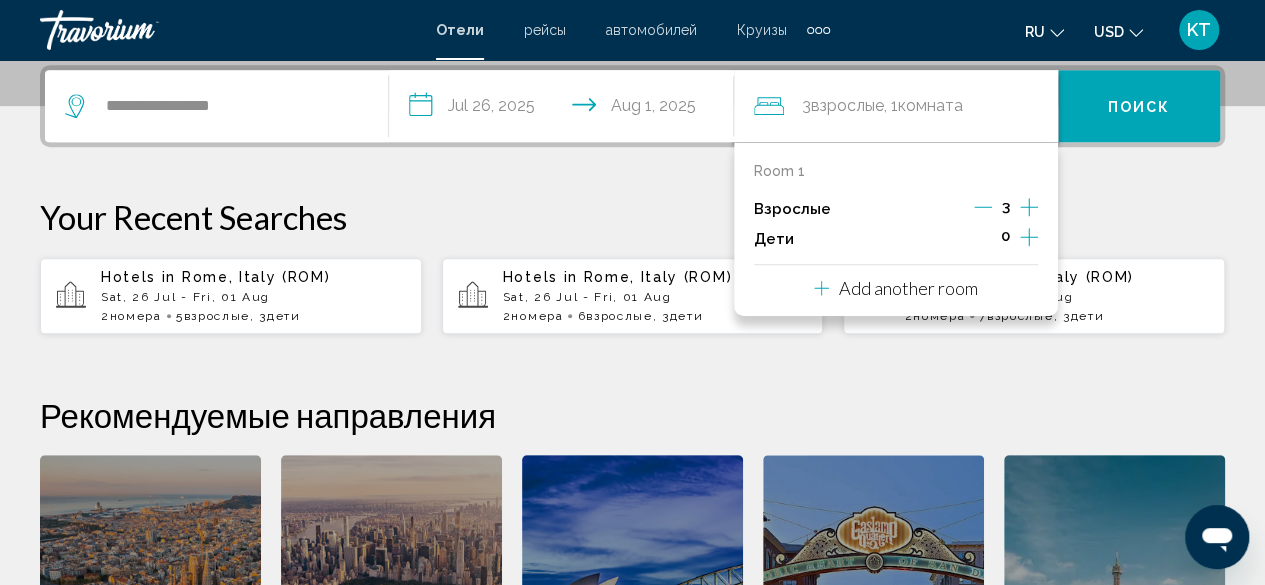 click 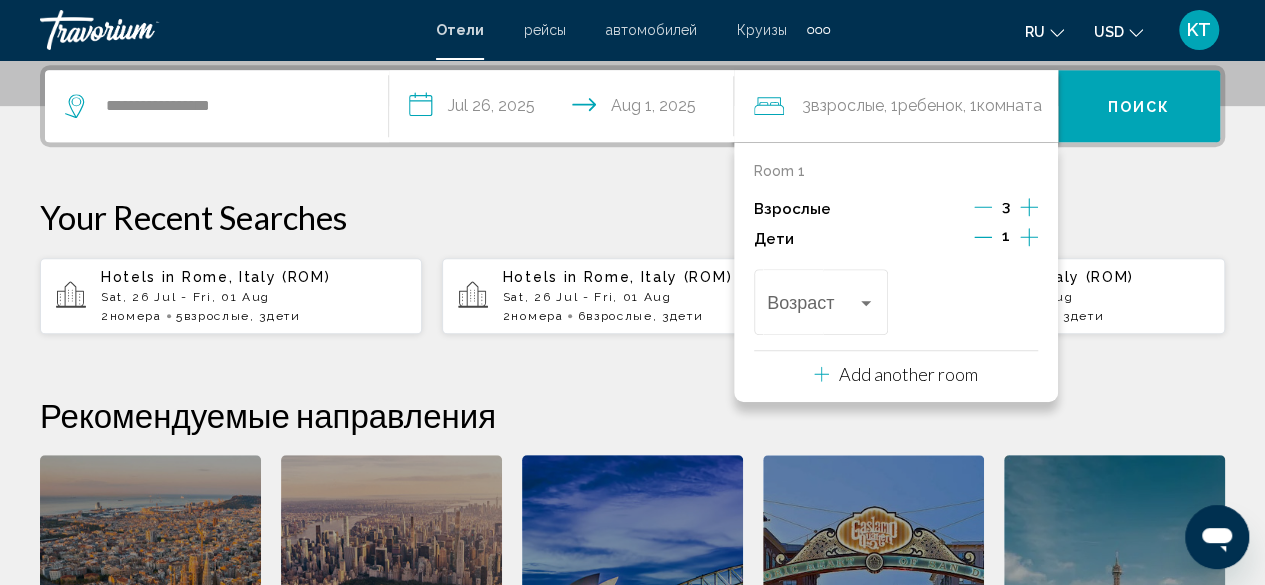 click 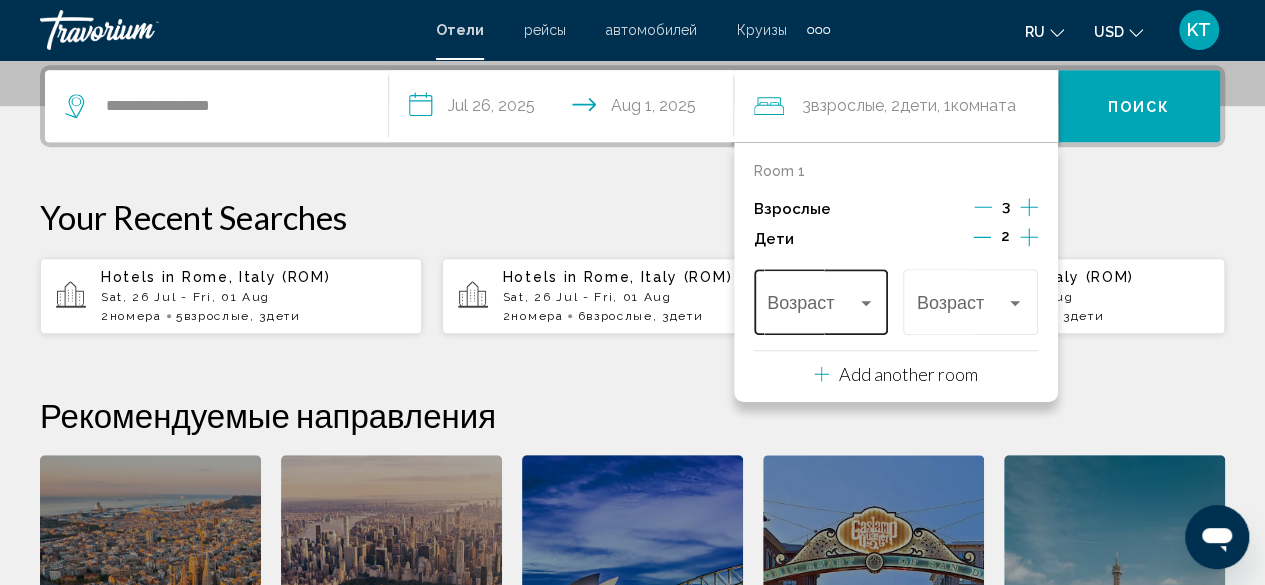click on "Возраст" at bounding box center [821, 299] 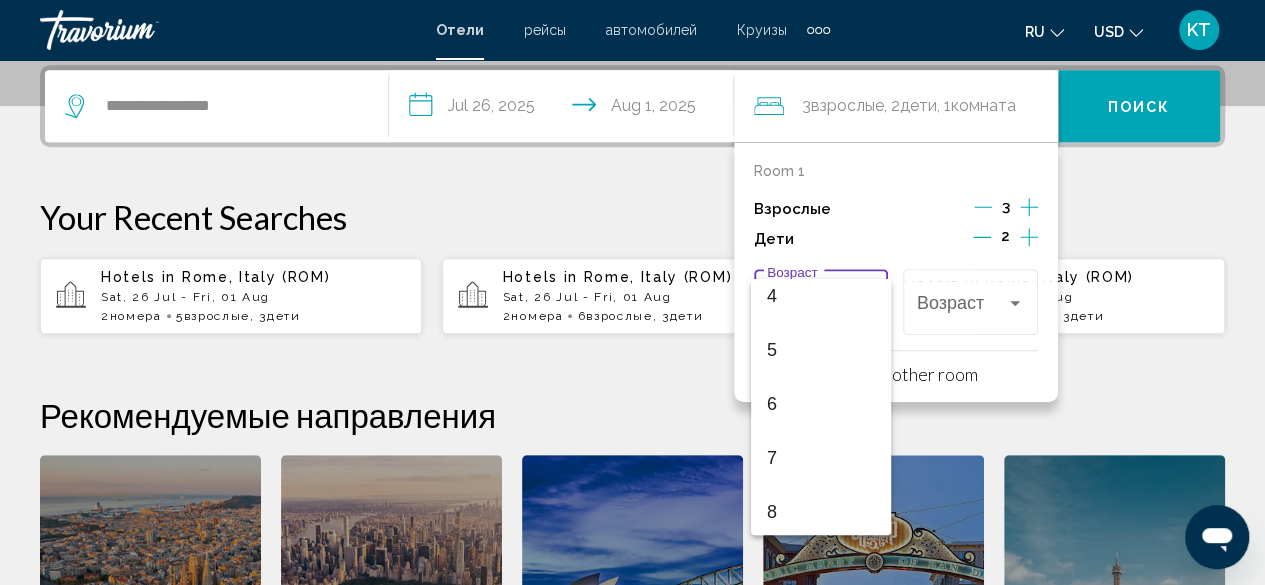 scroll, scrollTop: 316, scrollLeft: 0, axis: vertical 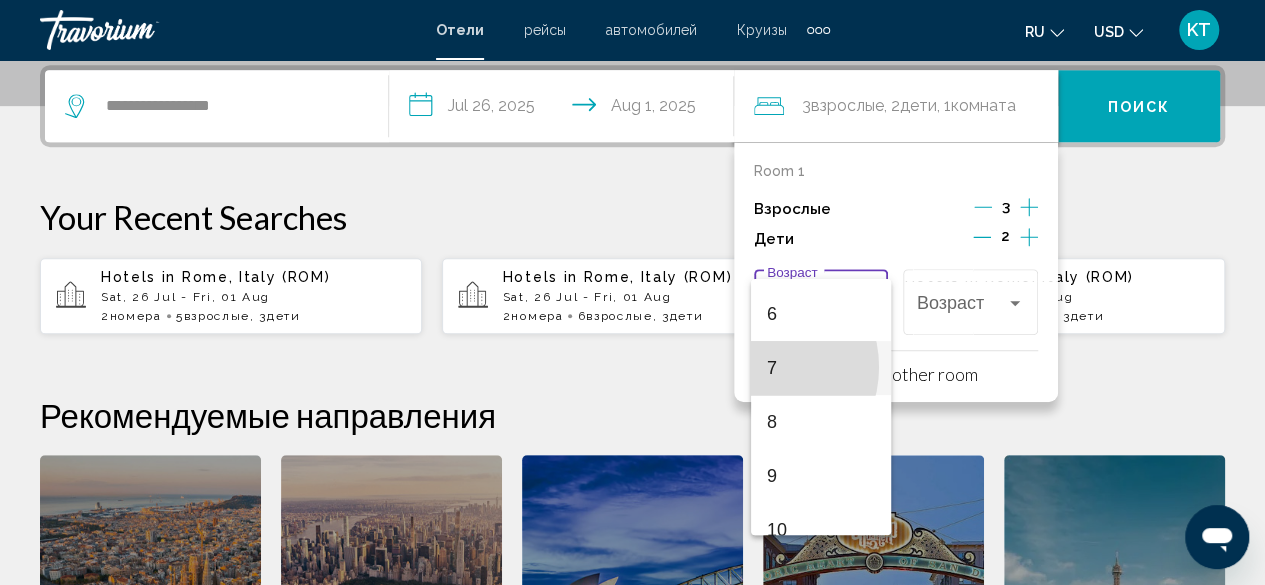 click on "7" at bounding box center [821, 368] 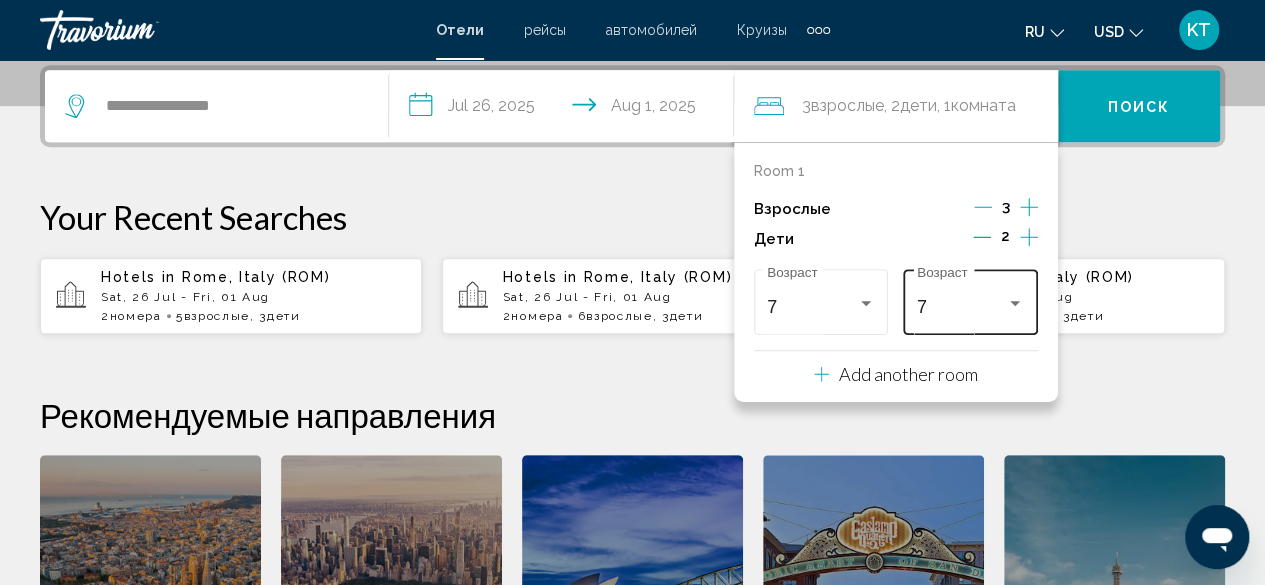 click on "[AGE] Возраст" at bounding box center (971, 299) 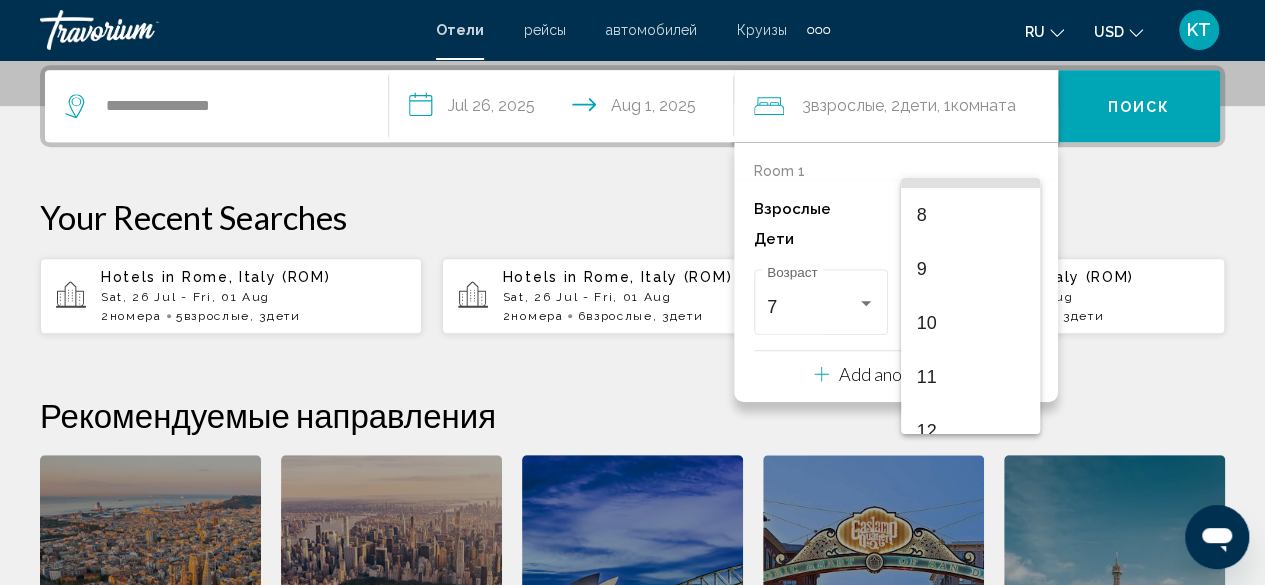 scroll, scrollTop: 427, scrollLeft: 0, axis: vertical 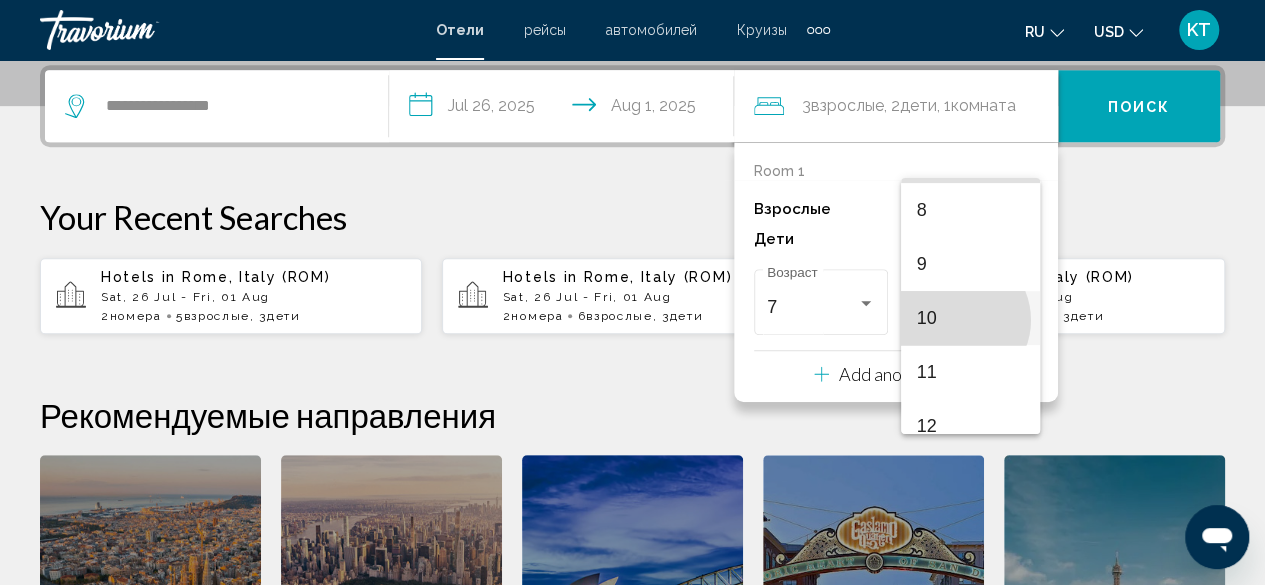 click on "10" at bounding box center [971, 318] 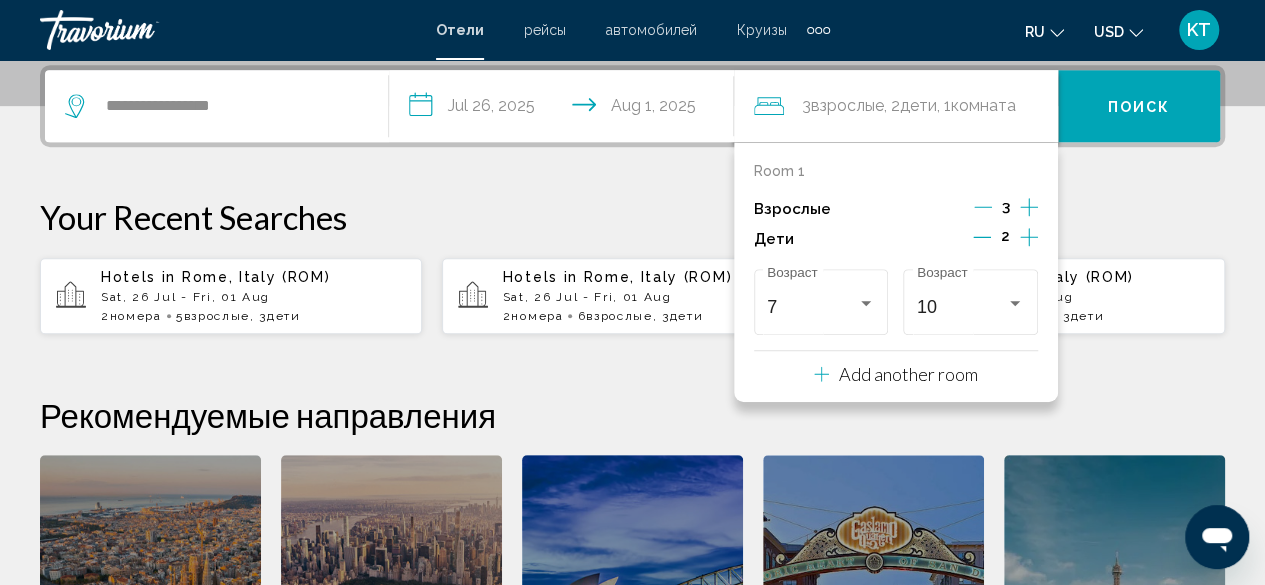 click on "Add another room" at bounding box center [896, 374] 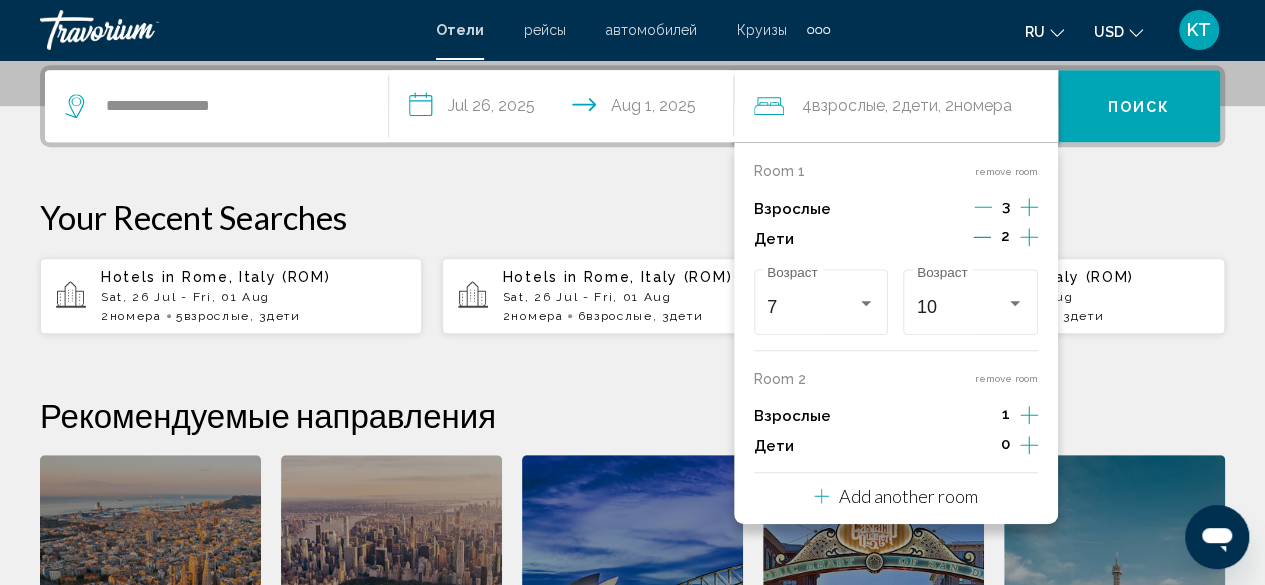 click 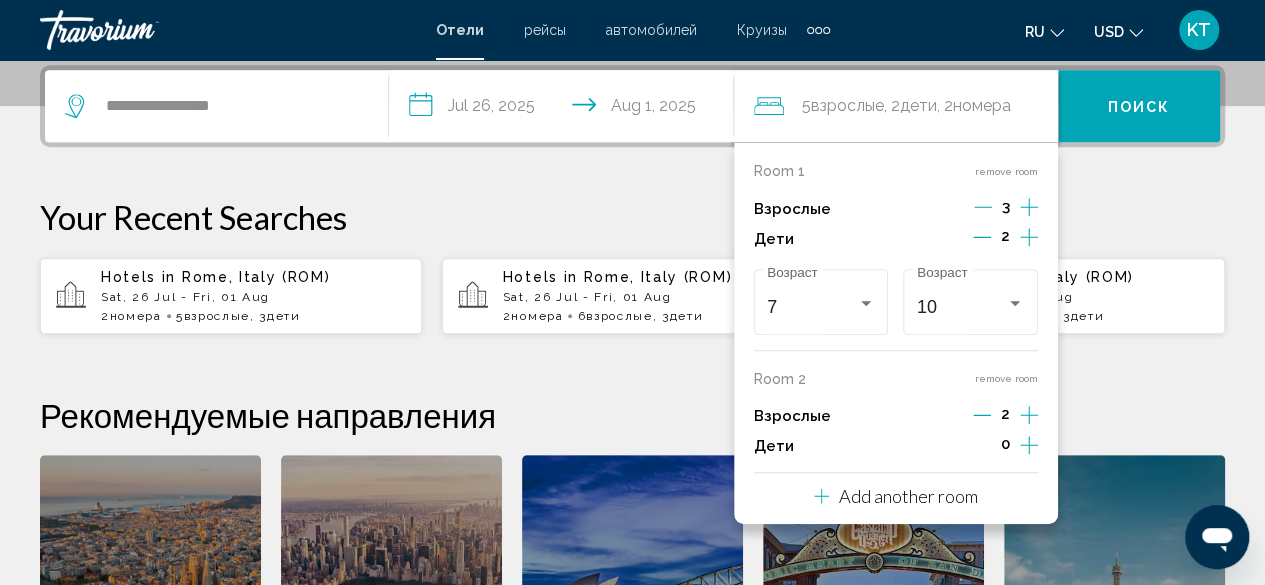 click 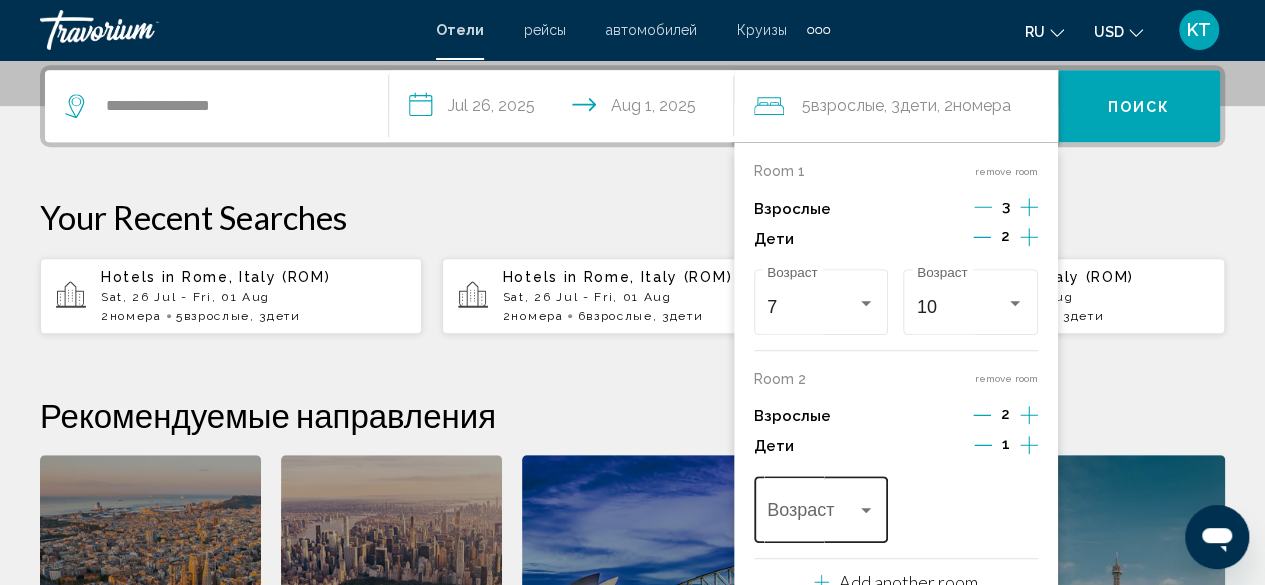click on "Возраст" at bounding box center (821, 507) 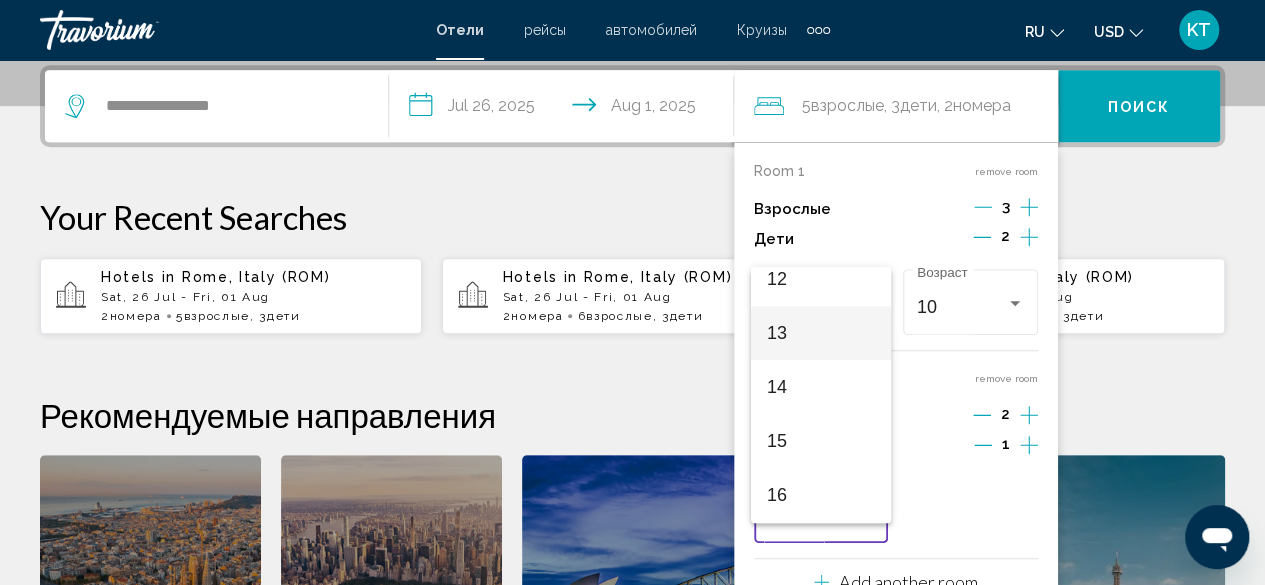 scroll, scrollTop: 707, scrollLeft: 0, axis: vertical 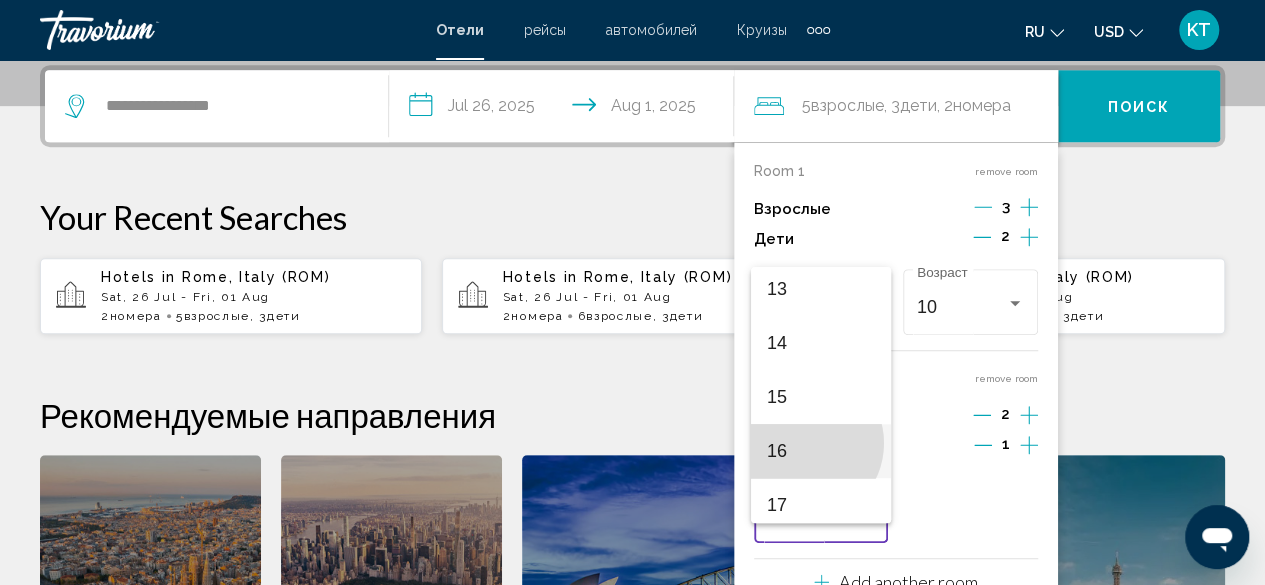 click on "16" at bounding box center (821, 451) 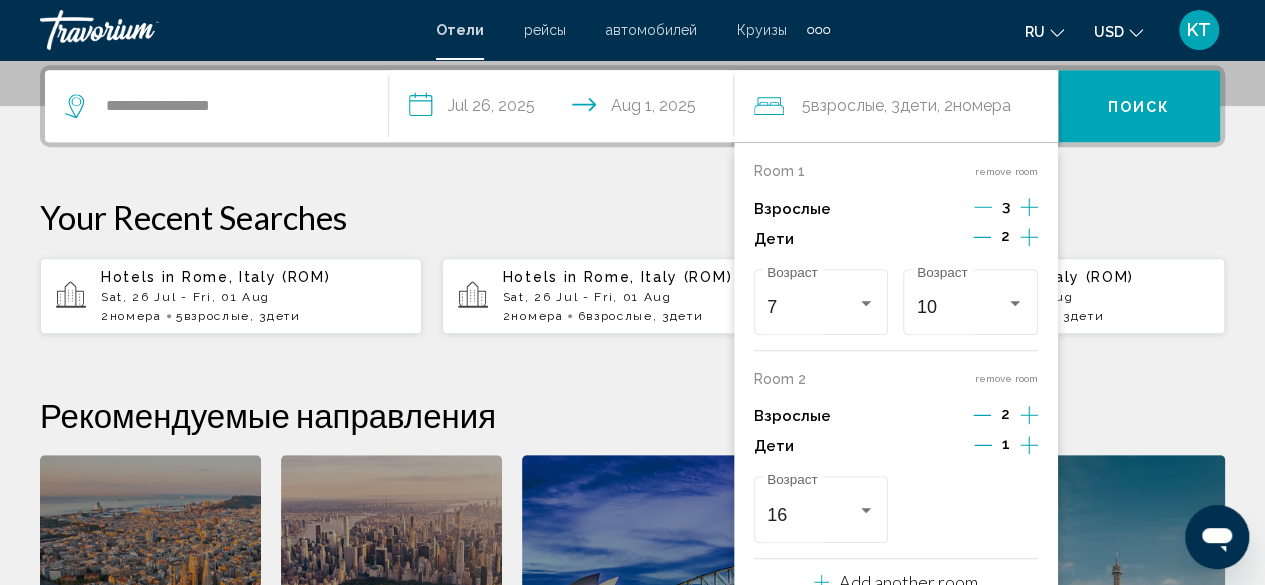 click on "**********" at bounding box center [632, 408] 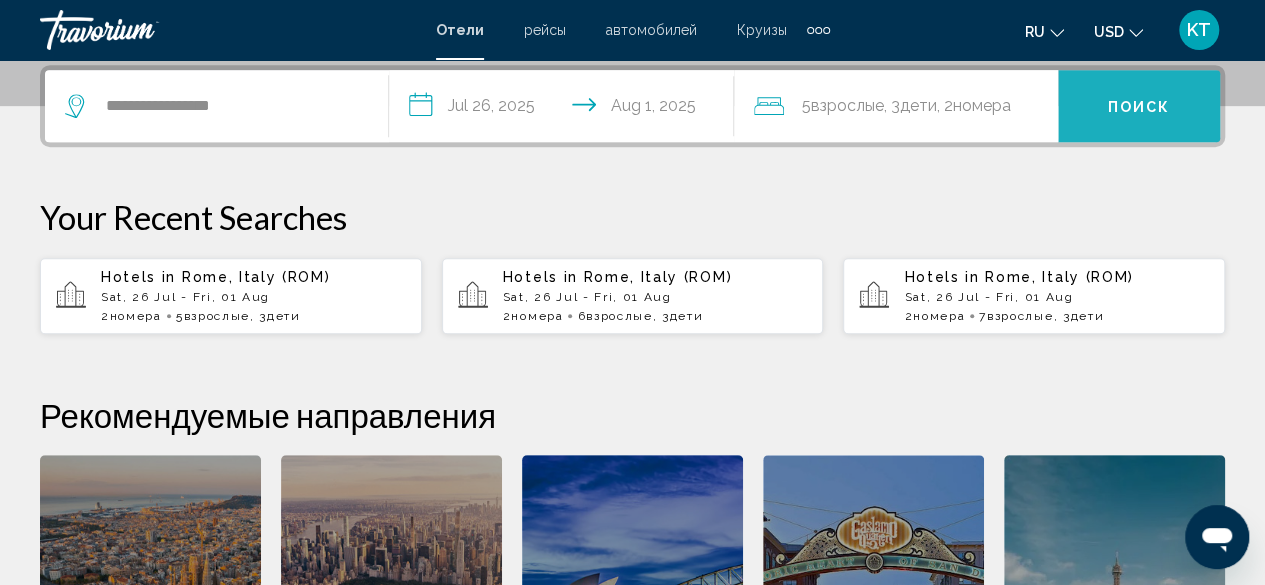 click on "Поиск" at bounding box center [1139, 106] 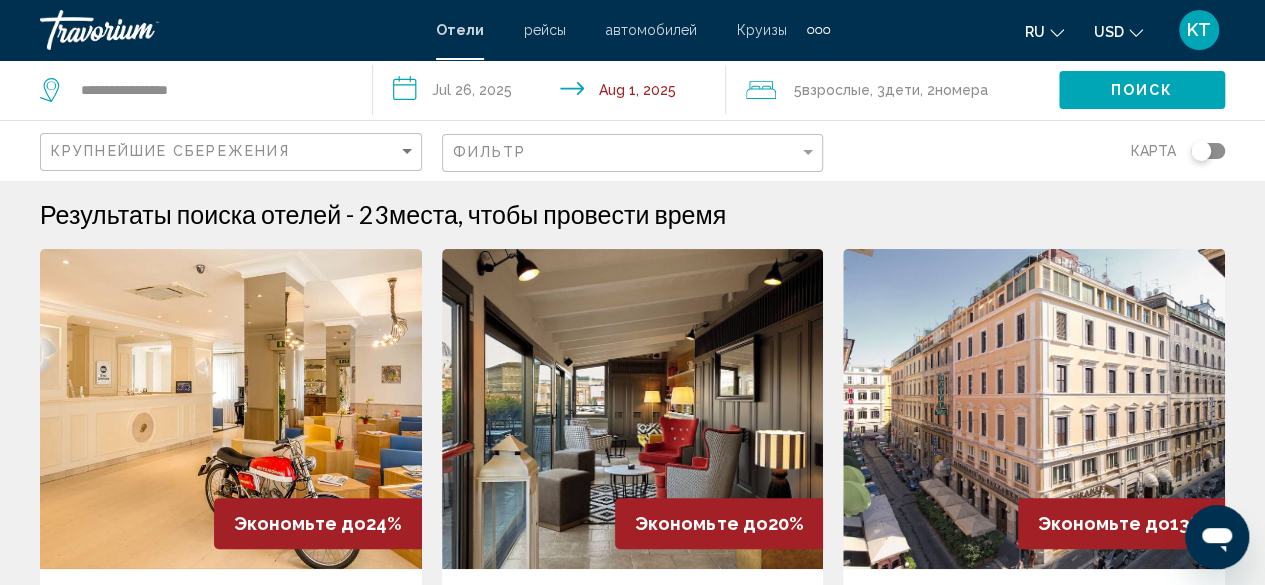 scroll, scrollTop: 0, scrollLeft: 0, axis: both 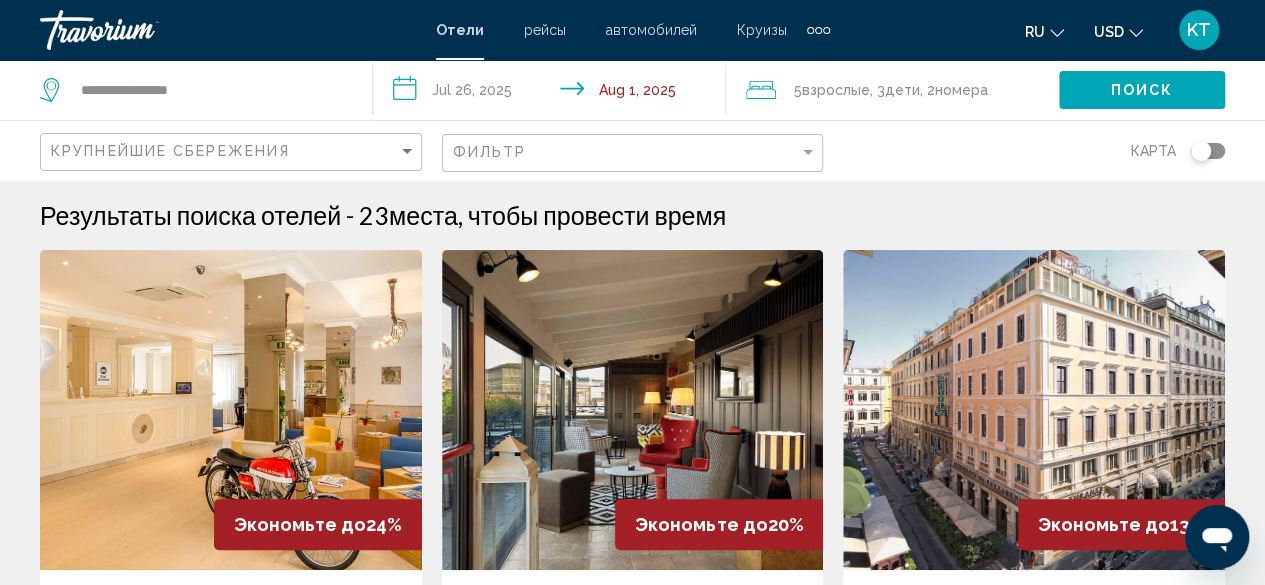 click on "Крупнейшие сбережения" 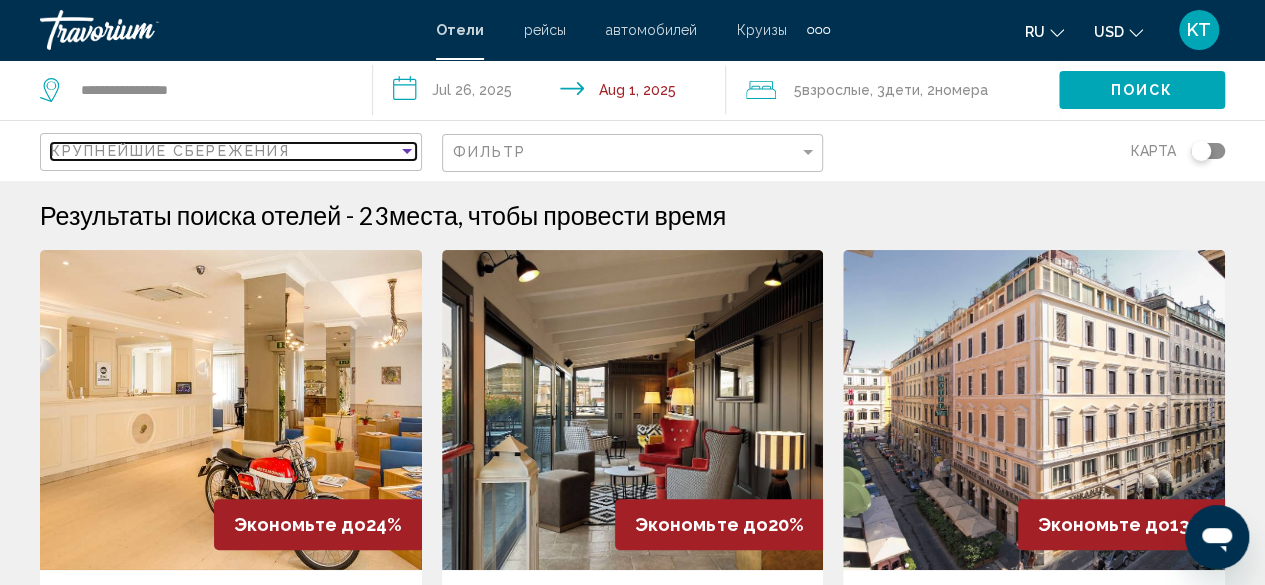 click at bounding box center (407, 151) 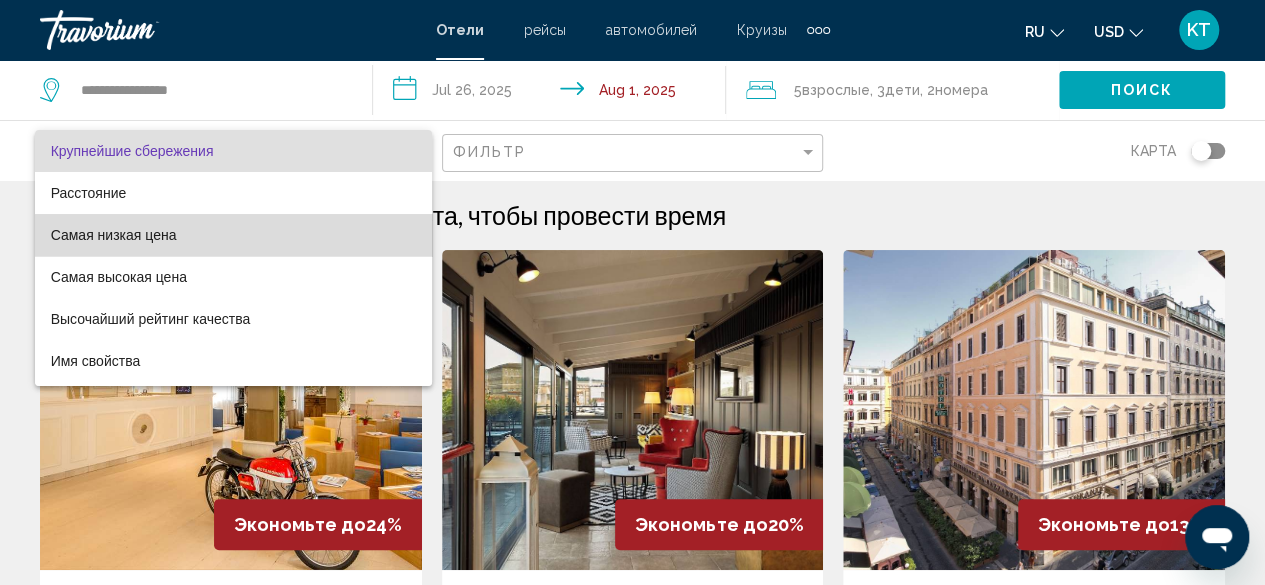 click on "Самая низкая цена" at bounding box center [233, 235] 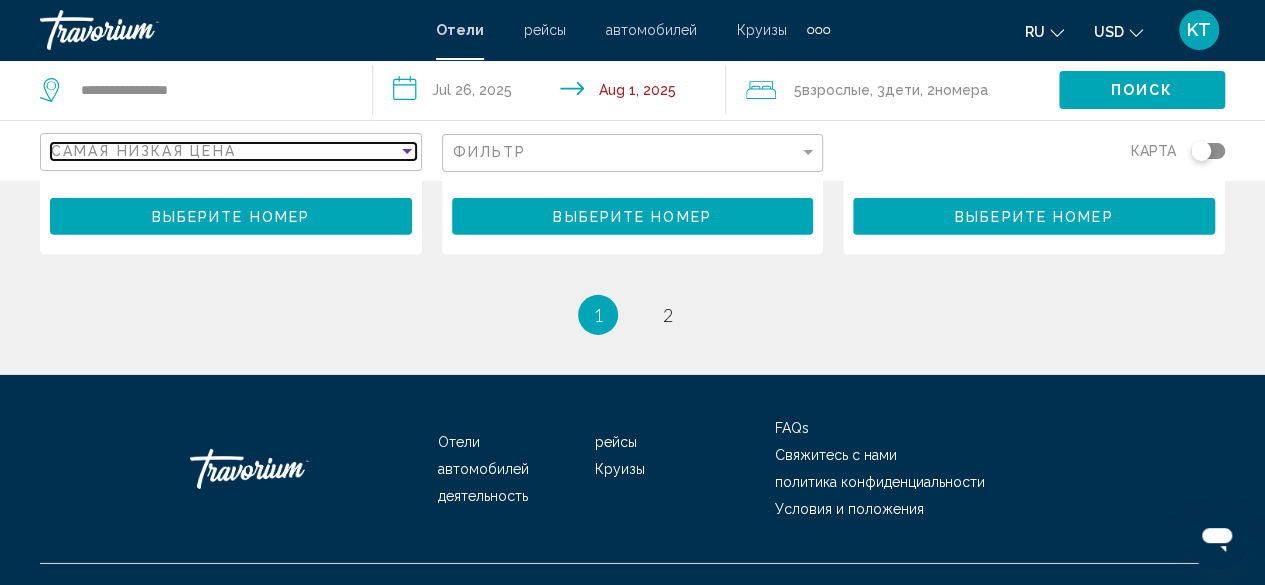 scroll, scrollTop: 3013, scrollLeft: 0, axis: vertical 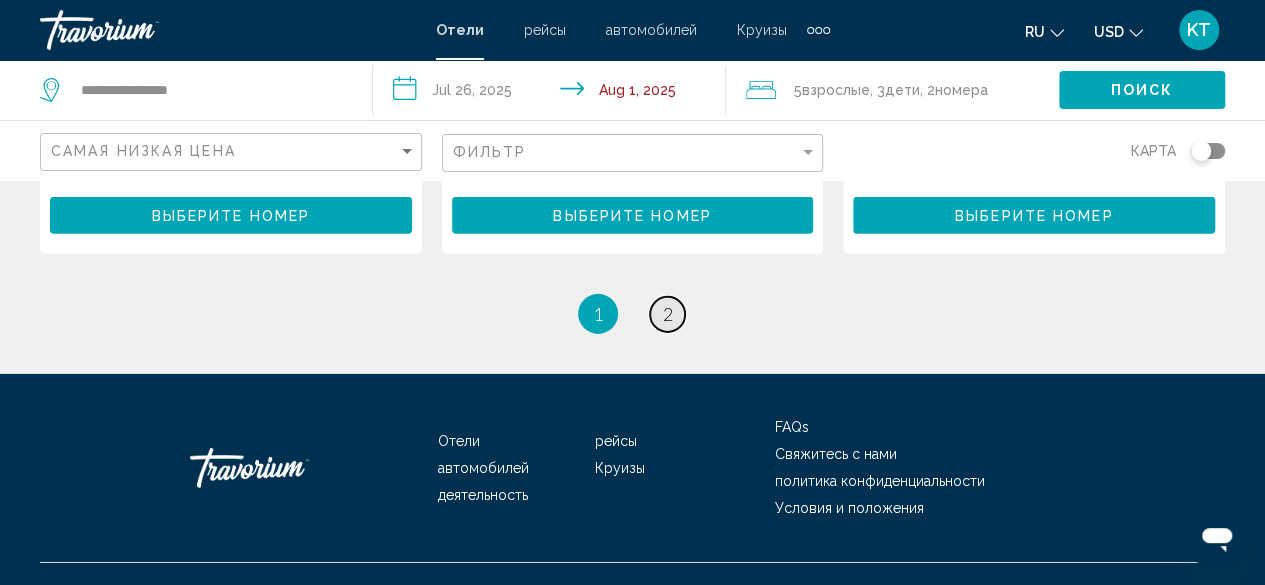 click on "2" at bounding box center [668, 314] 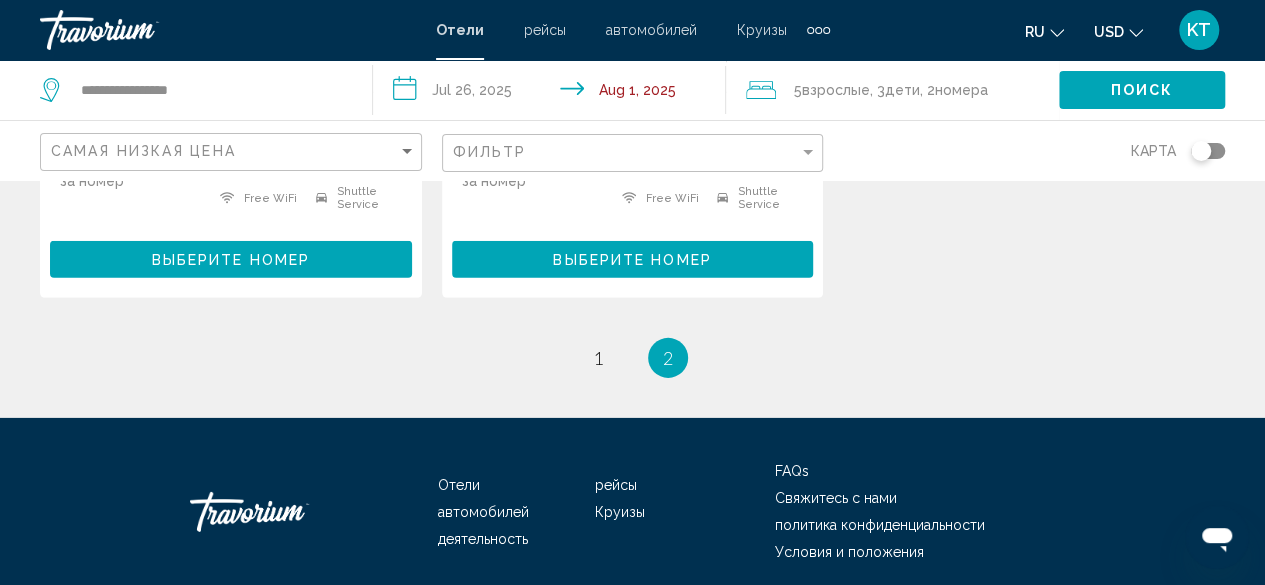 scroll, scrollTop: 3044, scrollLeft: 0, axis: vertical 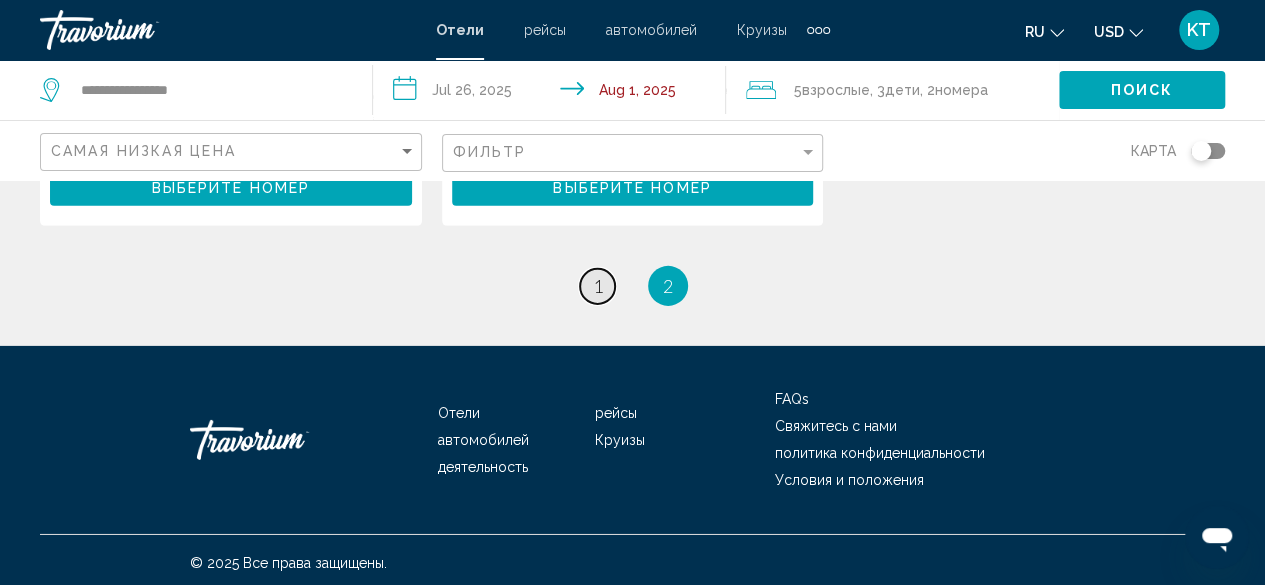 click on "page  1" at bounding box center (597, 286) 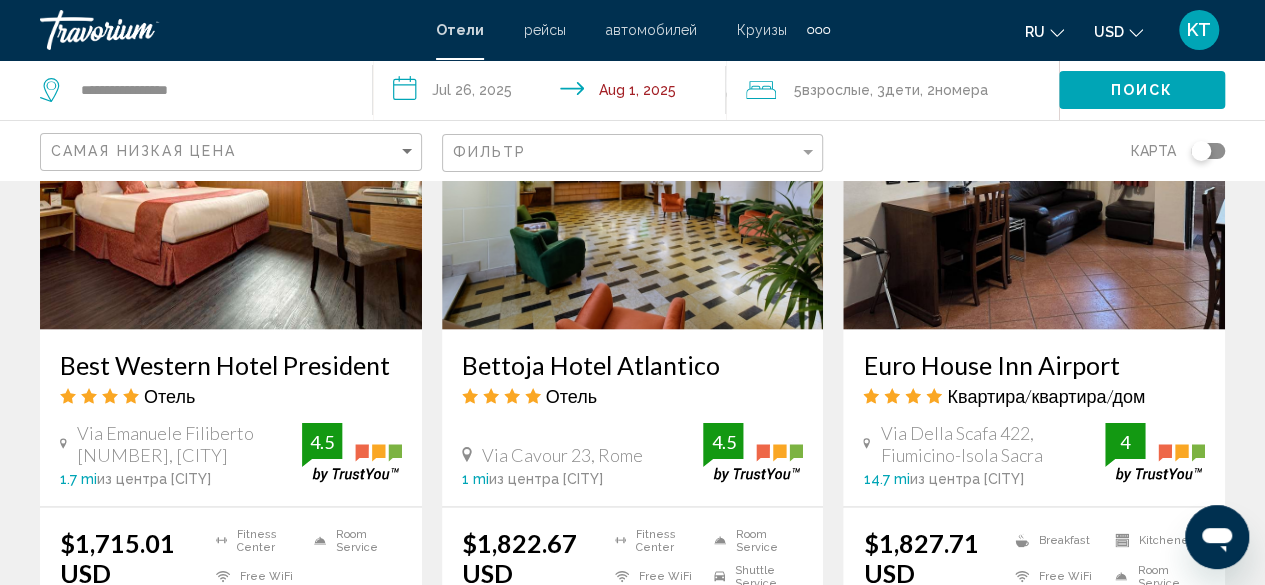 scroll, scrollTop: 1799, scrollLeft: 0, axis: vertical 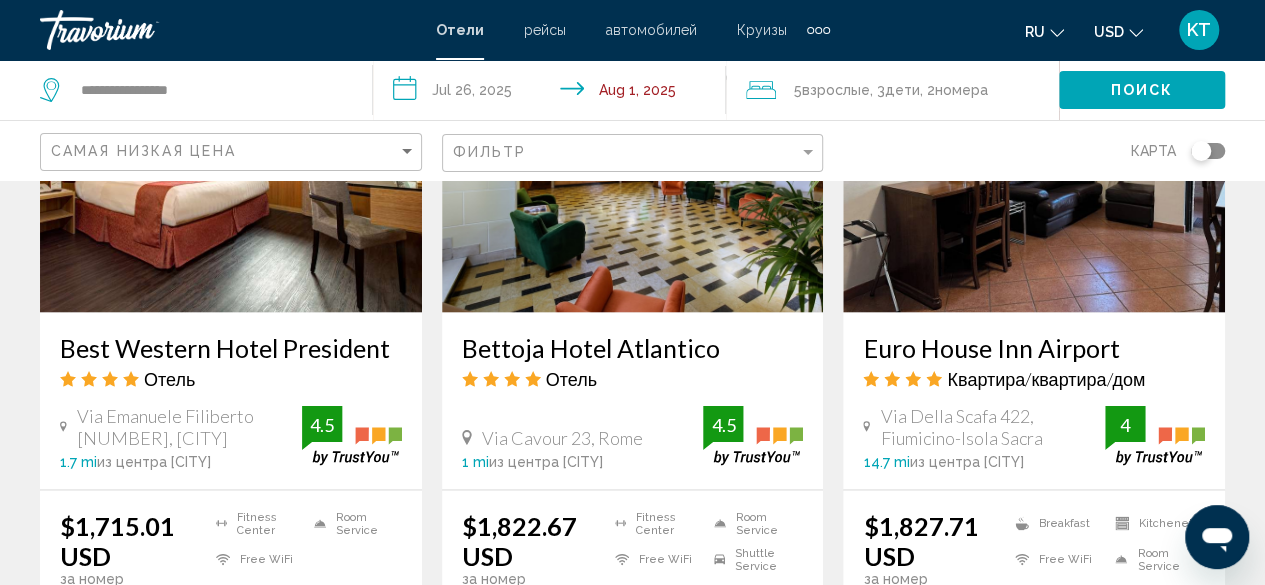 click on "Bettoja Hotel Atlantico" at bounding box center [633, 347] 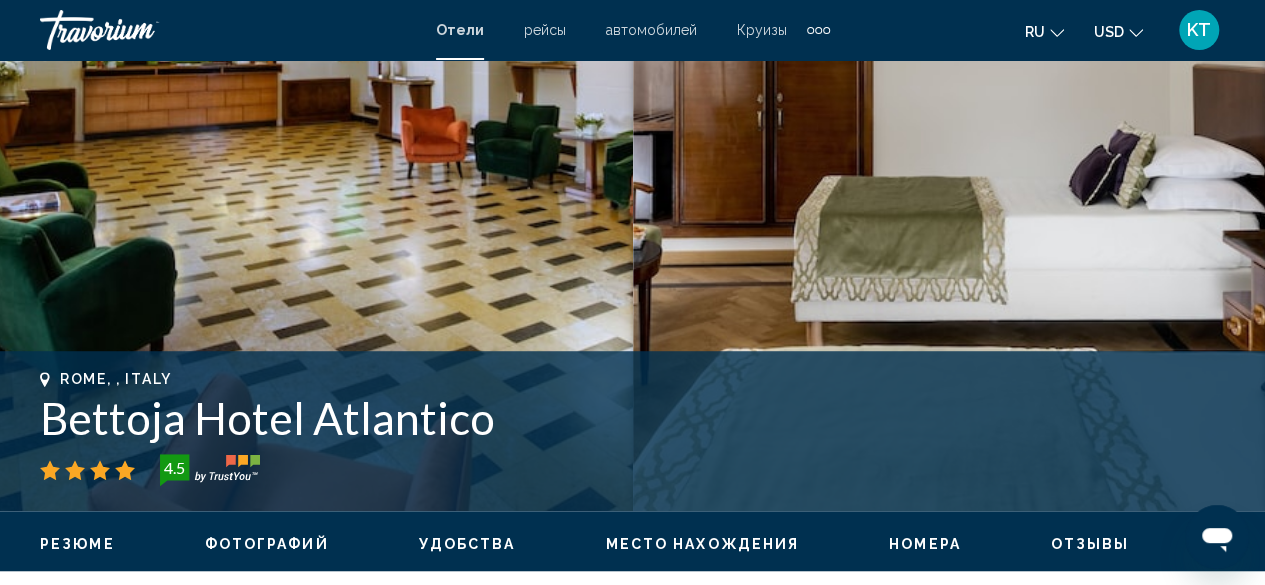 scroll, scrollTop: 412, scrollLeft: 0, axis: vertical 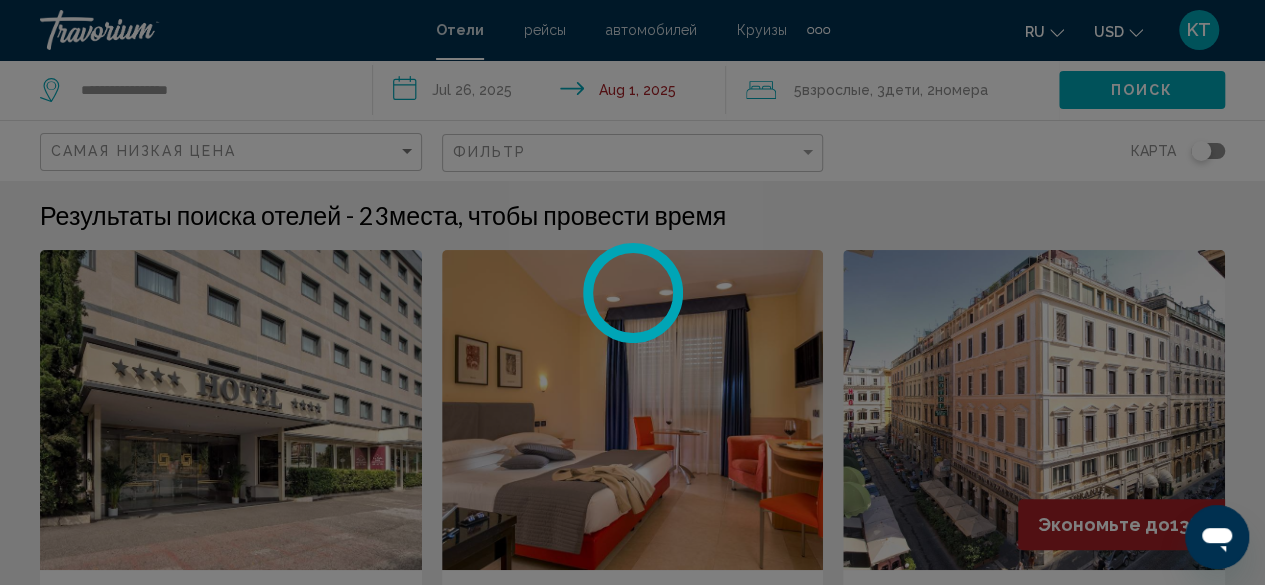 click at bounding box center [632, 292] 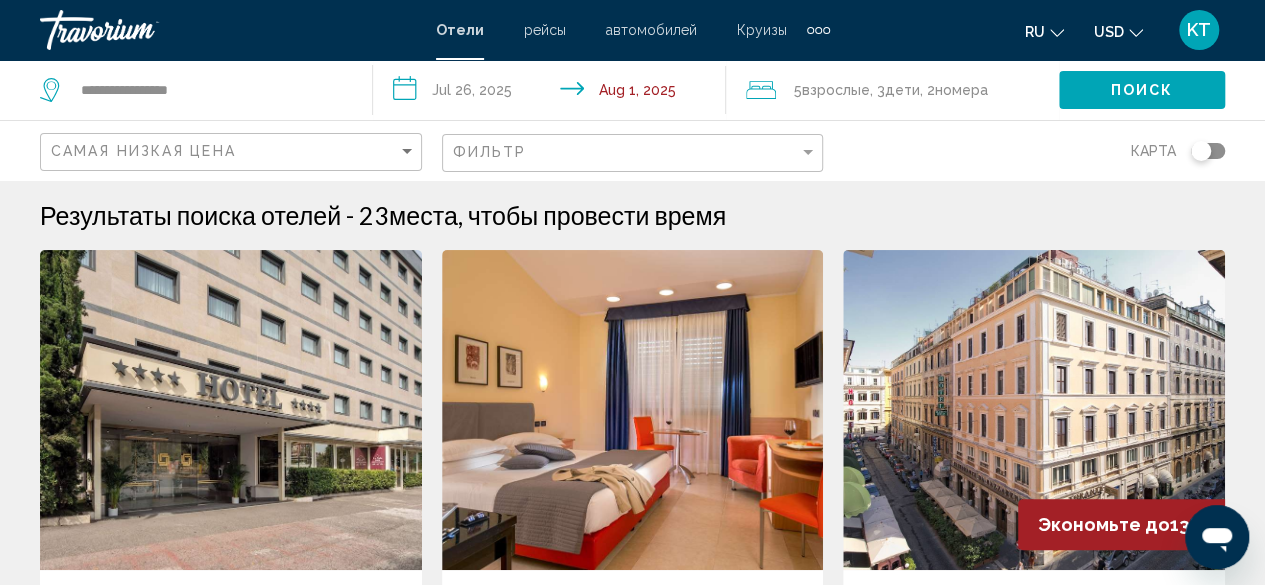 click 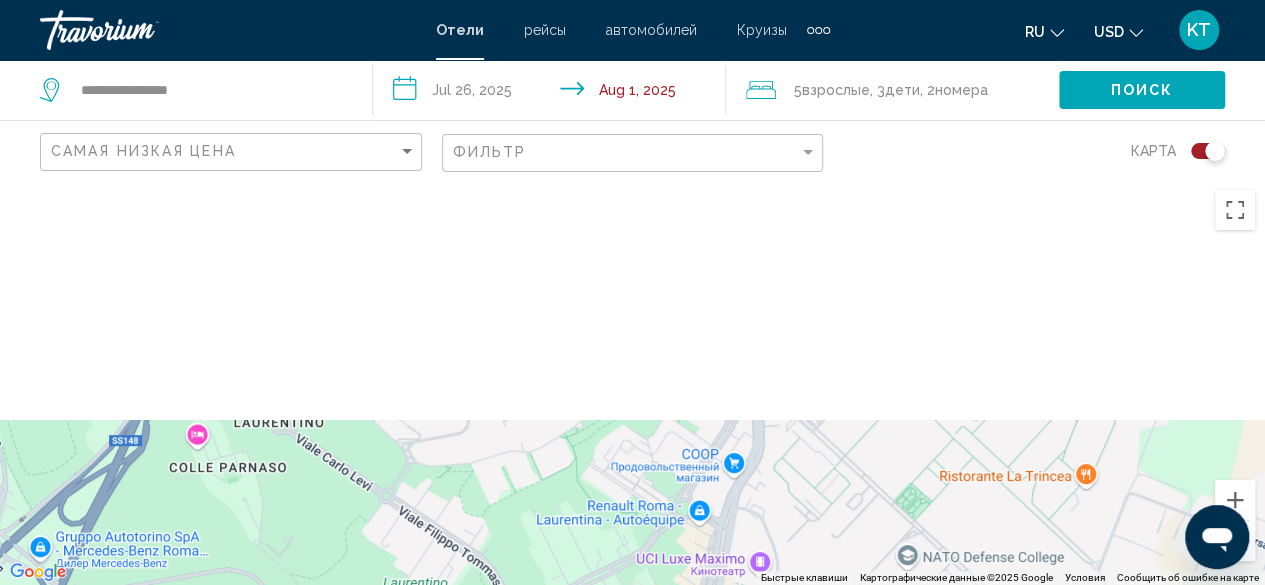 drag, startPoint x: 719, startPoint y: 343, endPoint x: 625, endPoint y: 632, distance: 303.90295 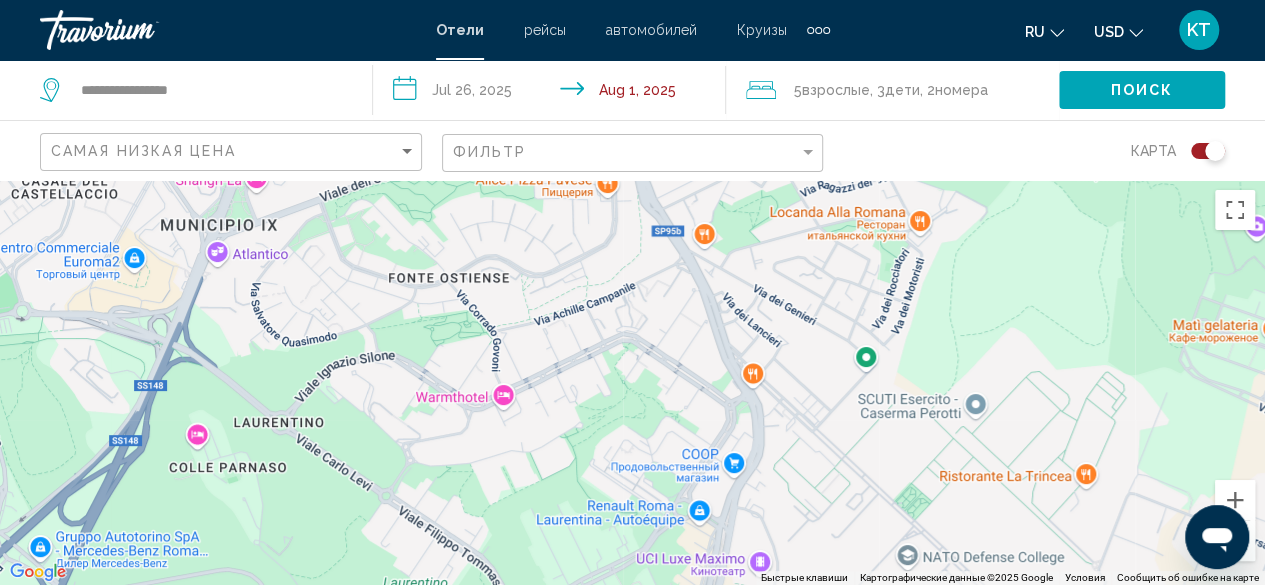 click 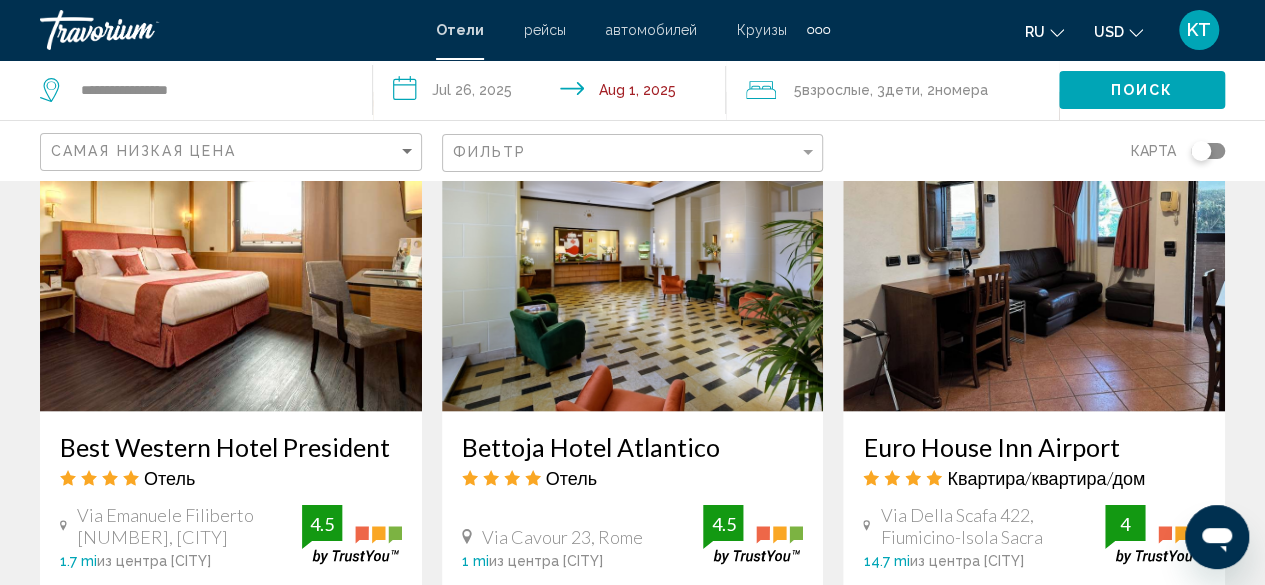 scroll, scrollTop: 1715, scrollLeft: 0, axis: vertical 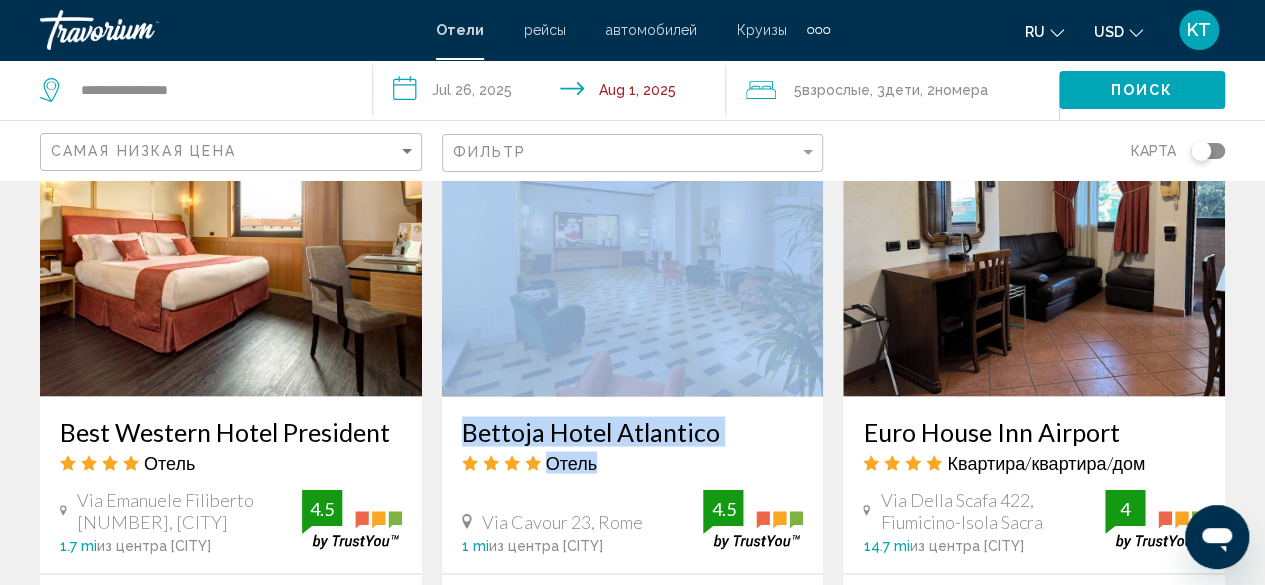 drag, startPoint x: 667, startPoint y: 444, endPoint x: 779, endPoint y: 343, distance: 150.81445 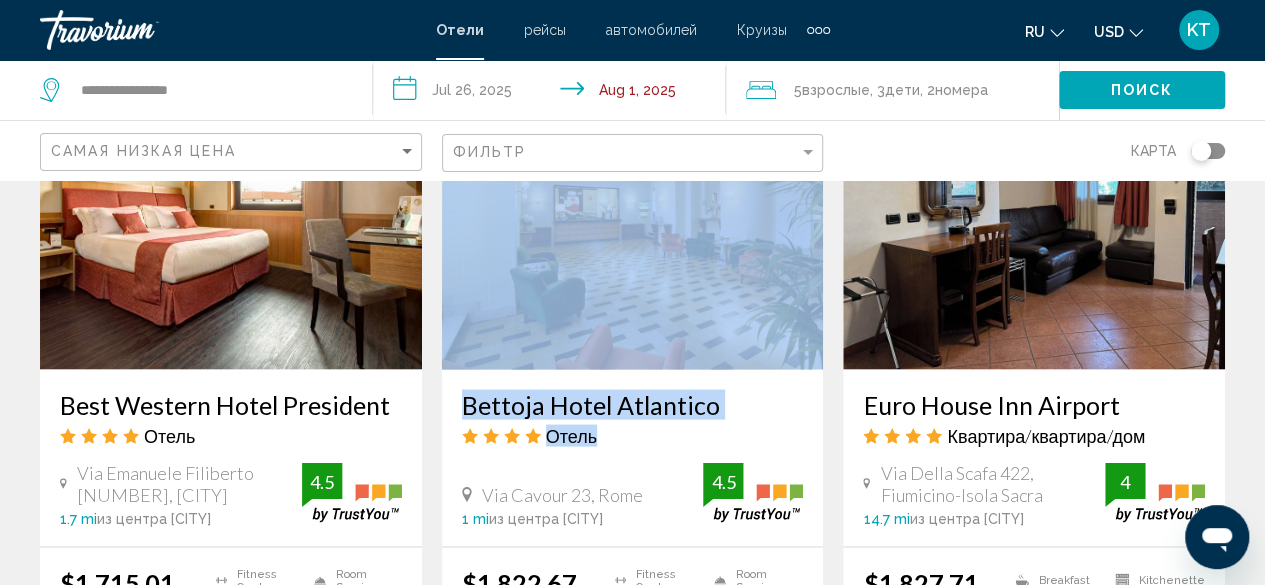 scroll, scrollTop: 1744, scrollLeft: 0, axis: vertical 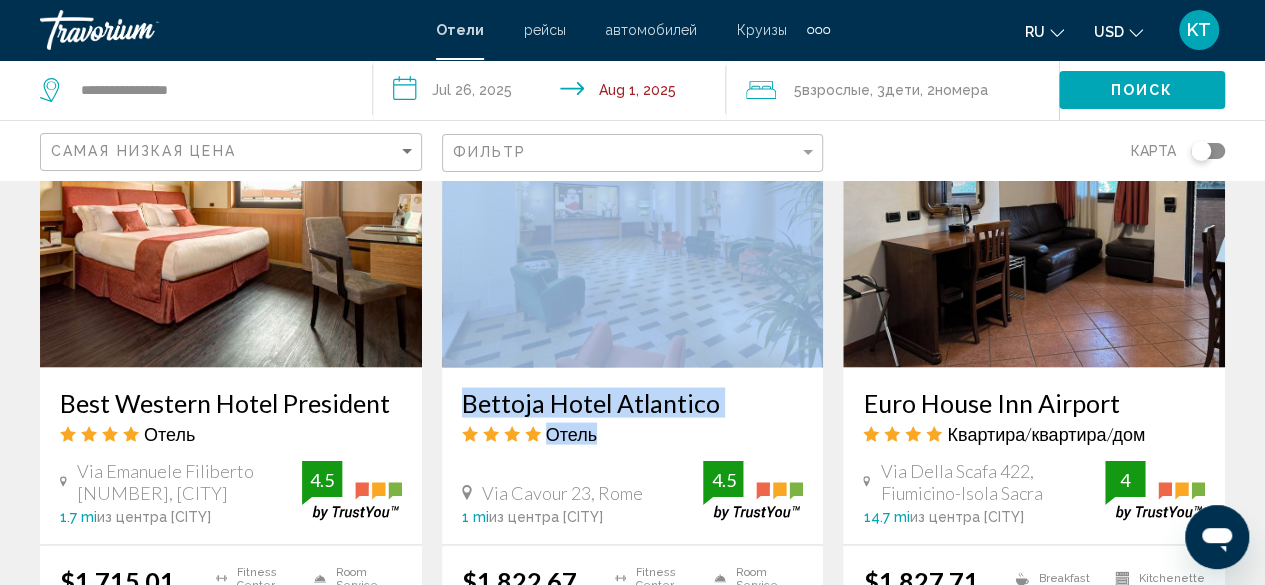 click on "Bettoja Hotel Atlantico" at bounding box center [633, 402] 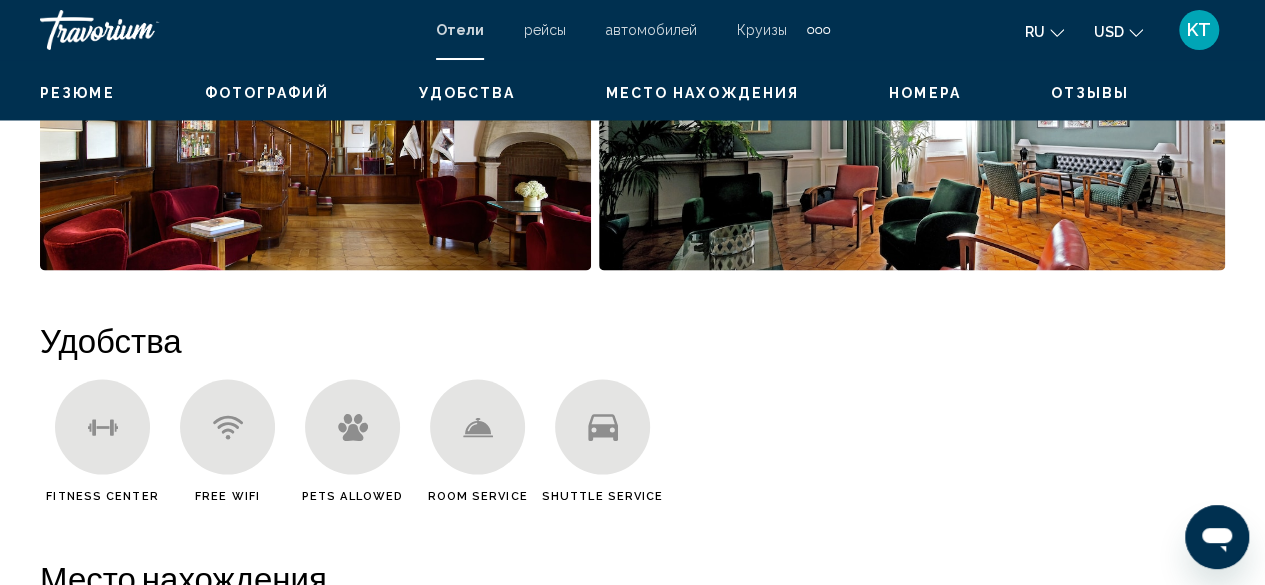 scroll, scrollTop: 242, scrollLeft: 0, axis: vertical 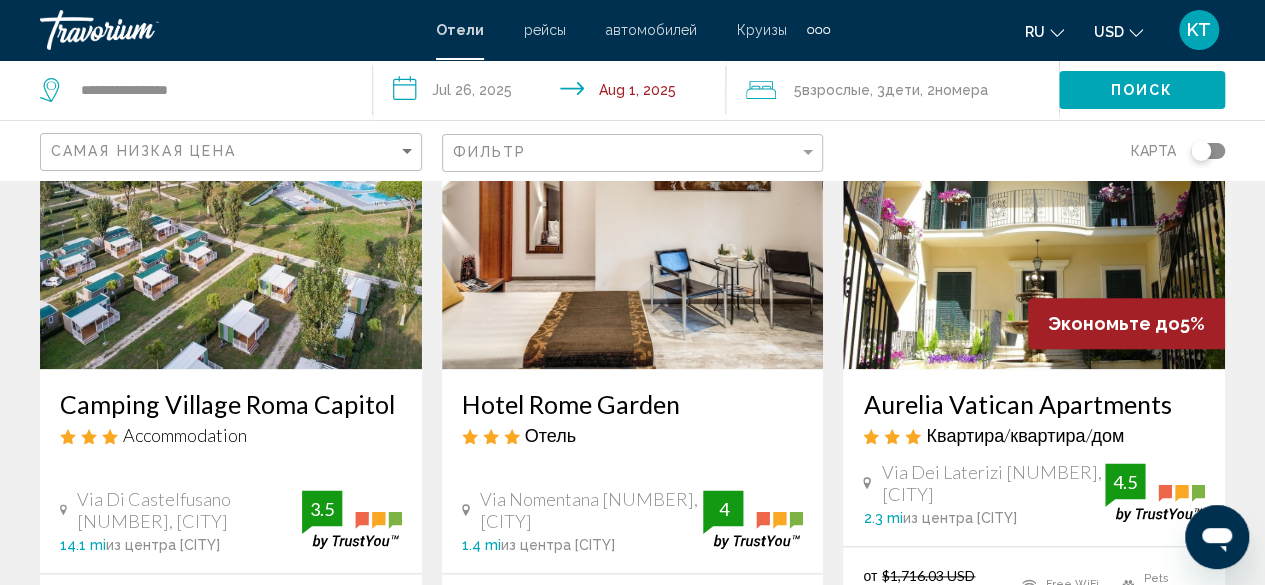 click on "Hotel Rome Garden" at bounding box center [633, 404] 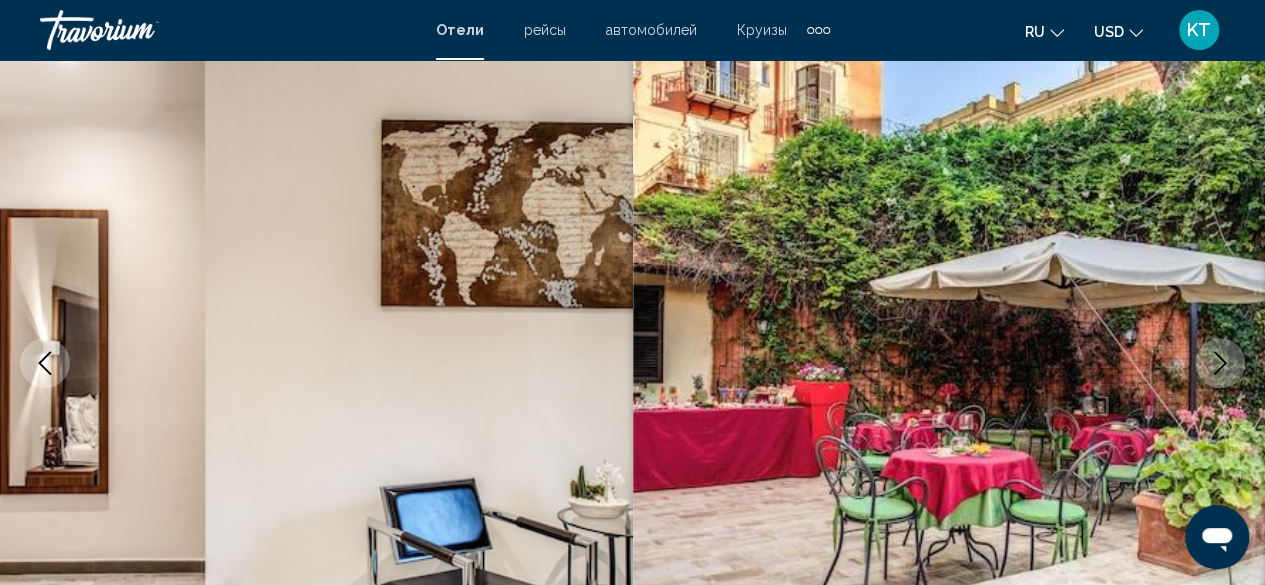 scroll, scrollTop: 168, scrollLeft: 0, axis: vertical 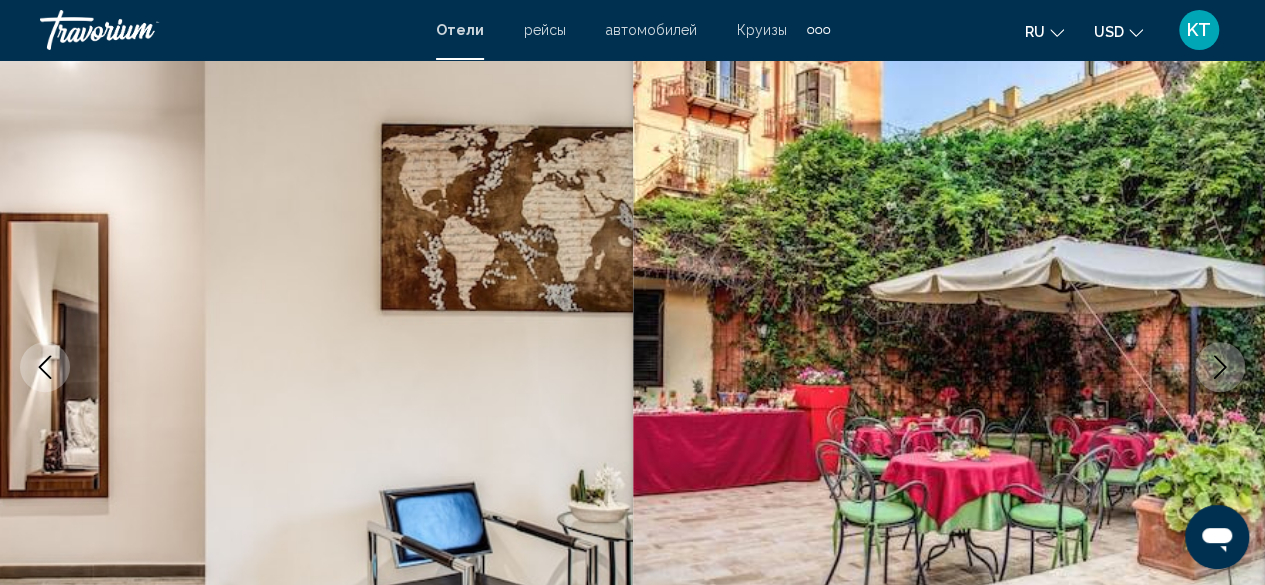 click at bounding box center (316, 367) 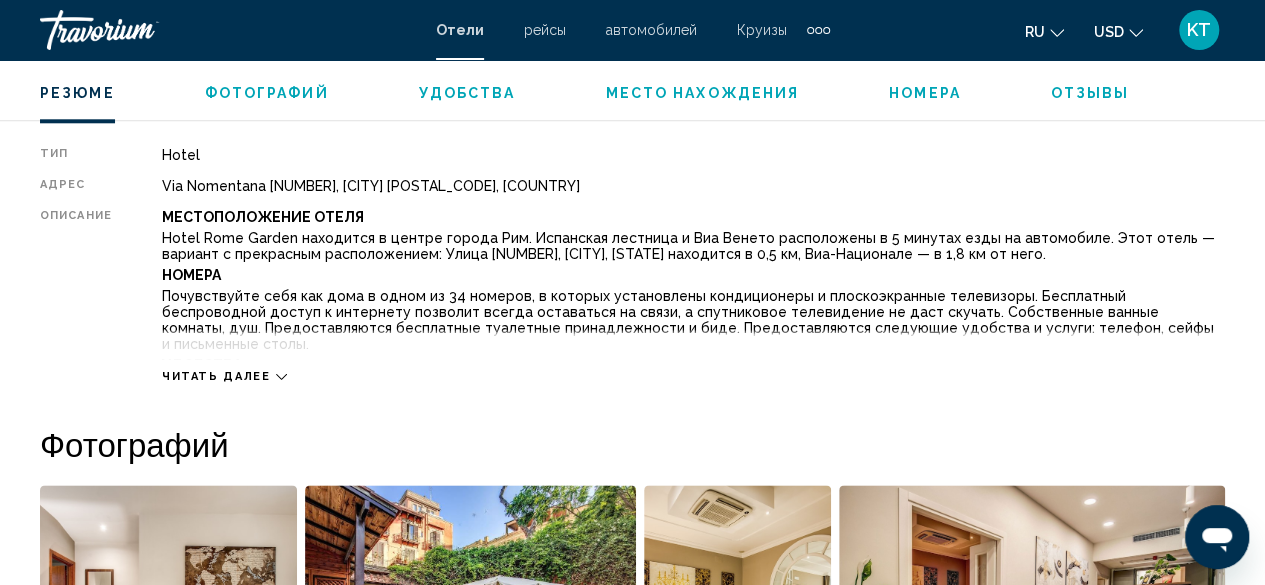 scroll, scrollTop: 1018, scrollLeft: 0, axis: vertical 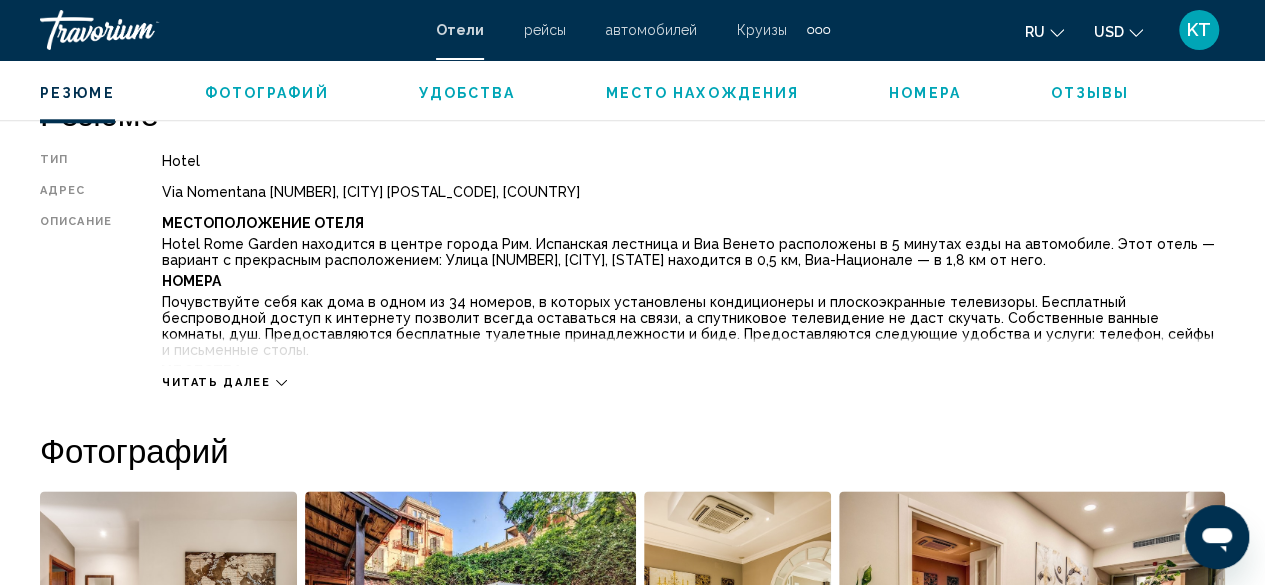 click at bounding box center (168, 615) 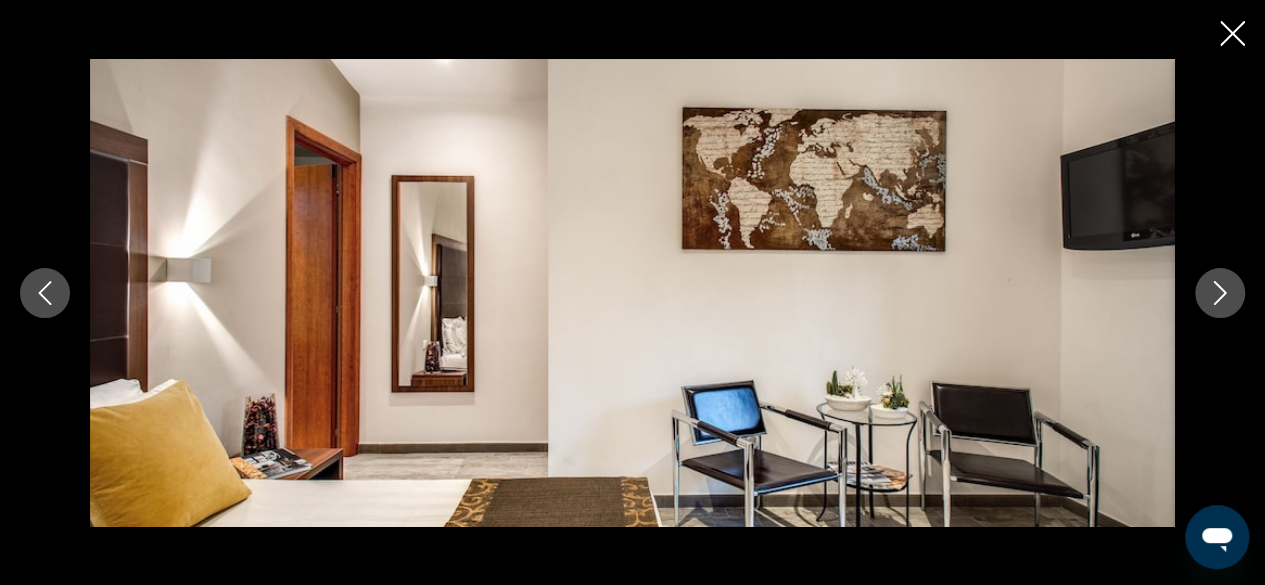 click 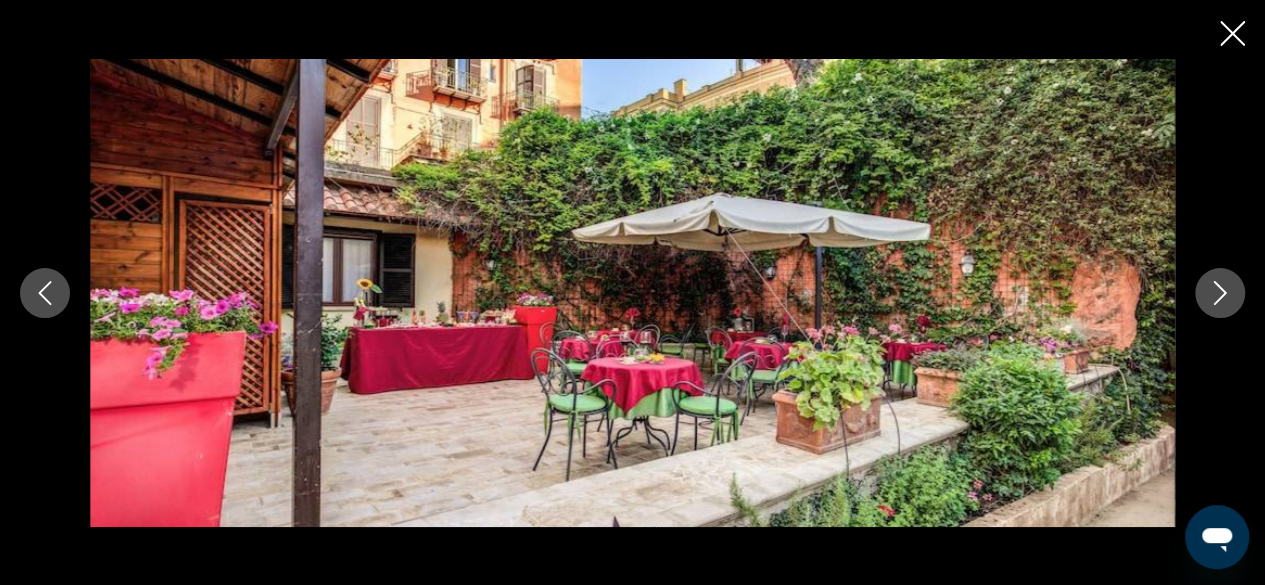 click 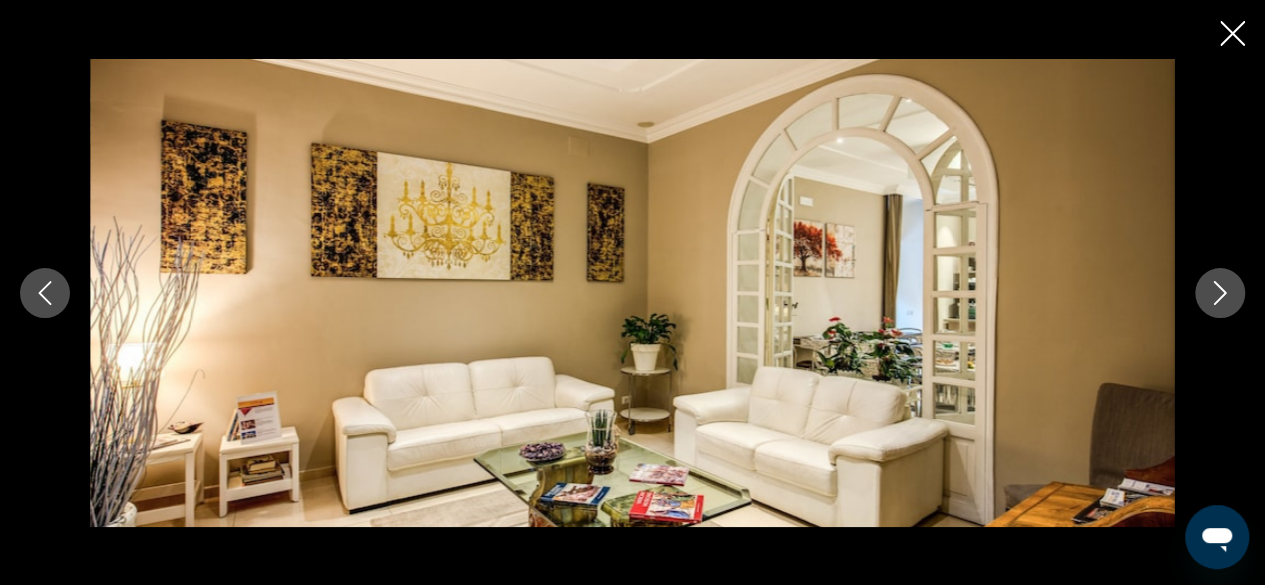 click 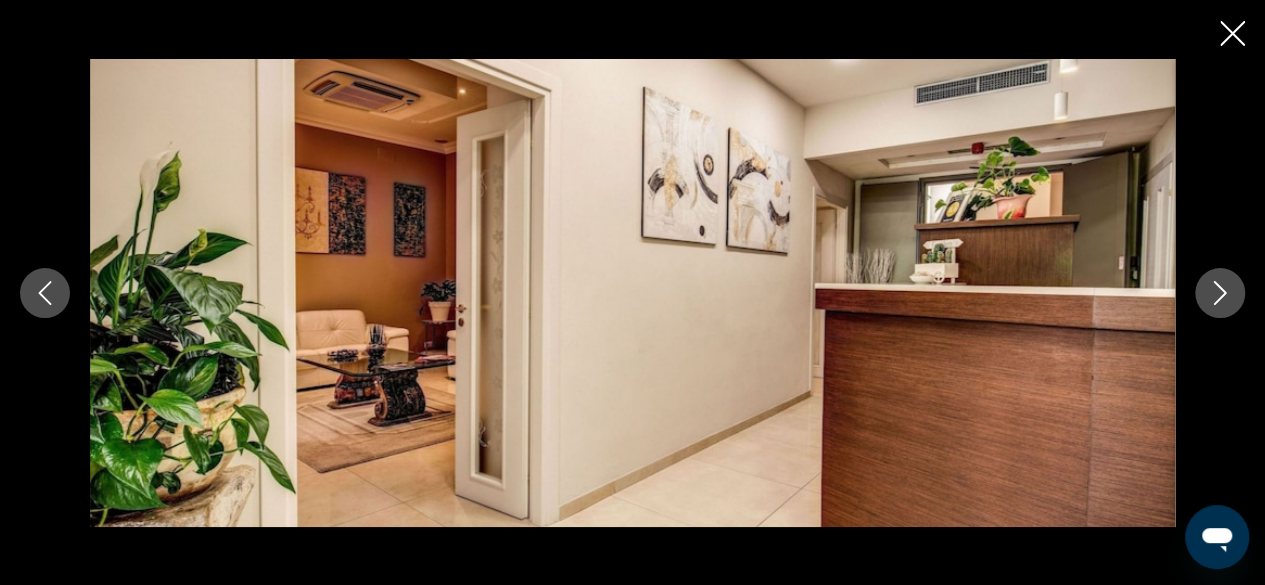 click 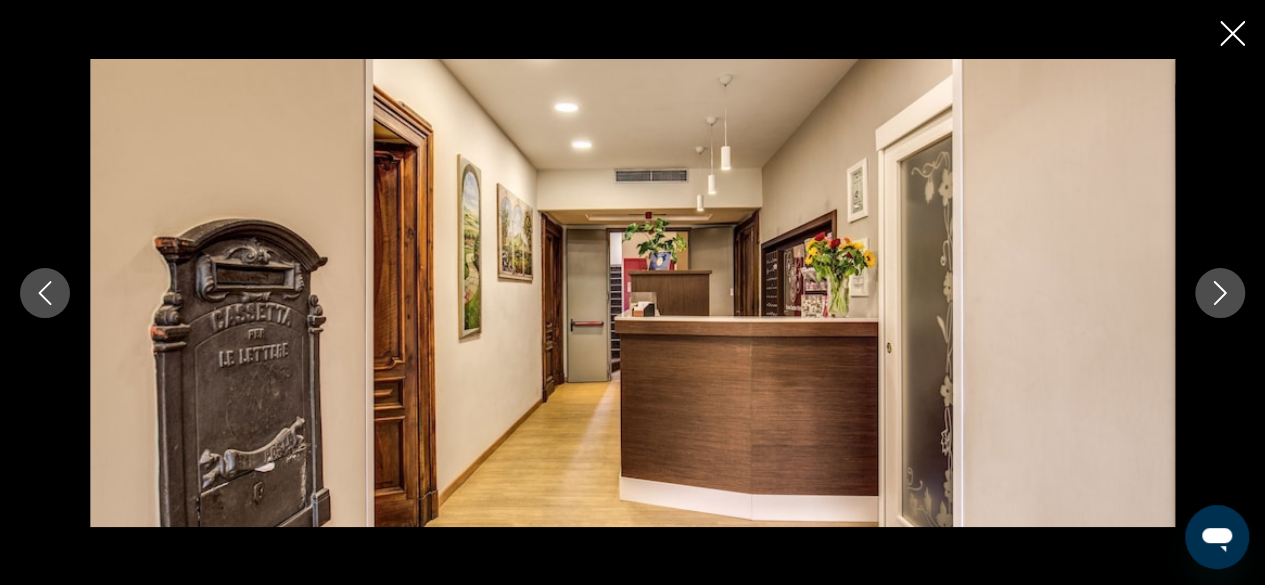 click 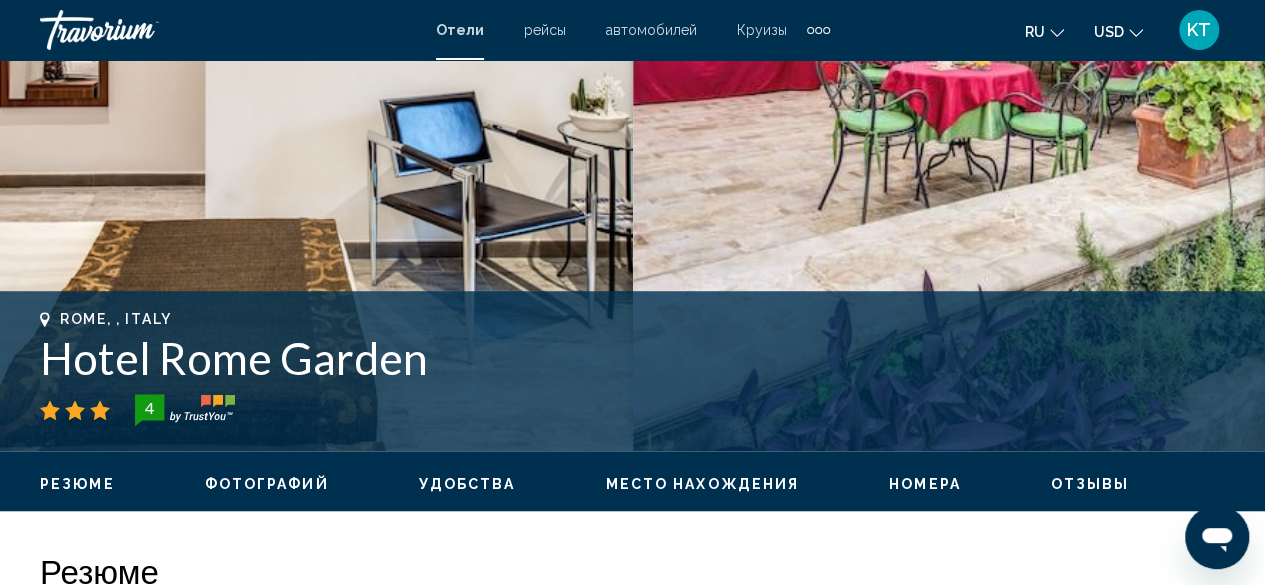 scroll, scrollTop: 563, scrollLeft: 0, axis: vertical 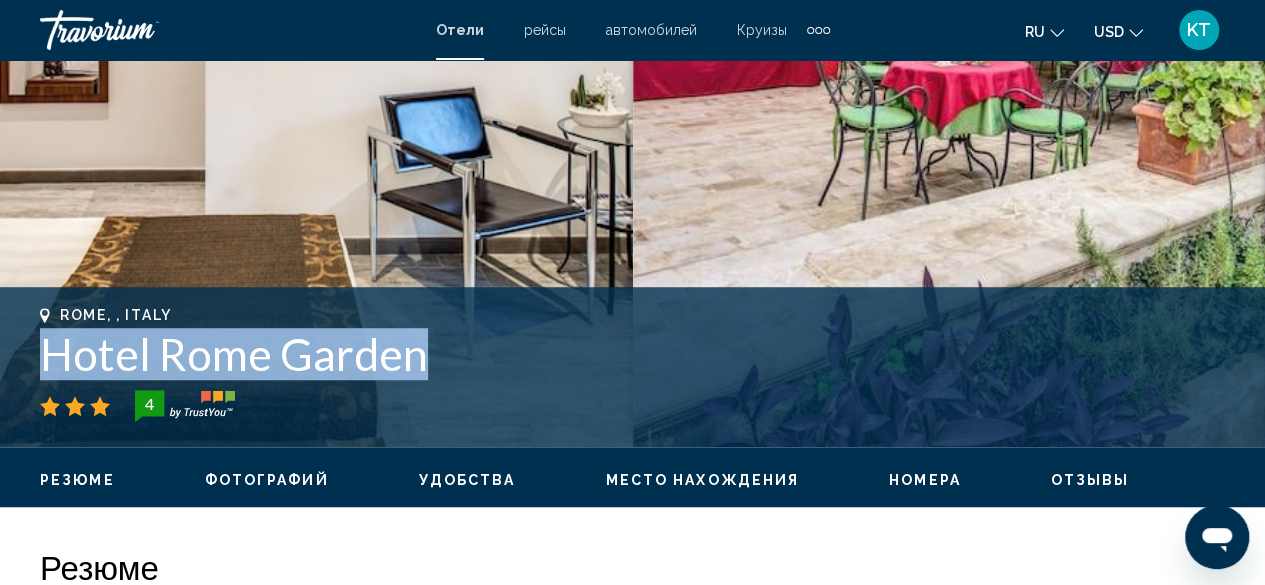 drag, startPoint x: 440, startPoint y: 362, endPoint x: 40, endPoint y: 360, distance: 400.005 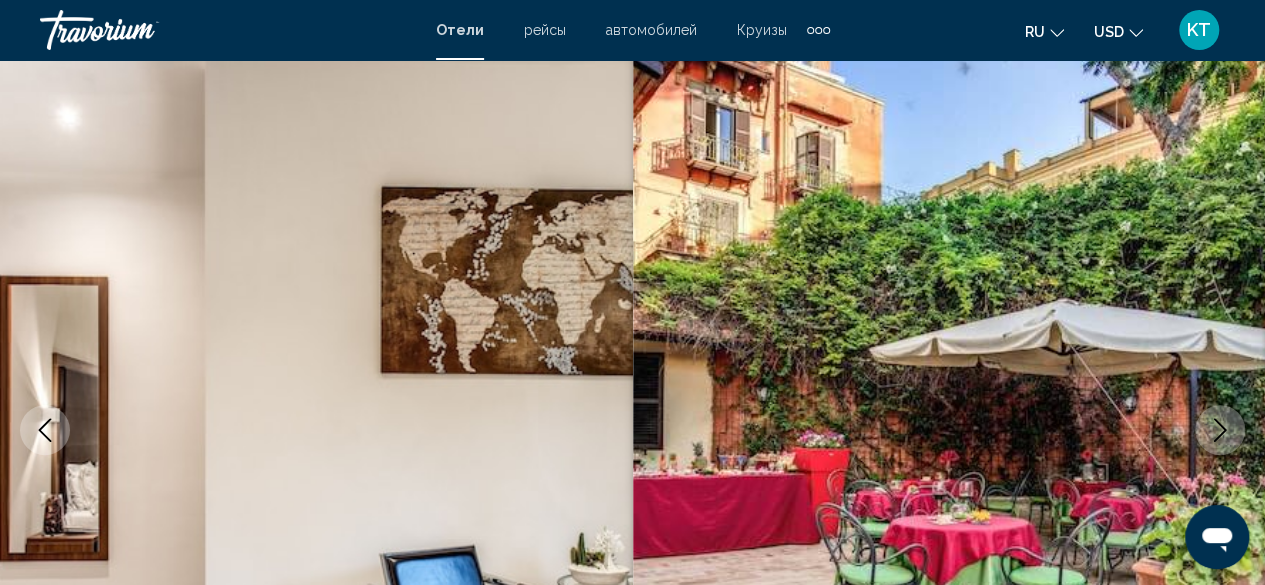 scroll, scrollTop: 0, scrollLeft: 0, axis: both 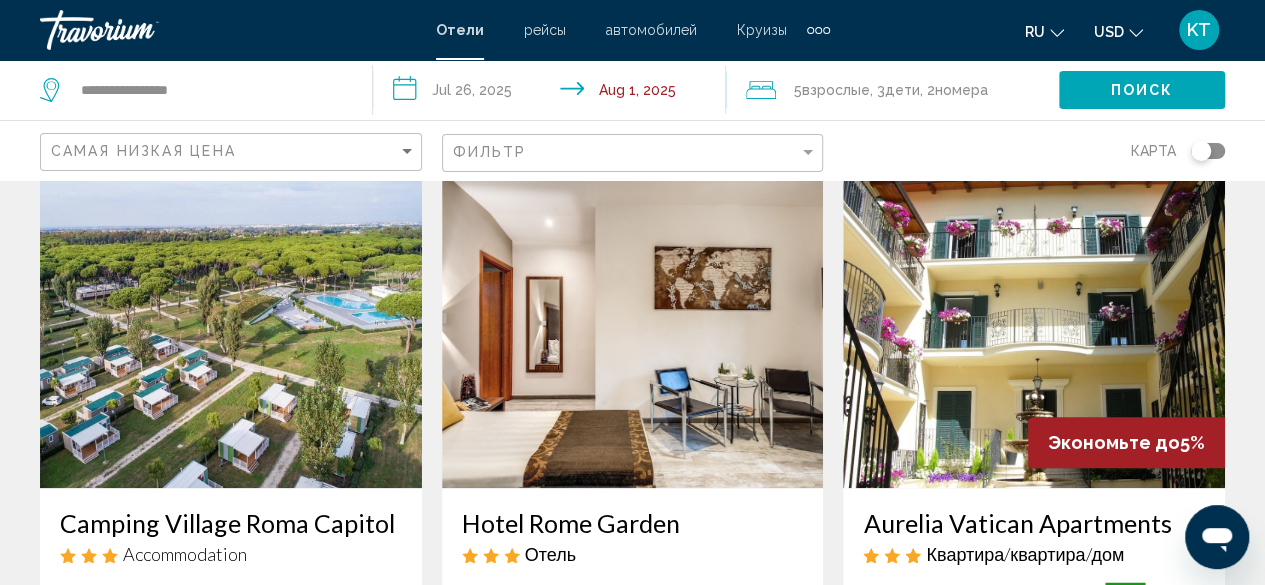 click on "Hotel Rome Garden" at bounding box center [633, 523] 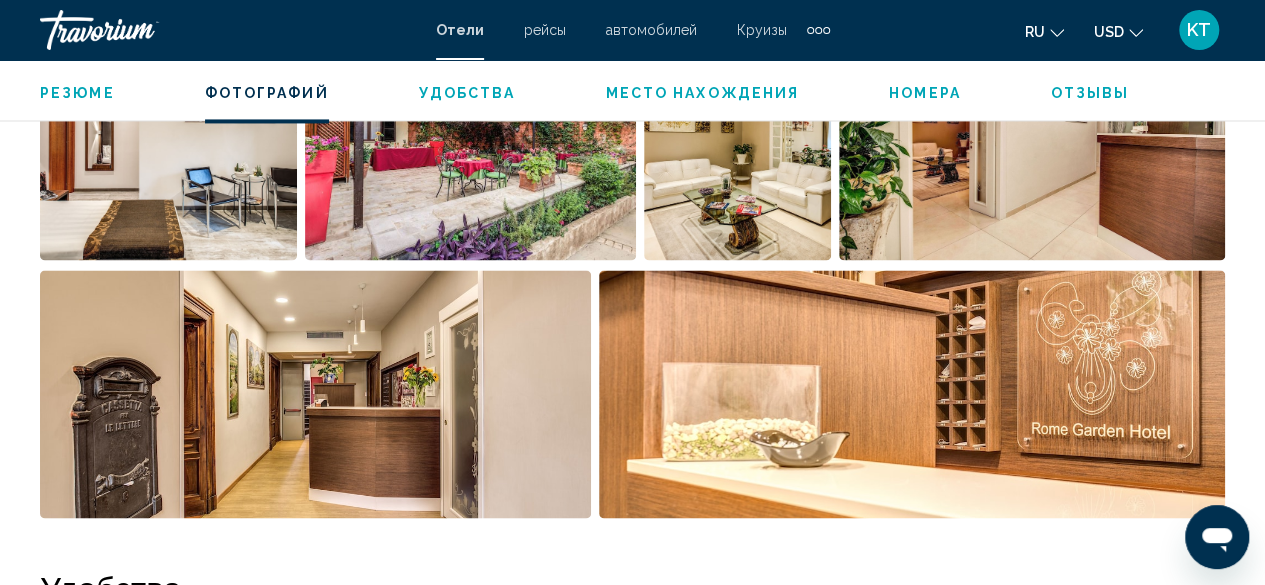 scroll, scrollTop: 1498, scrollLeft: 0, axis: vertical 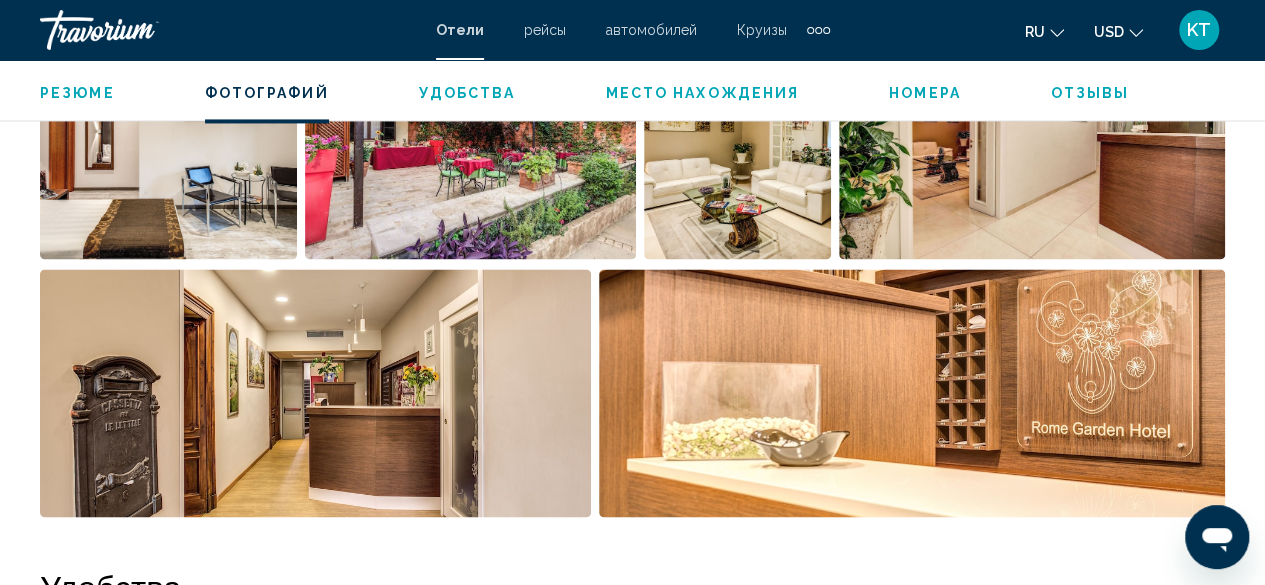 click at bounding box center (168, 135) 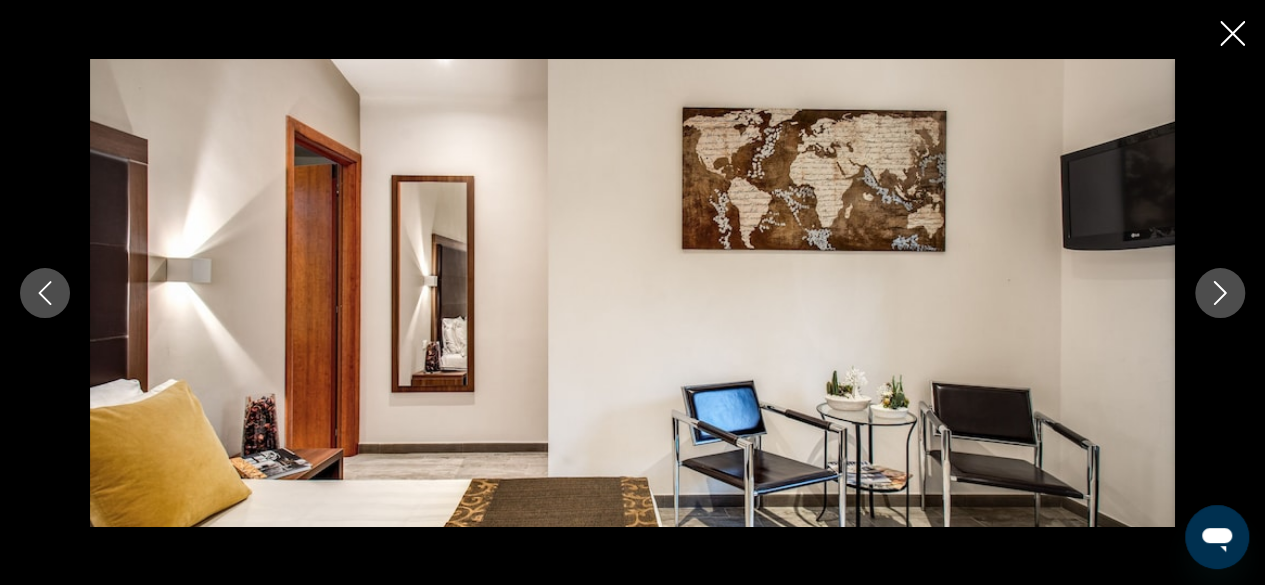 type 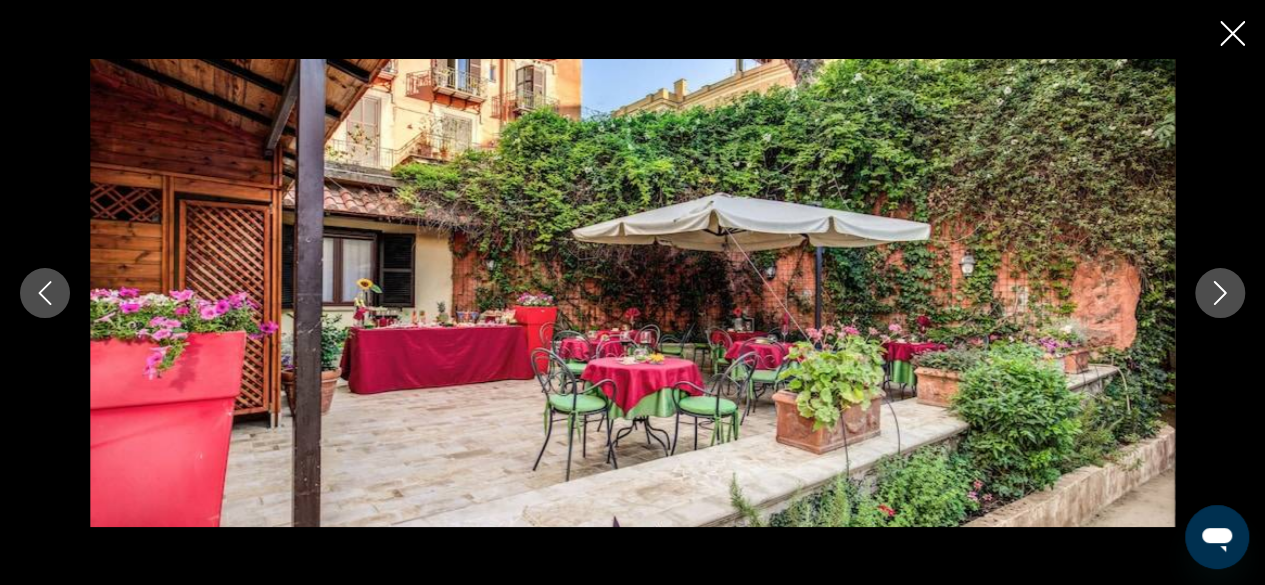 click at bounding box center [1220, 293] 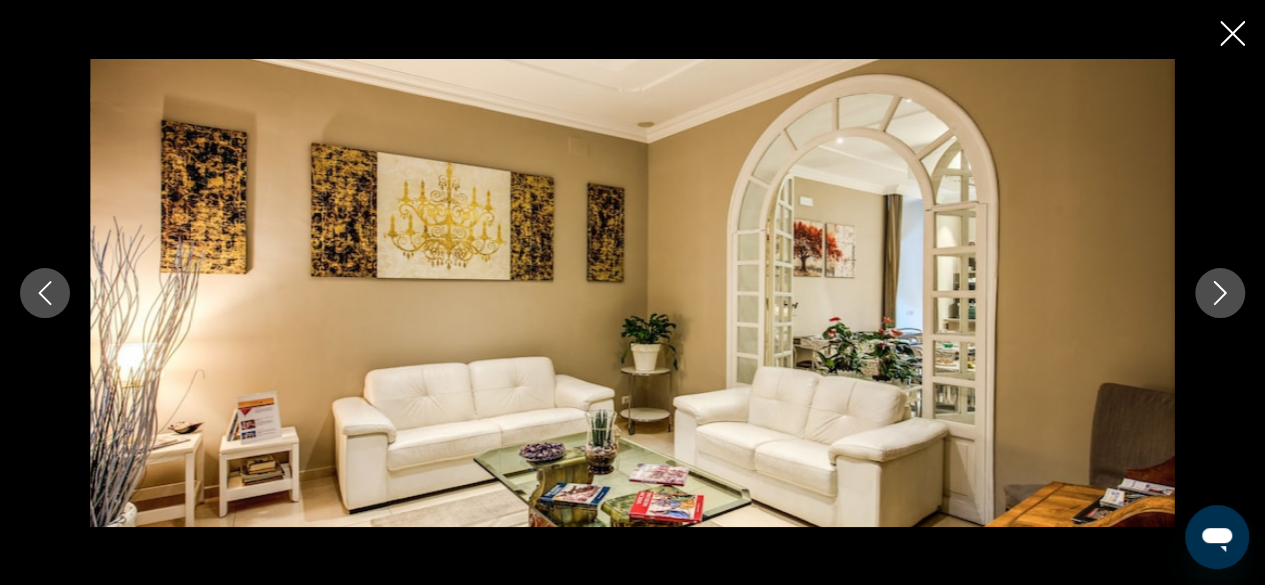 click at bounding box center (1220, 293) 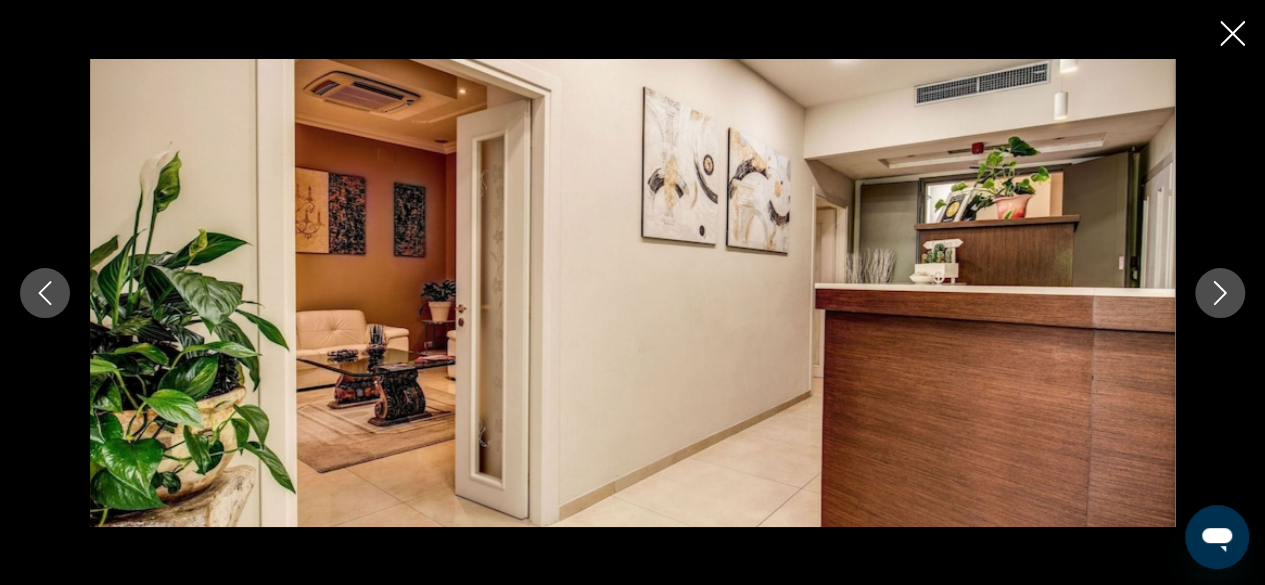 click at bounding box center [1220, 293] 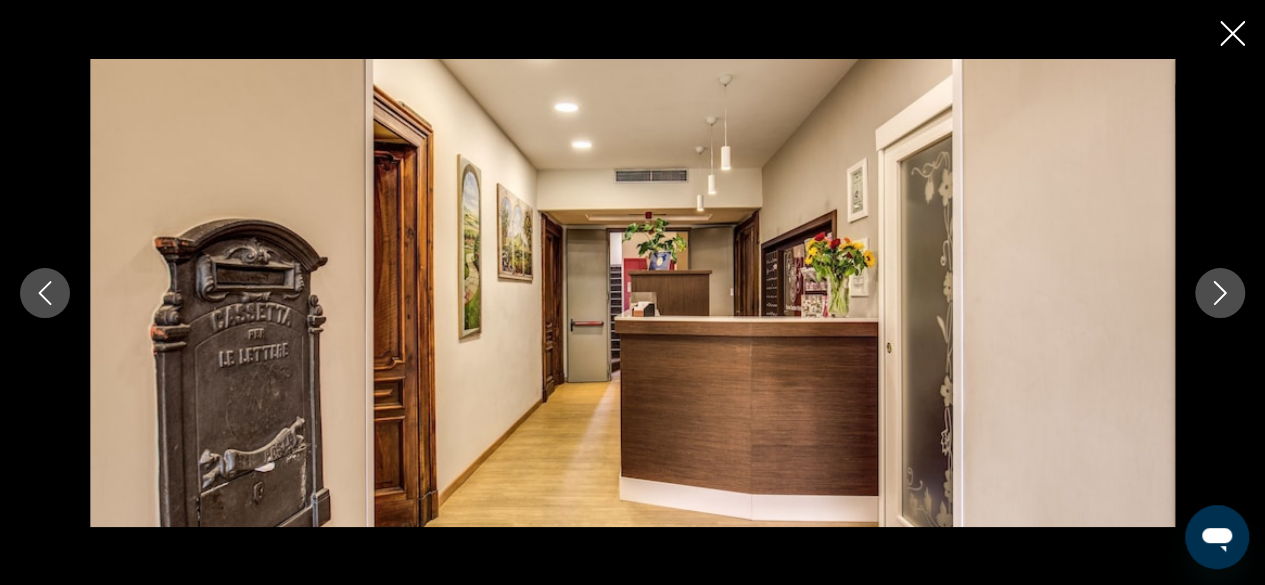 click at bounding box center (1220, 293) 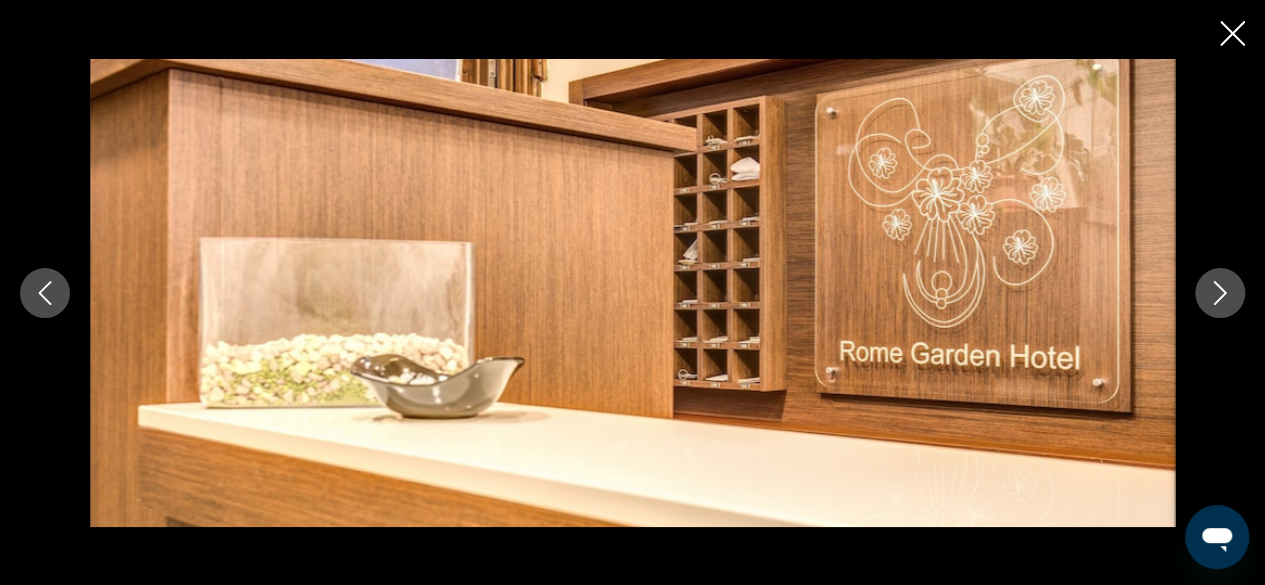 click at bounding box center [1220, 293] 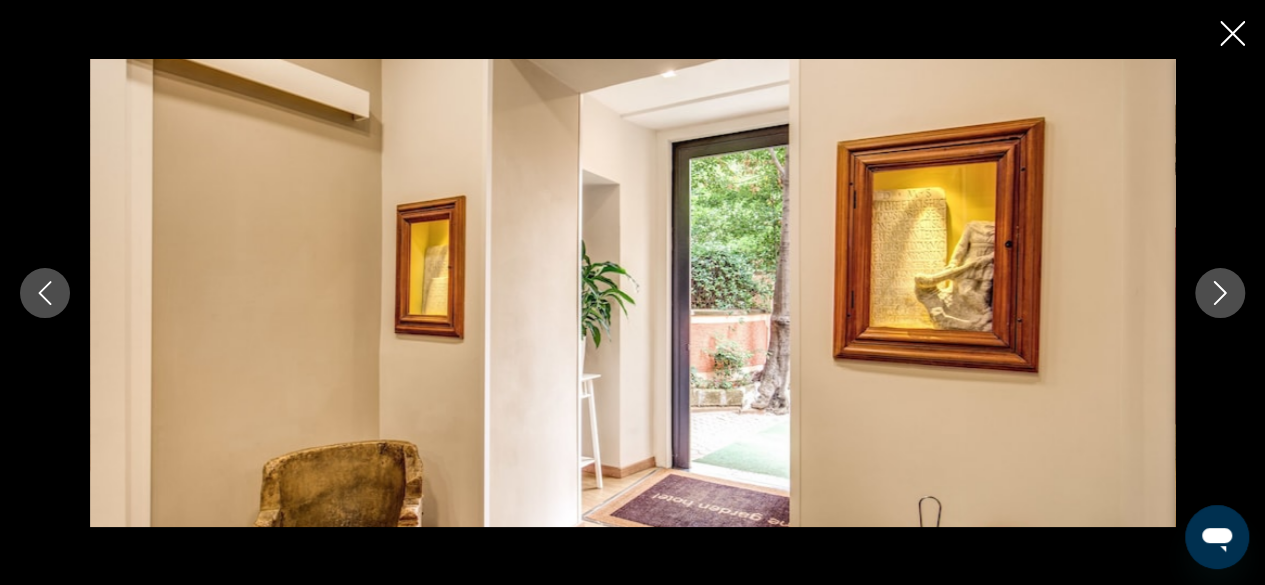 click at bounding box center (1220, 293) 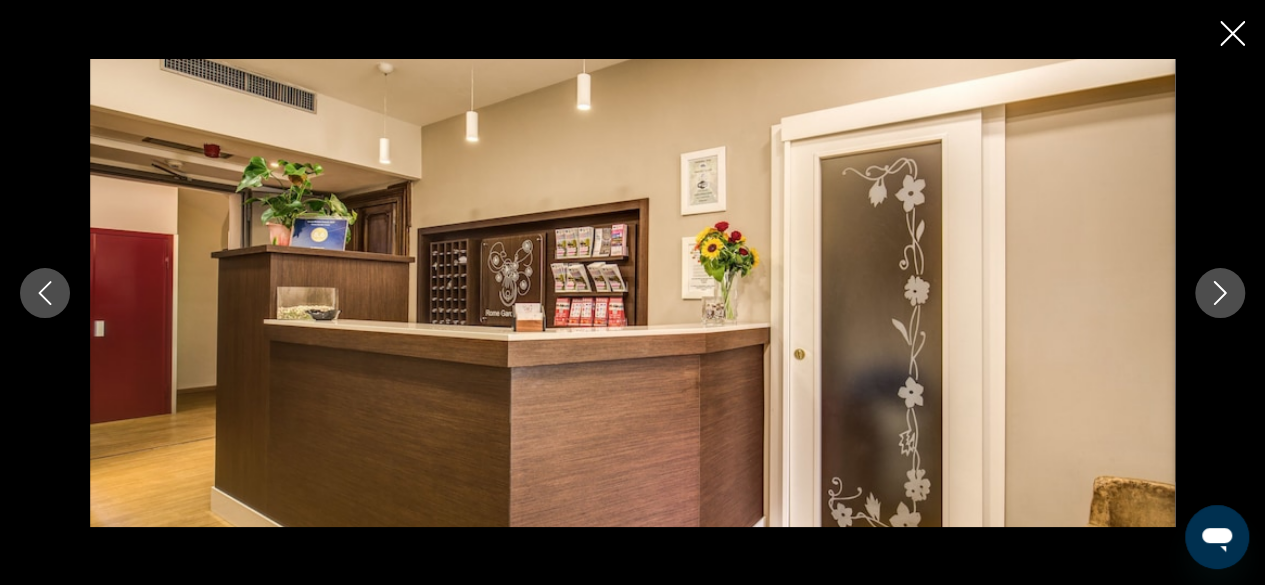 click at bounding box center [1220, 293] 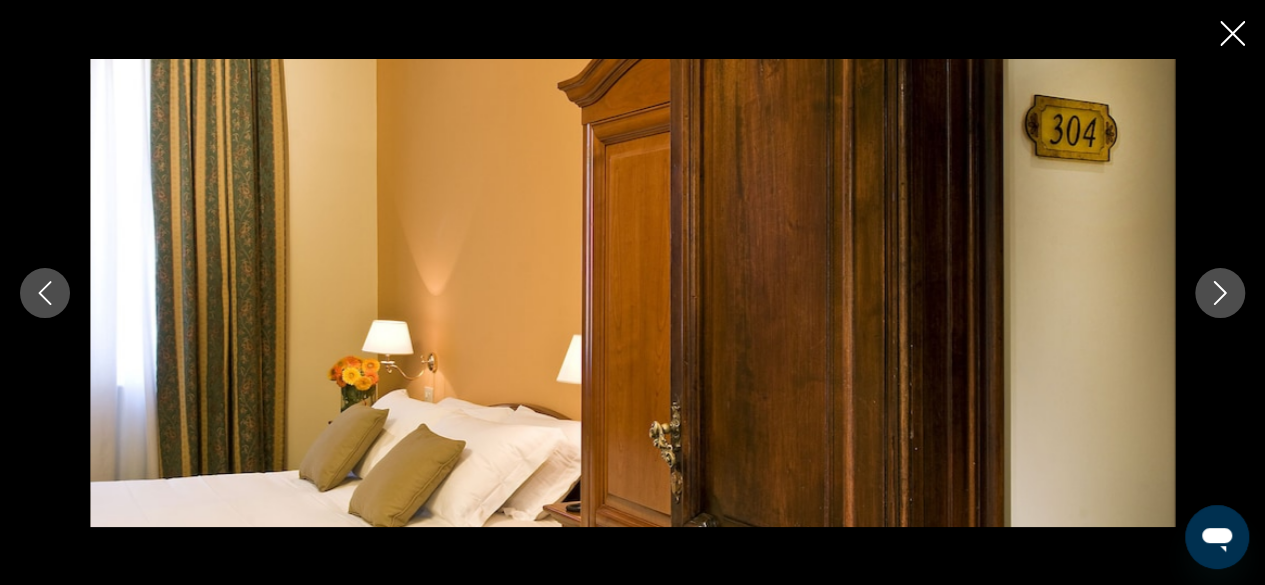 click at bounding box center (1220, 293) 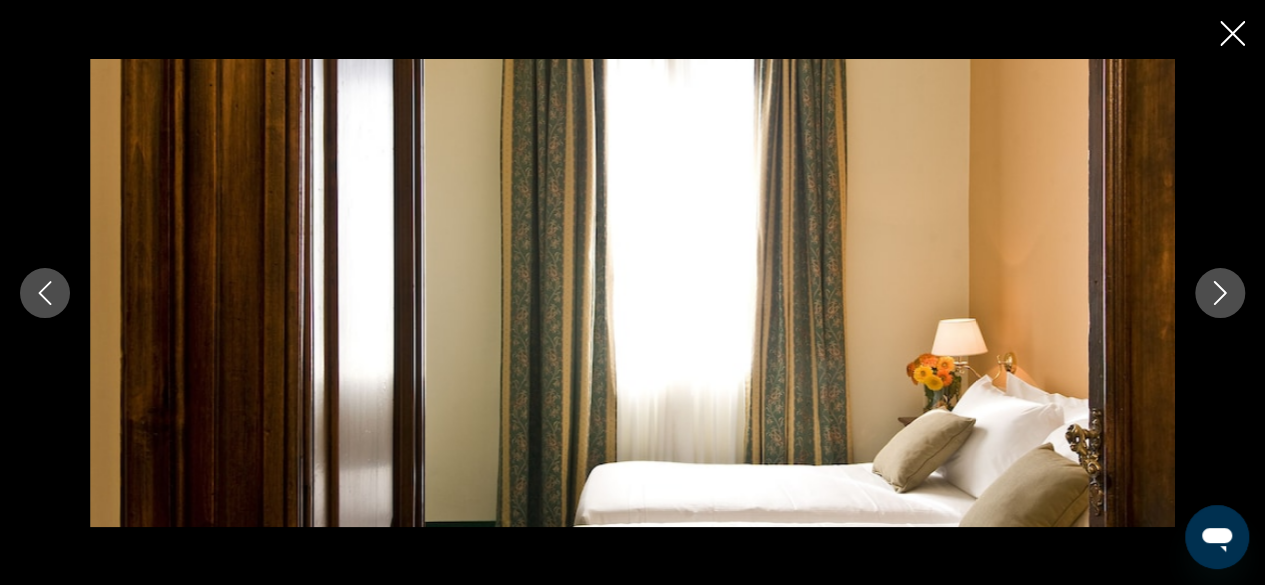 click at bounding box center (1220, 293) 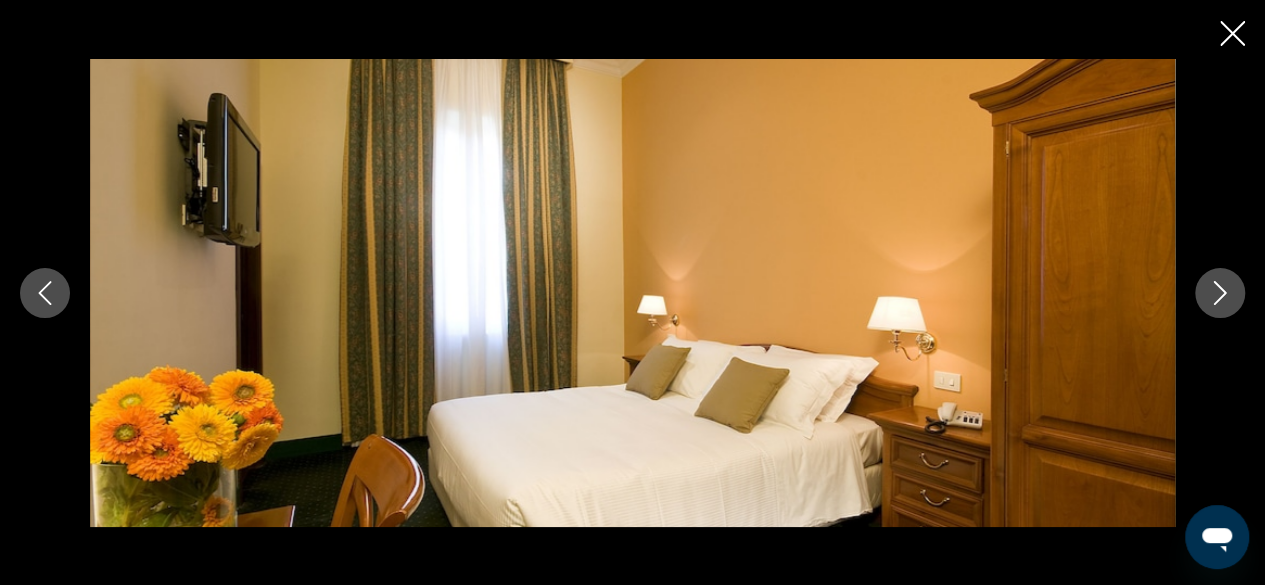 click at bounding box center [1220, 293] 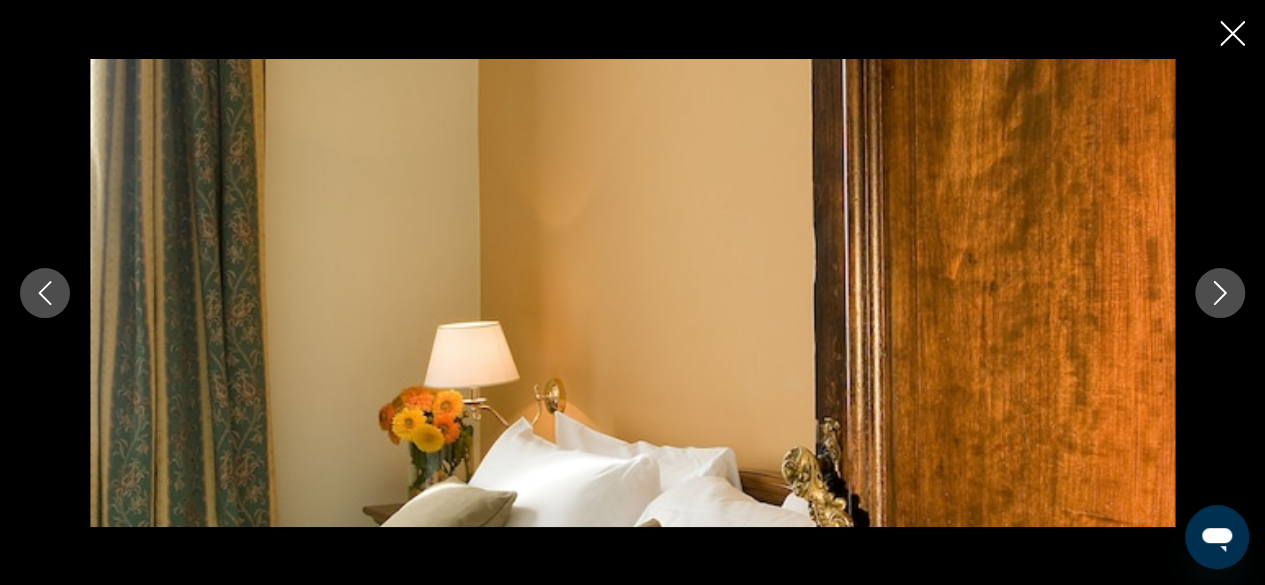 click at bounding box center [1220, 293] 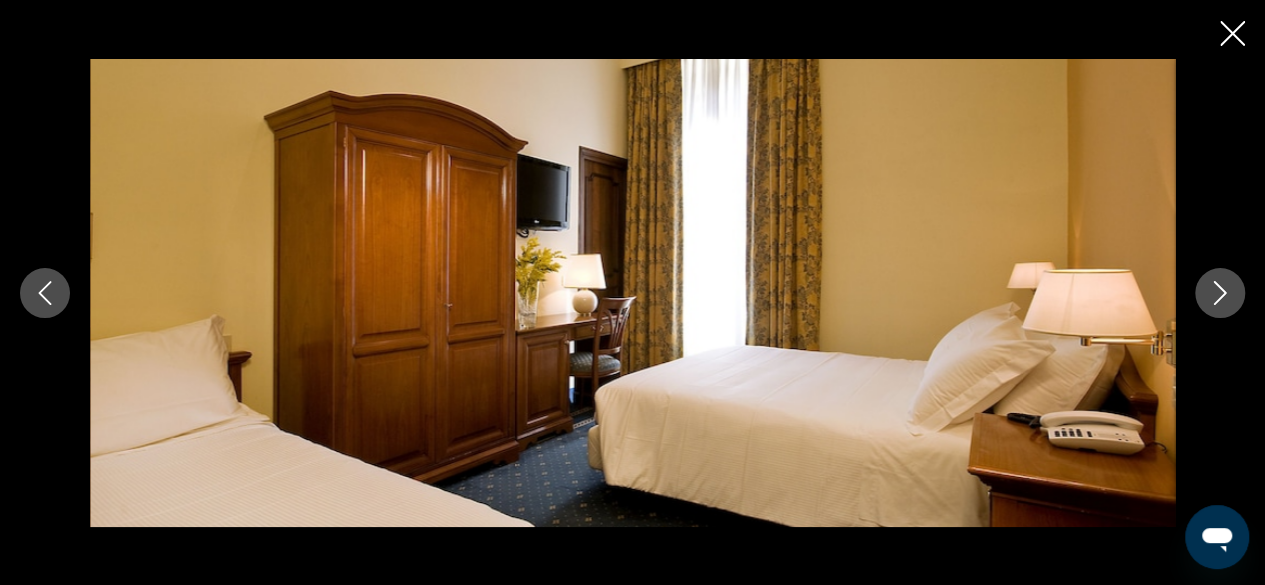 click at bounding box center [1220, 293] 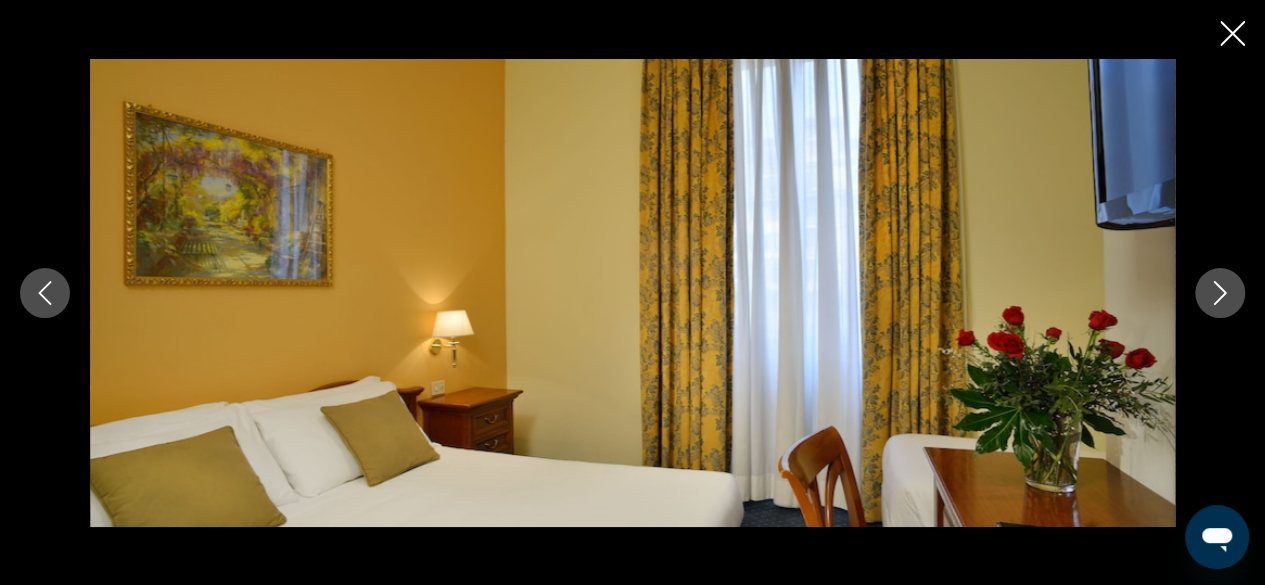 click at bounding box center [1220, 293] 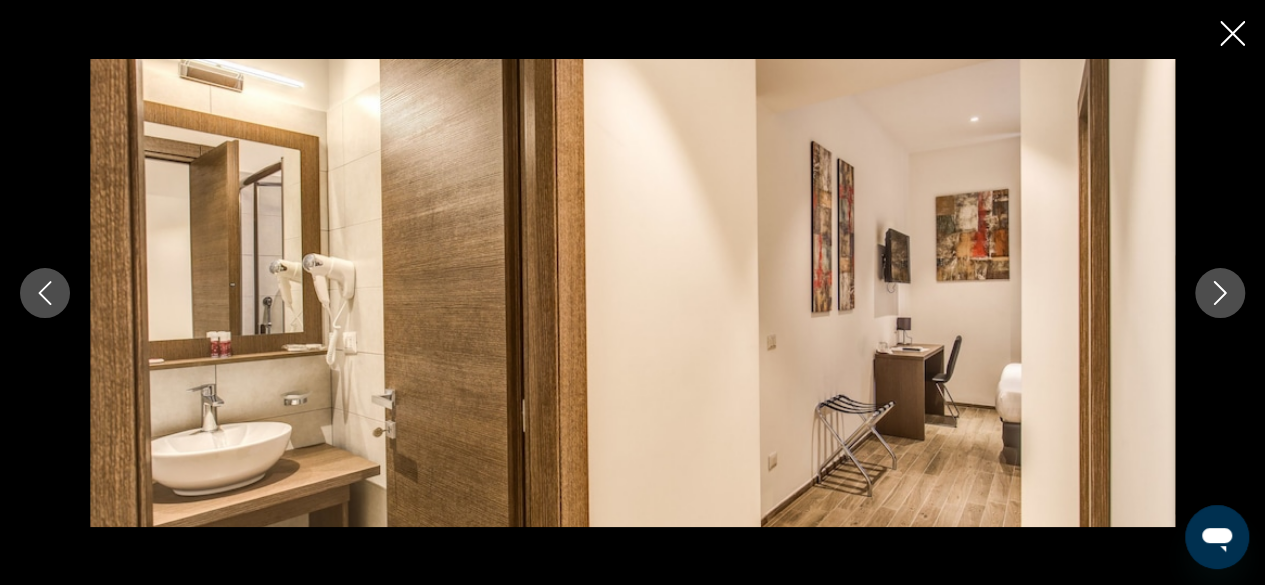 click at bounding box center (1220, 293) 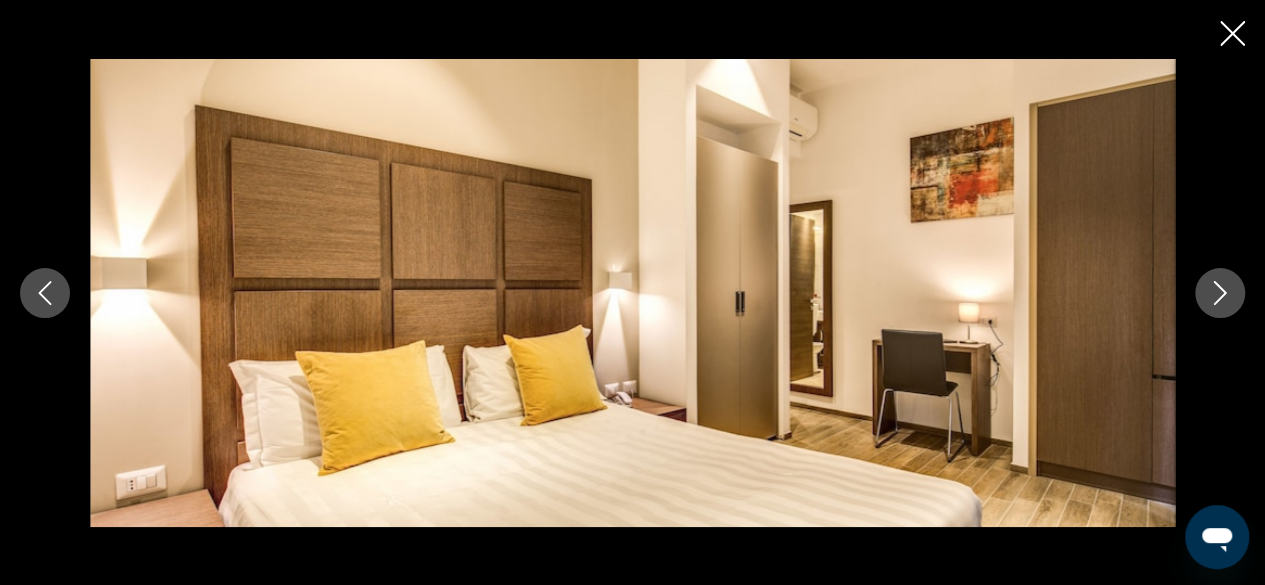 click at bounding box center (1220, 293) 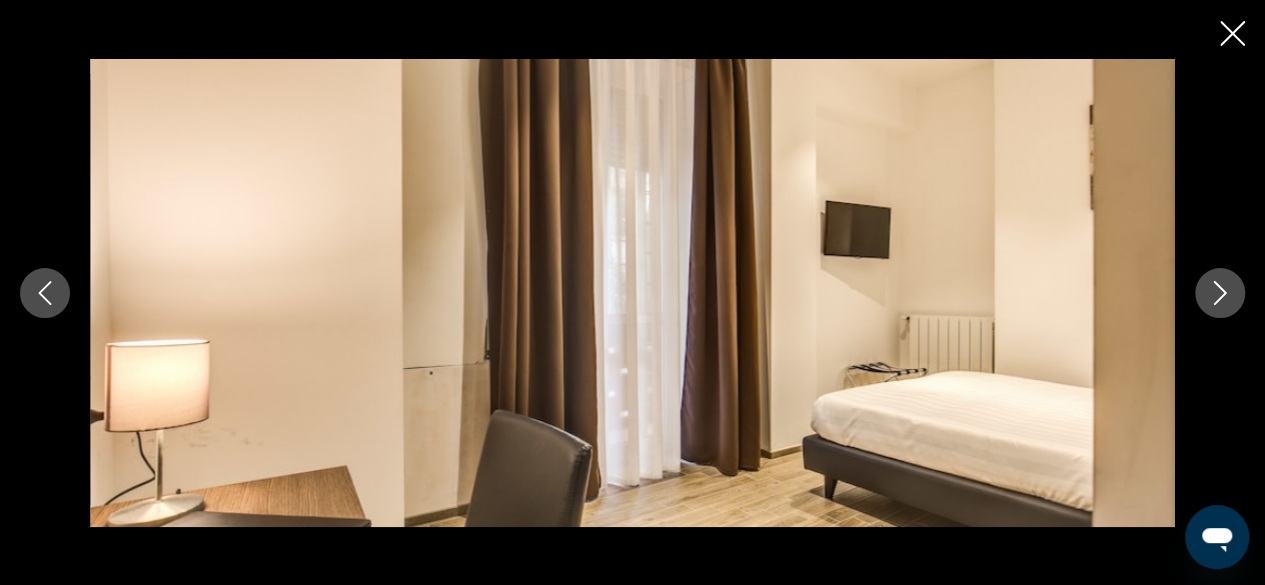 click at bounding box center (1220, 293) 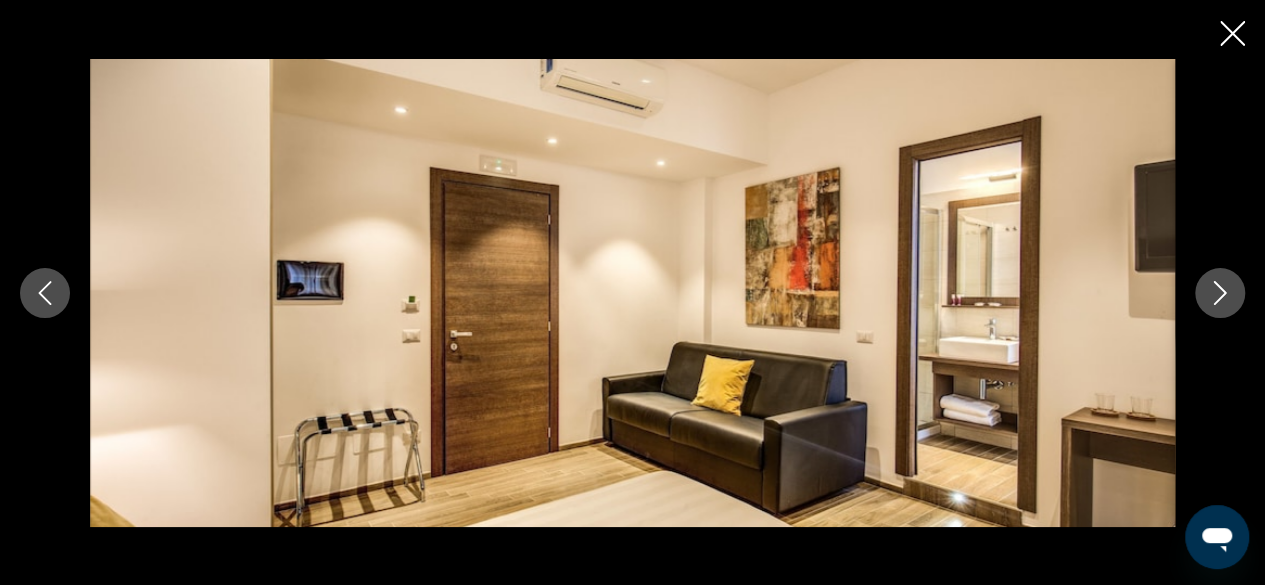 click at bounding box center (1220, 293) 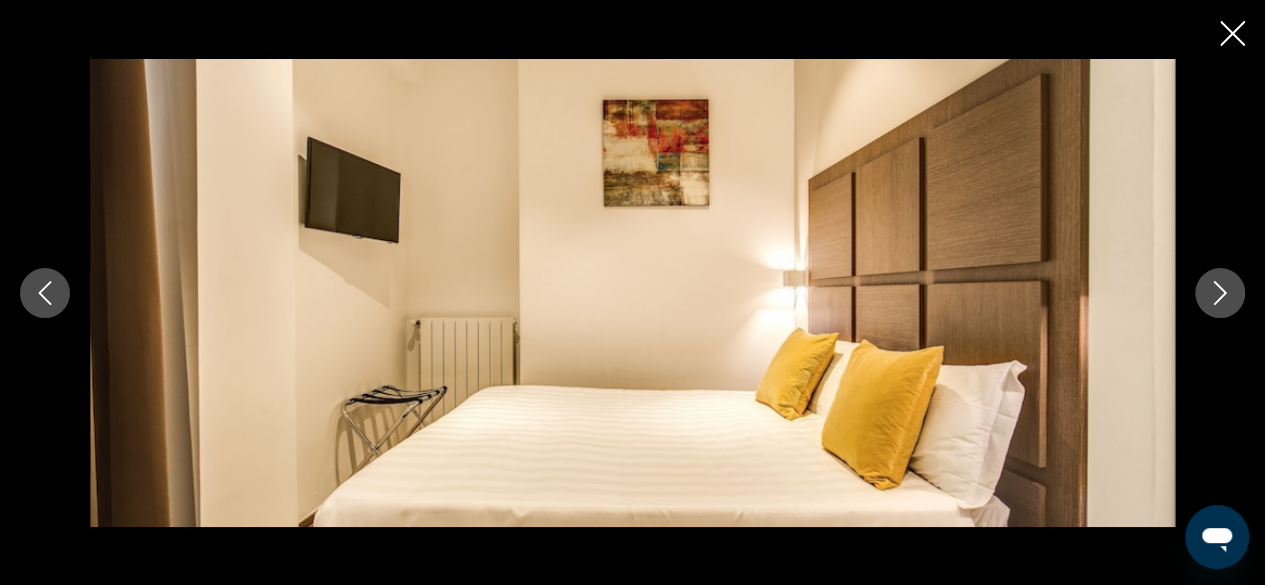 click 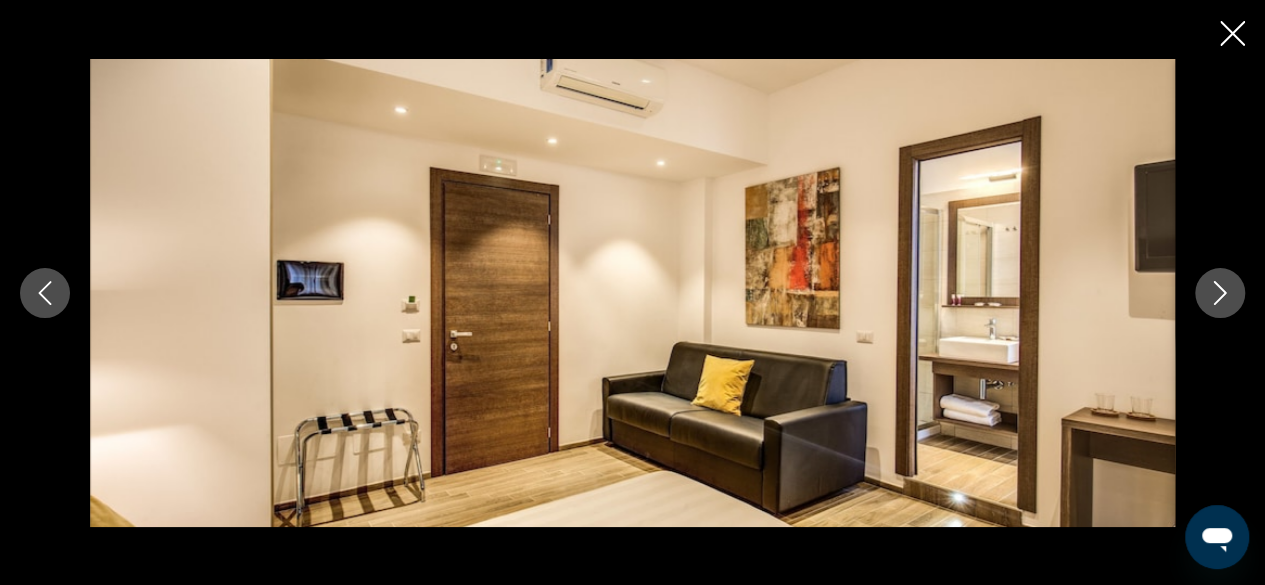 click 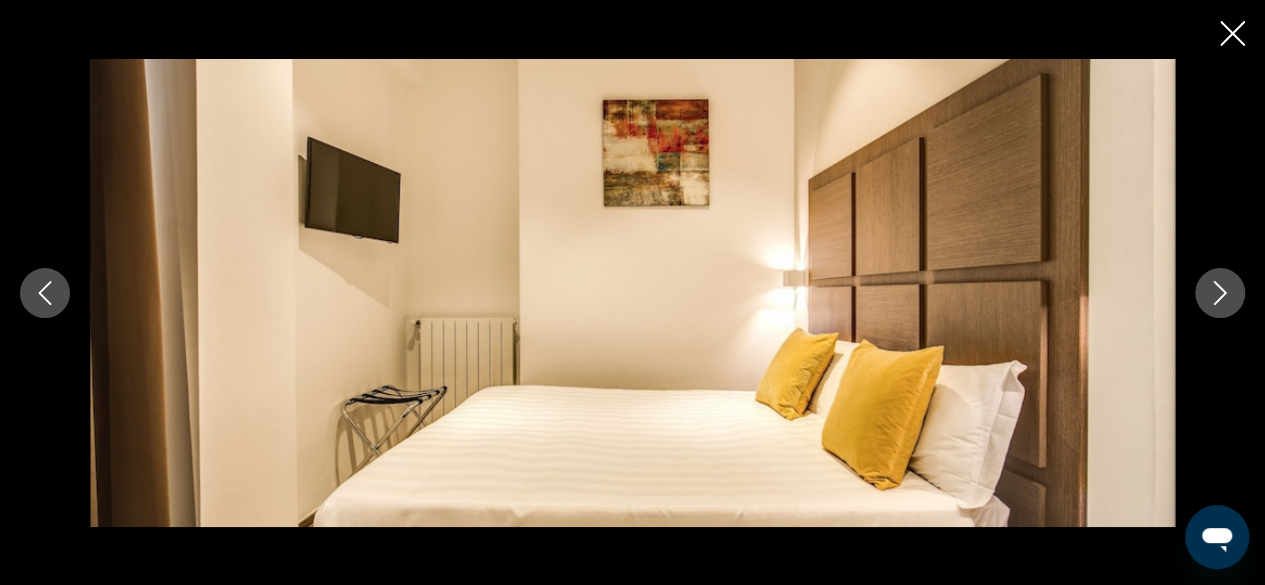 click 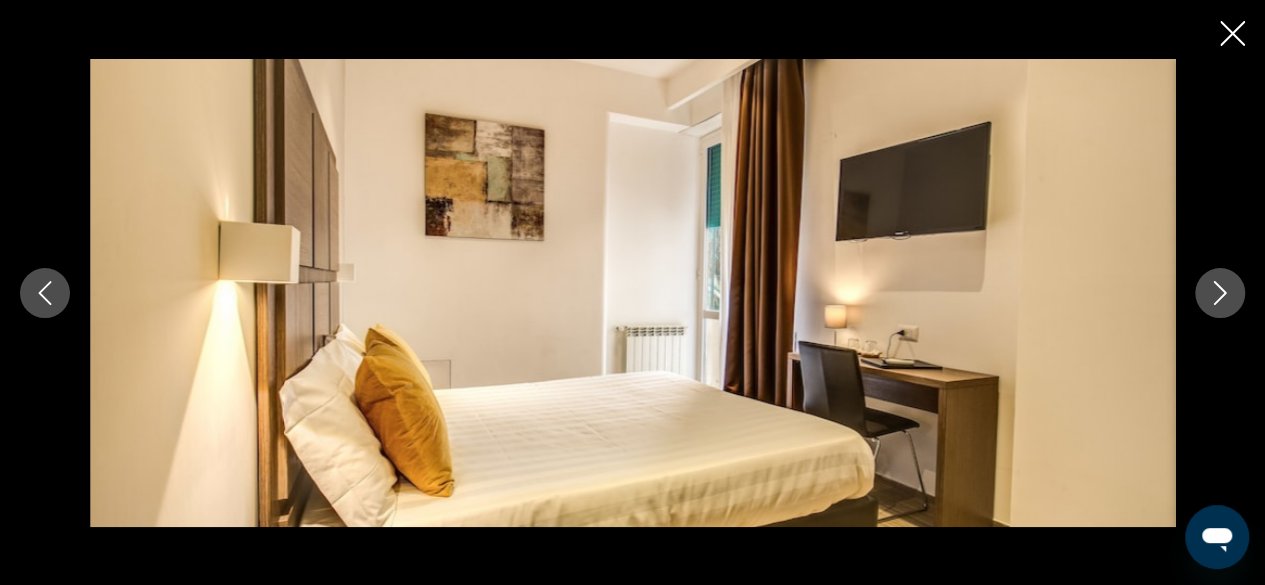 click 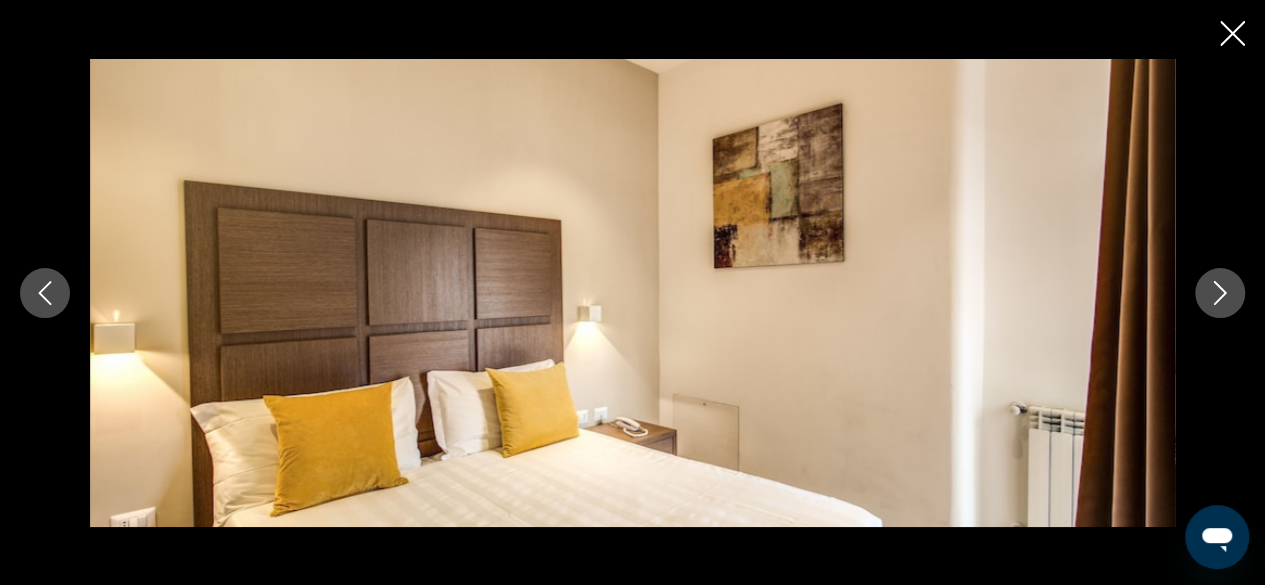 click 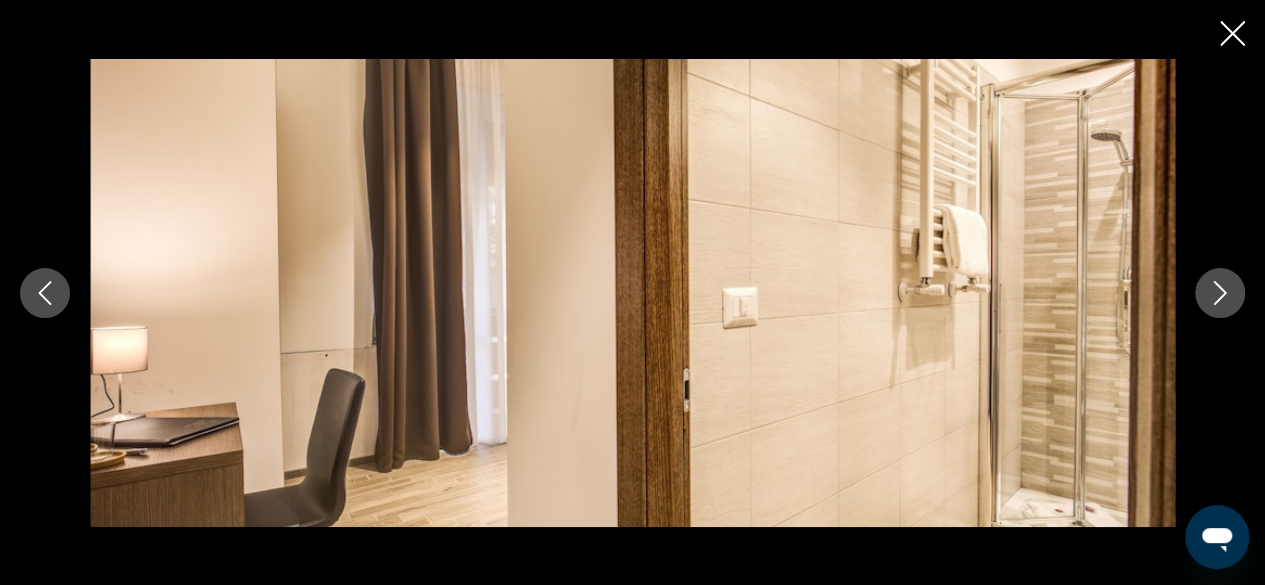 click 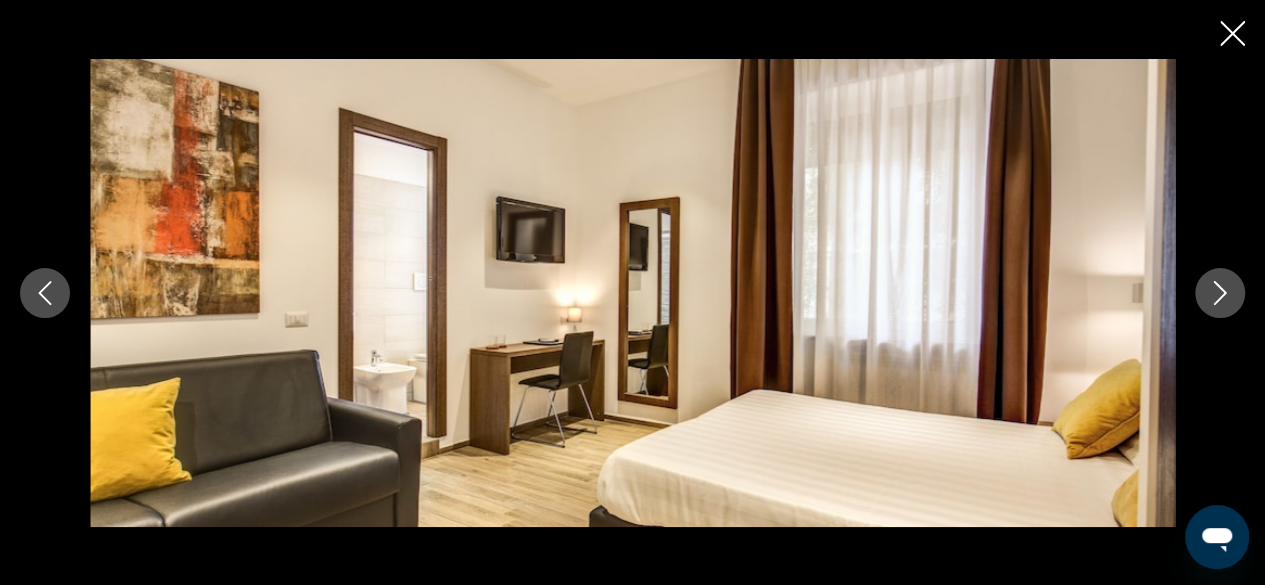 click 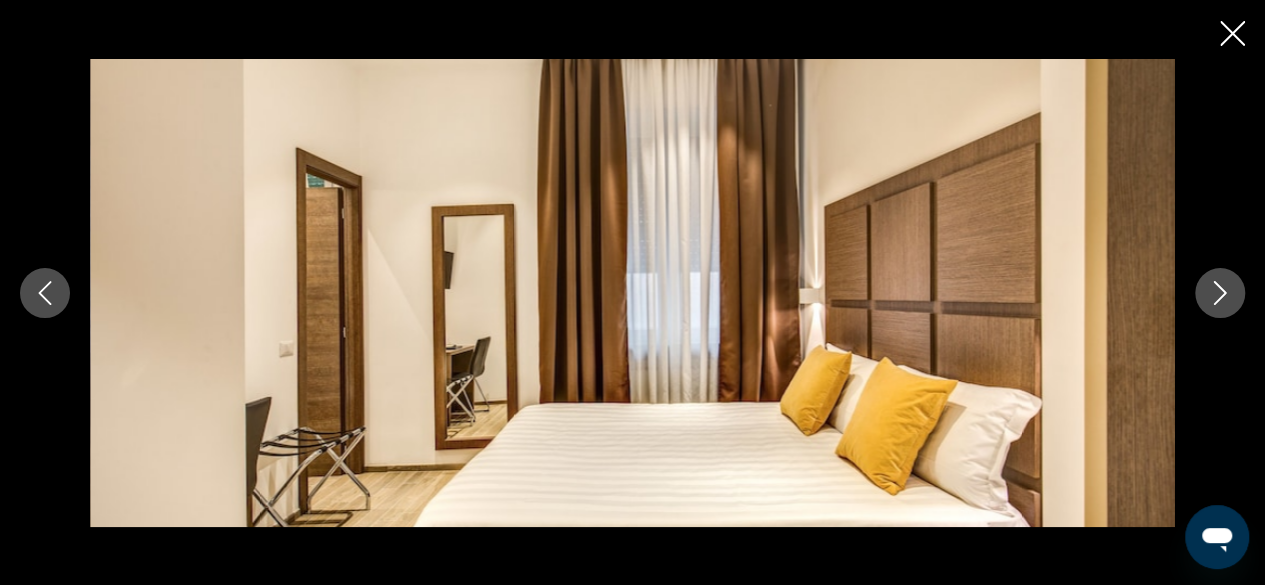 click 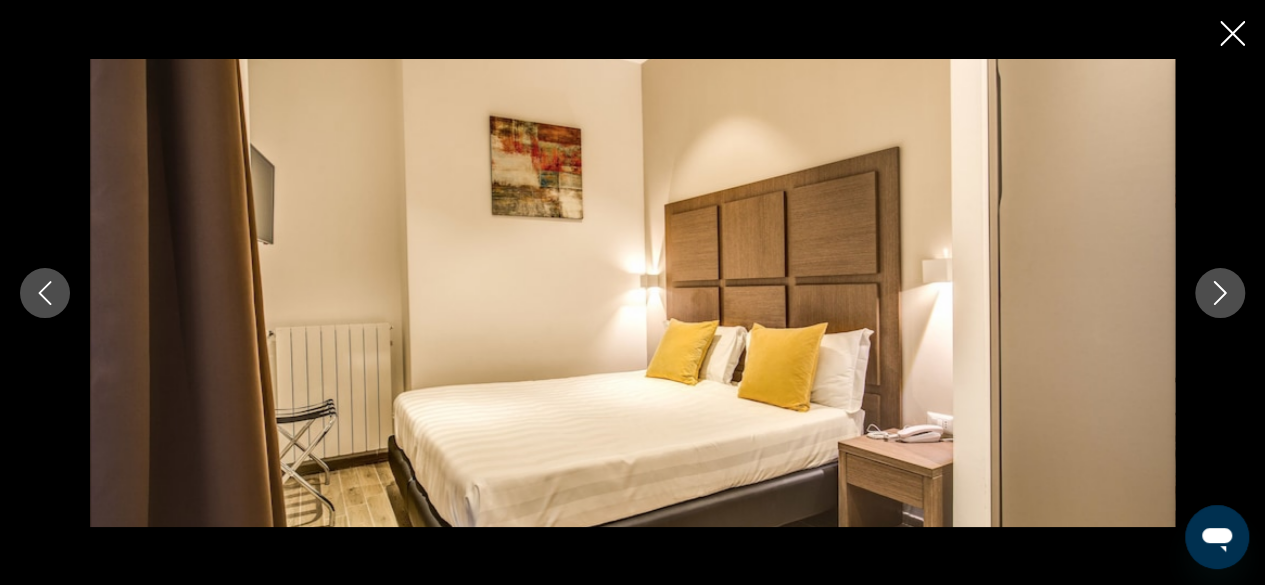 click 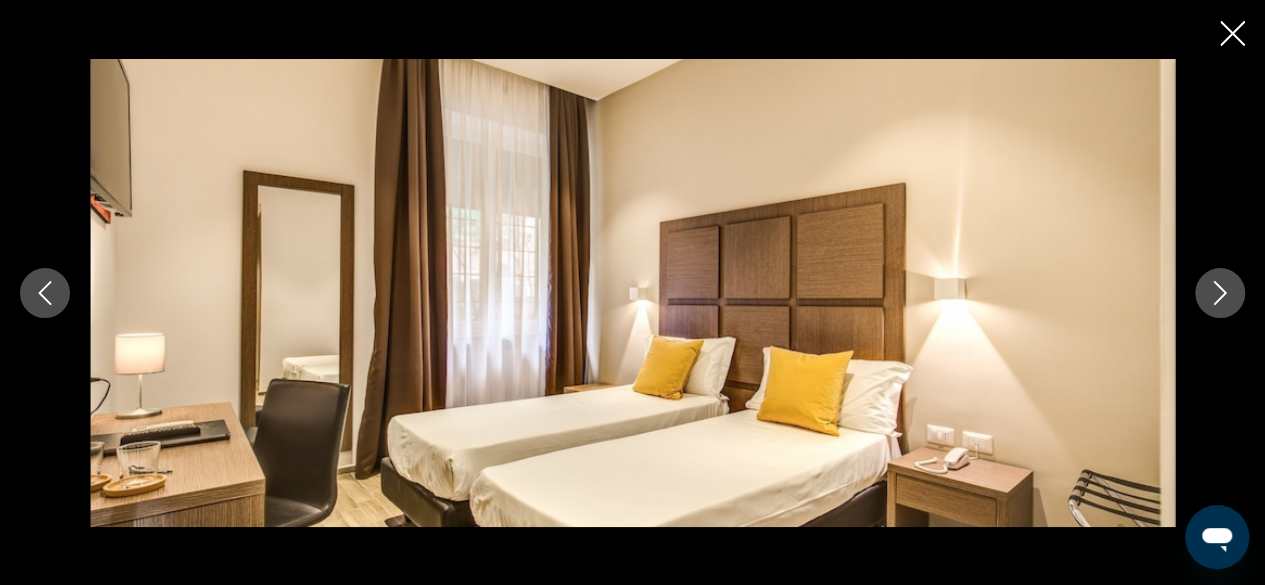 click 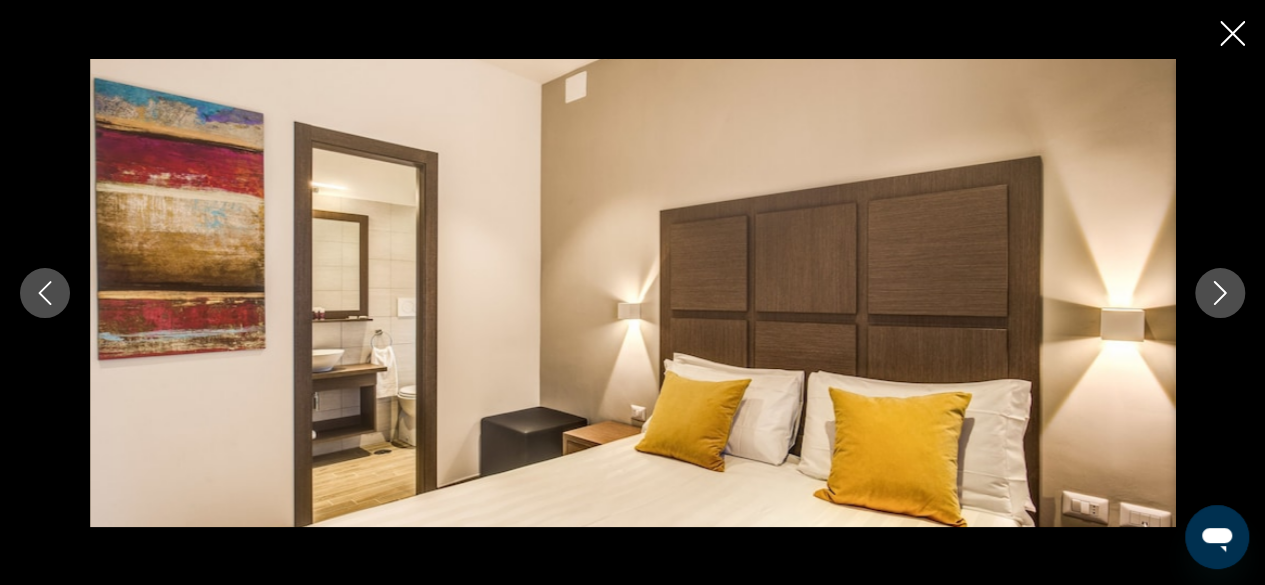 click 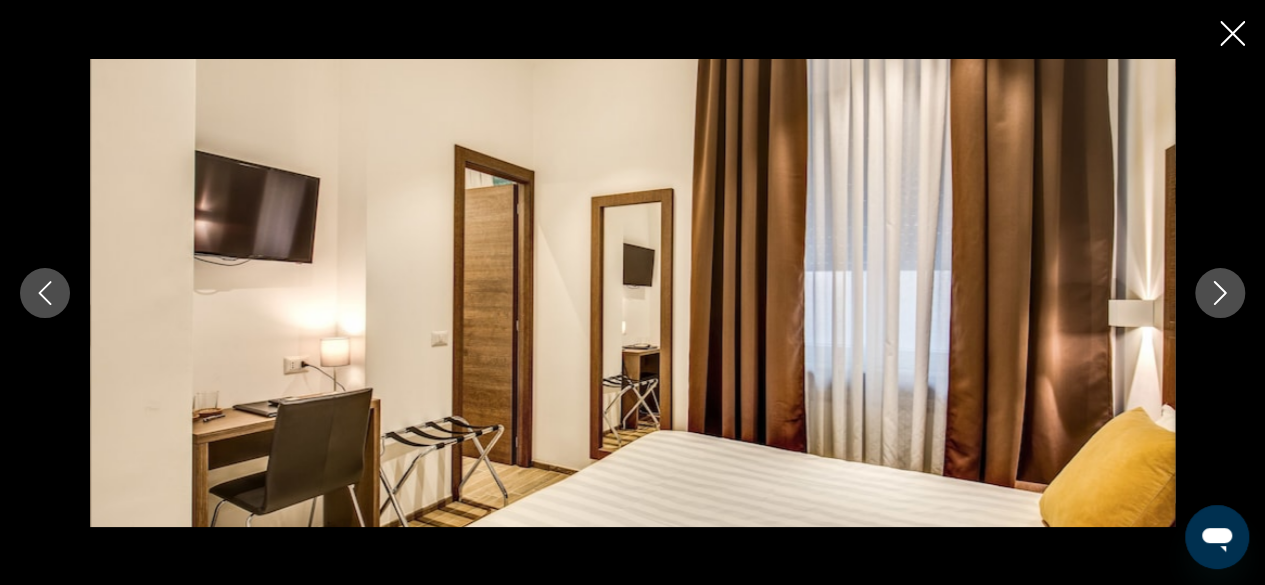 click 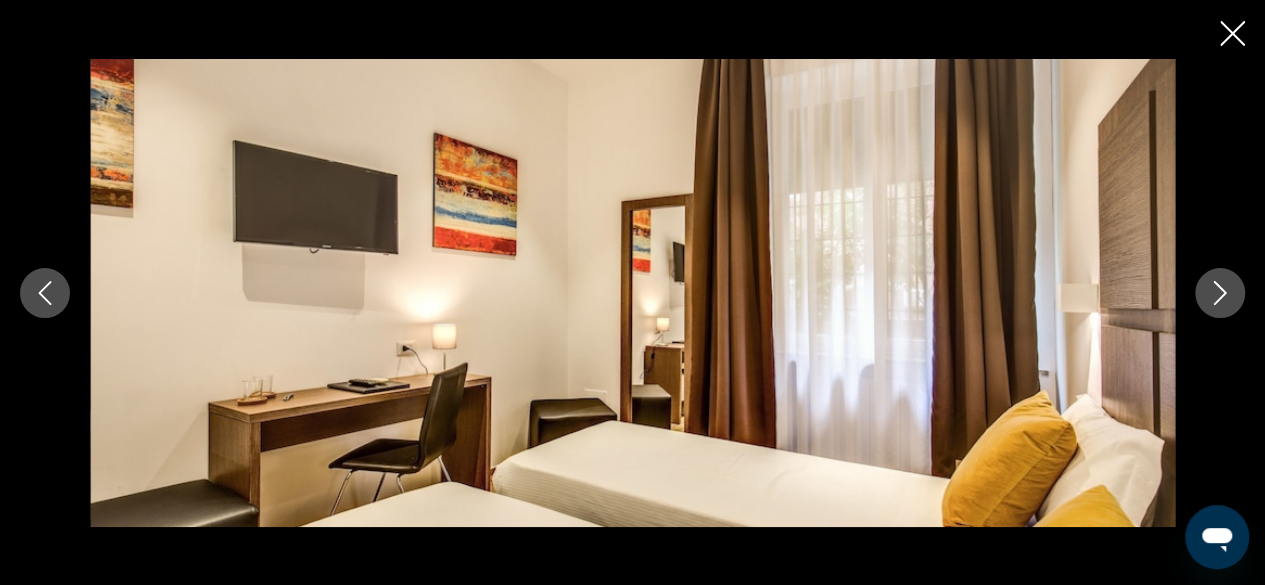 click 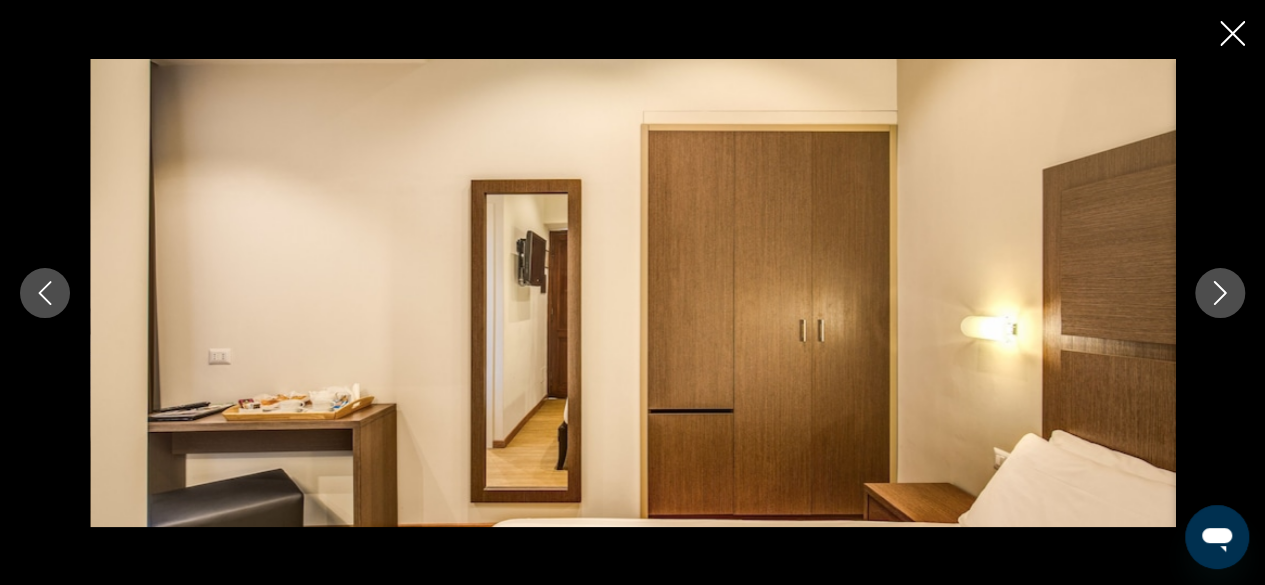 click 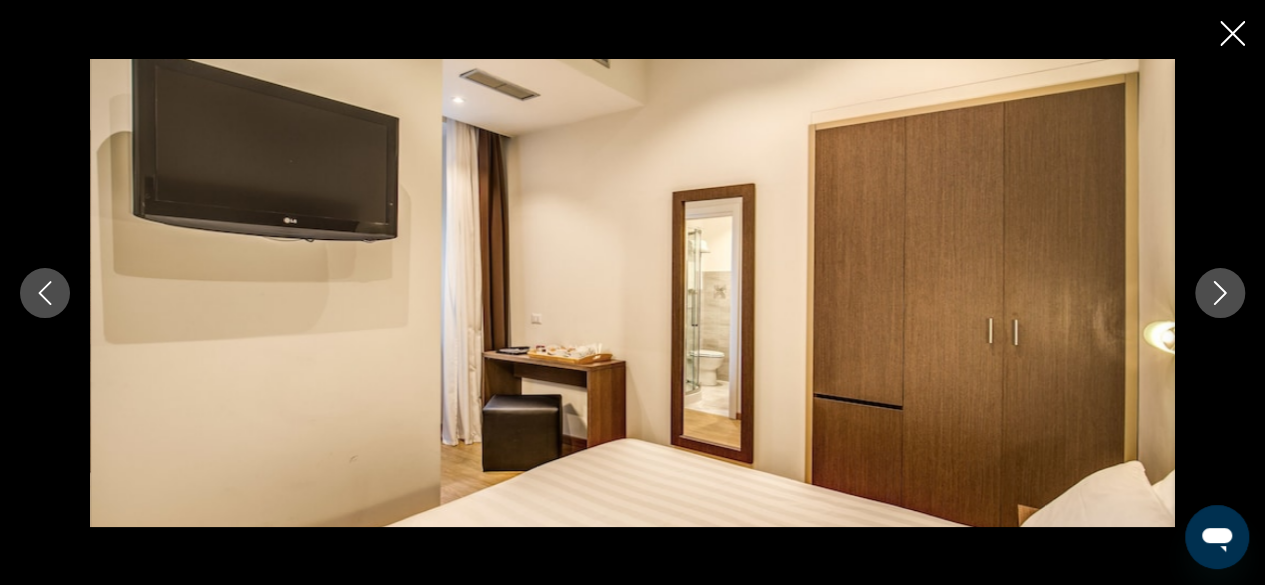 click 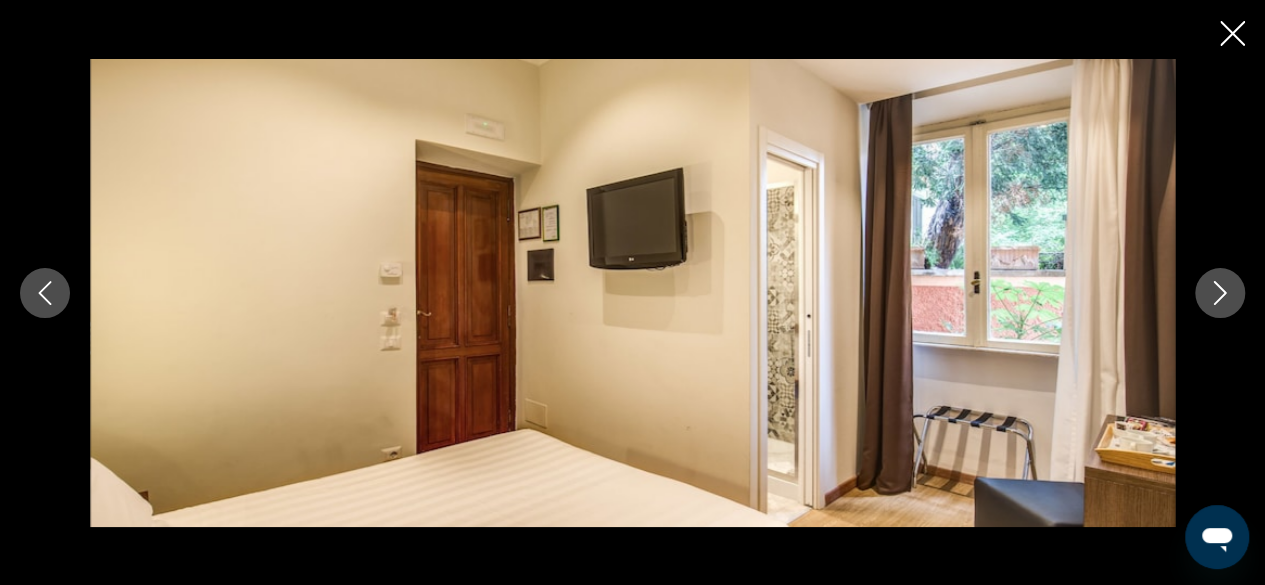 click 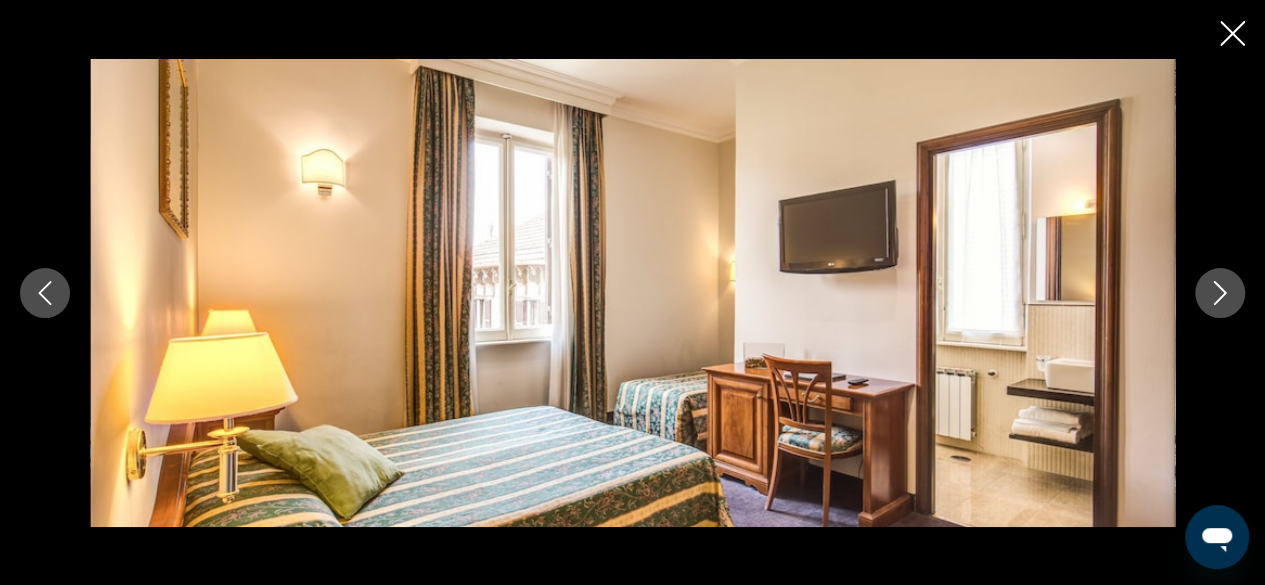 click 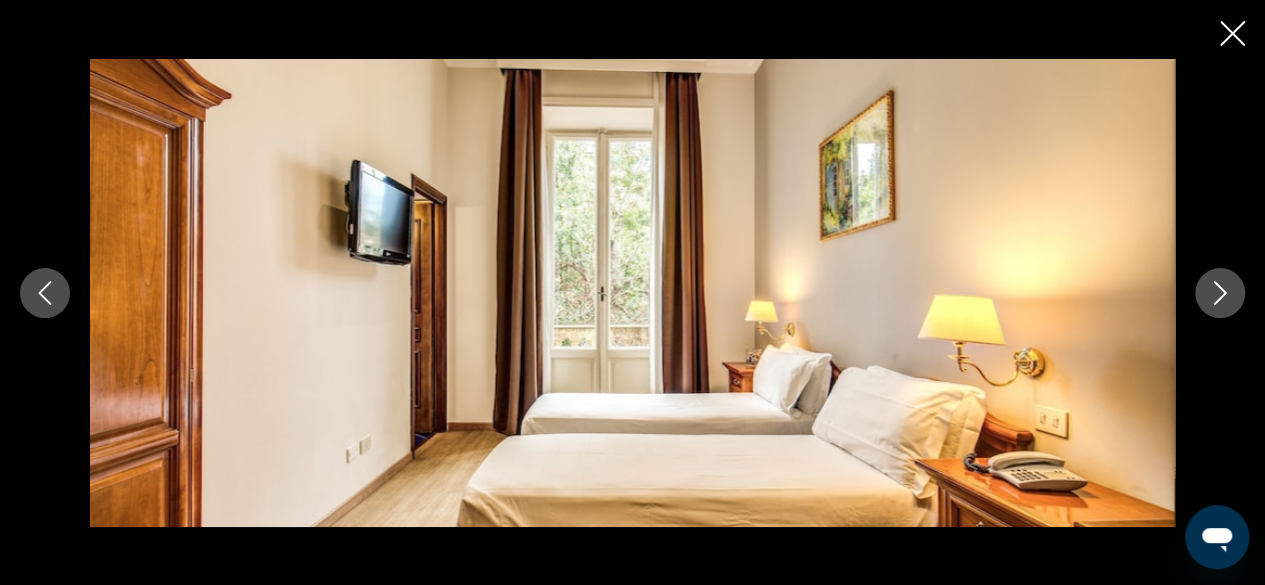 click 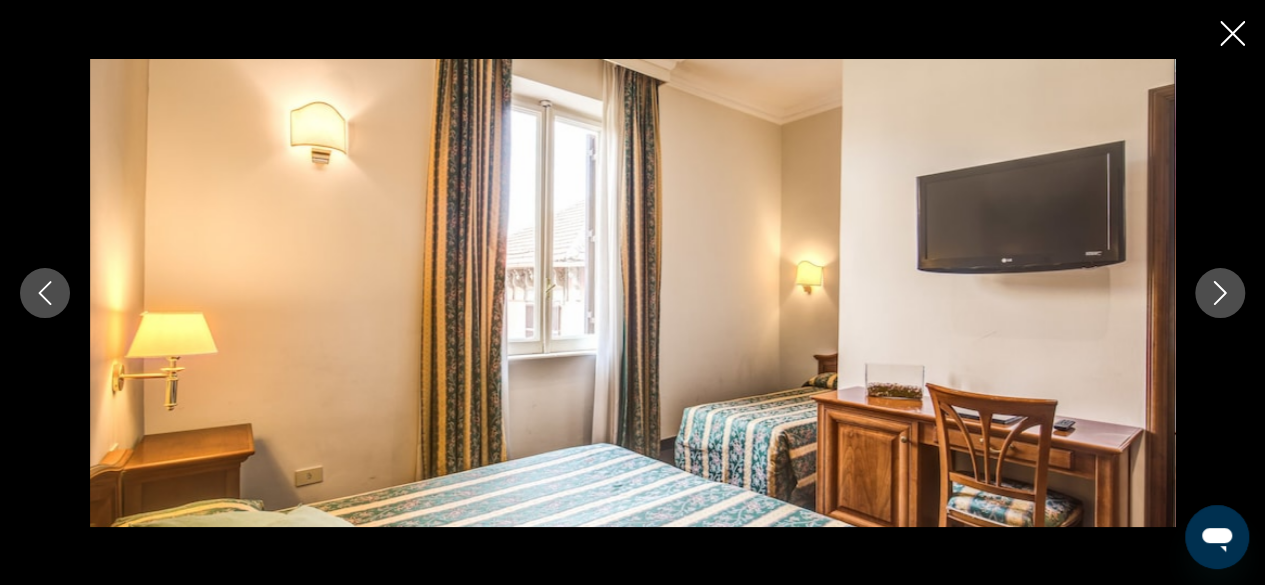 click 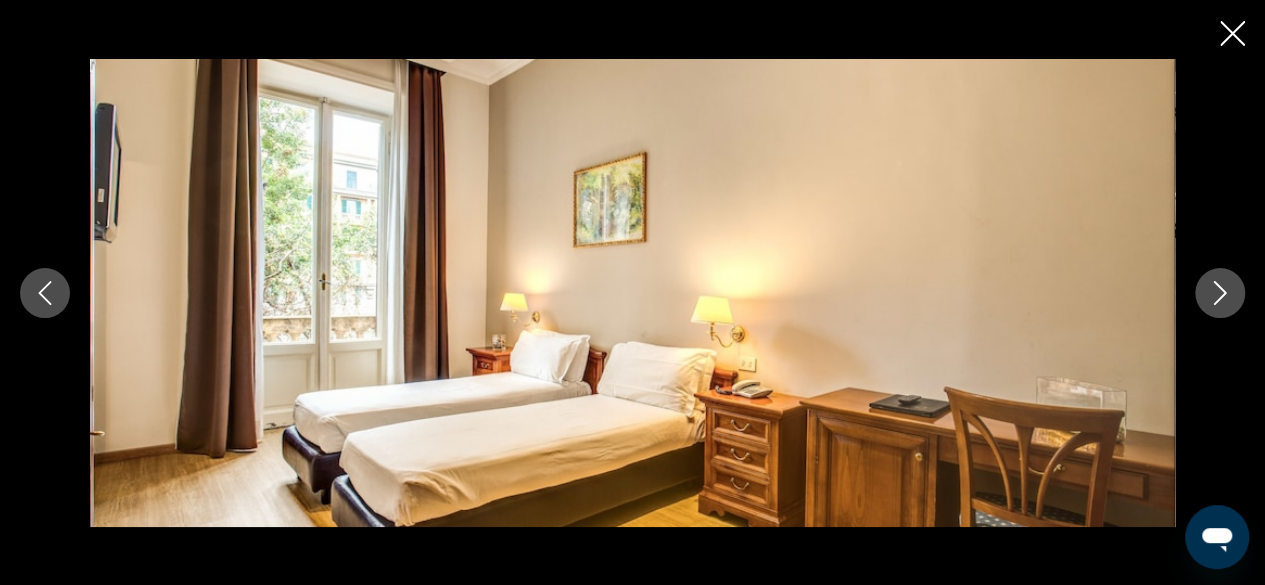 click 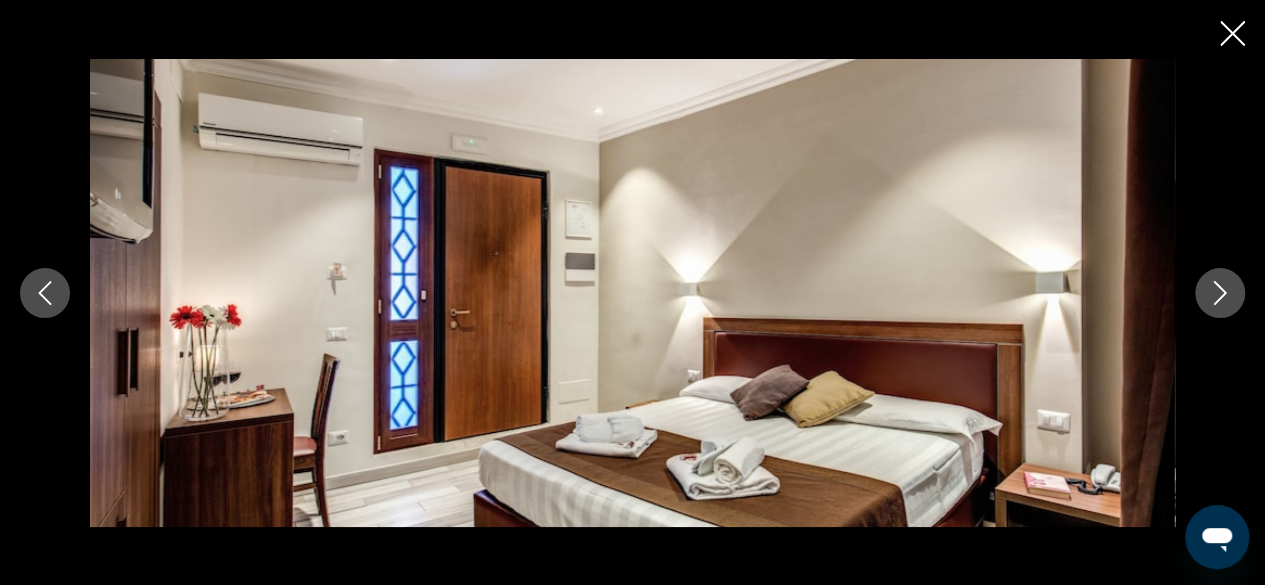 click 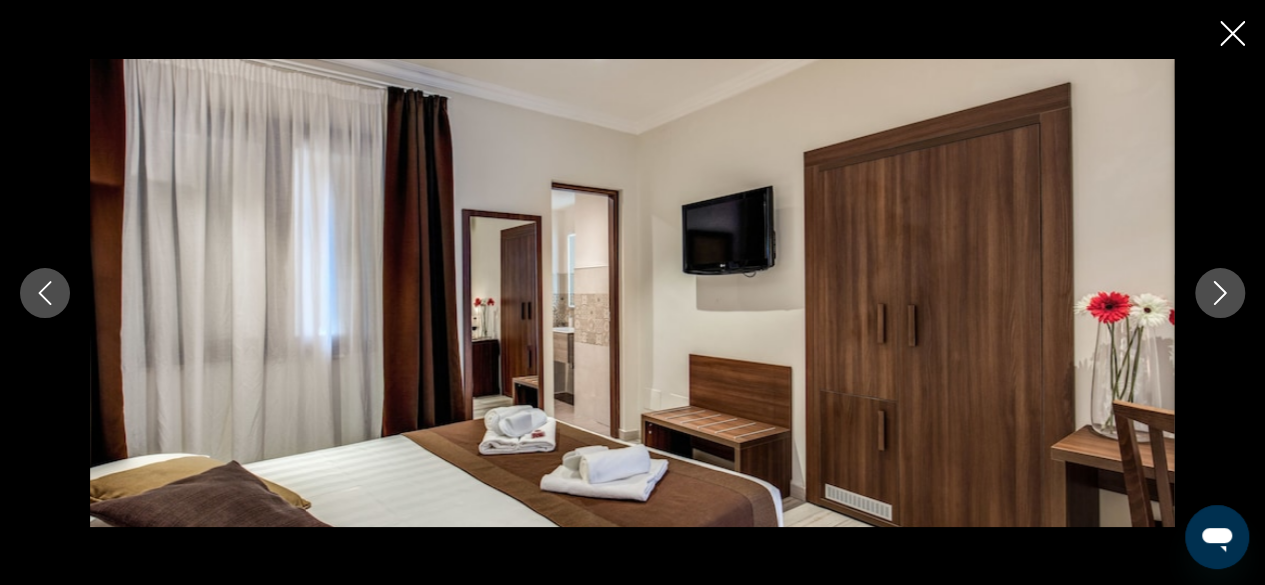 click 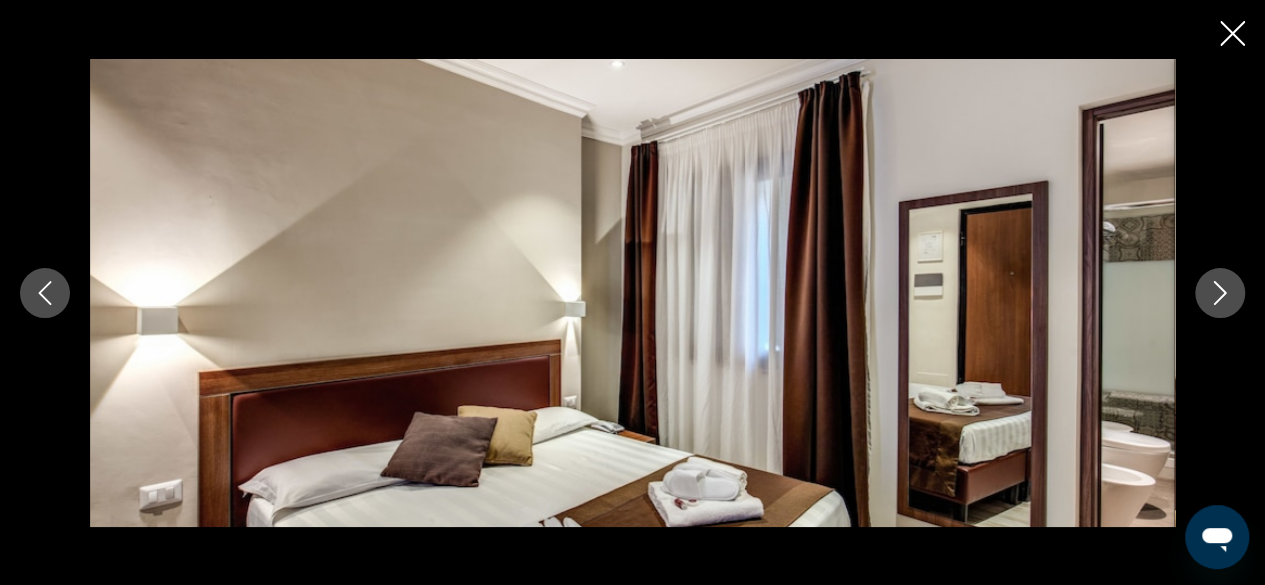 click 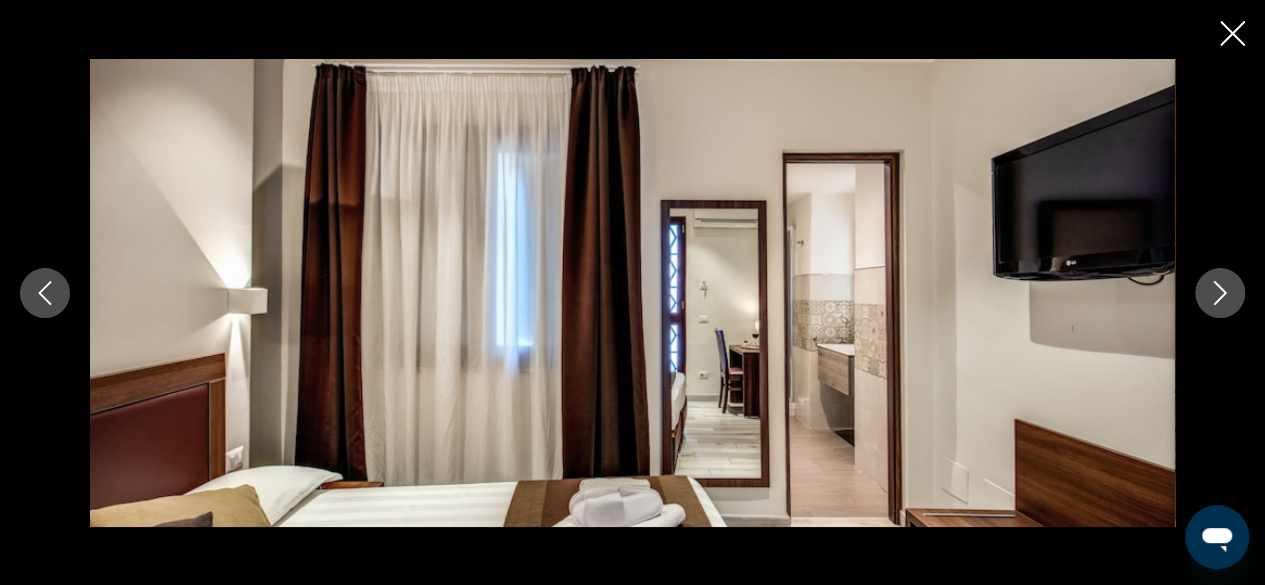 click 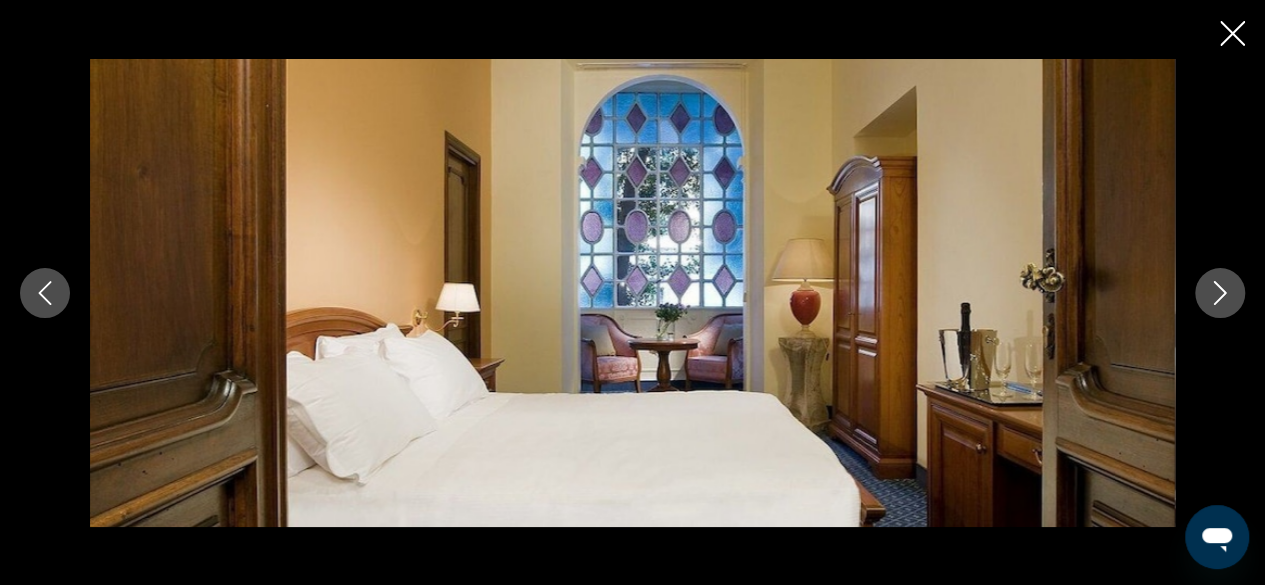 click 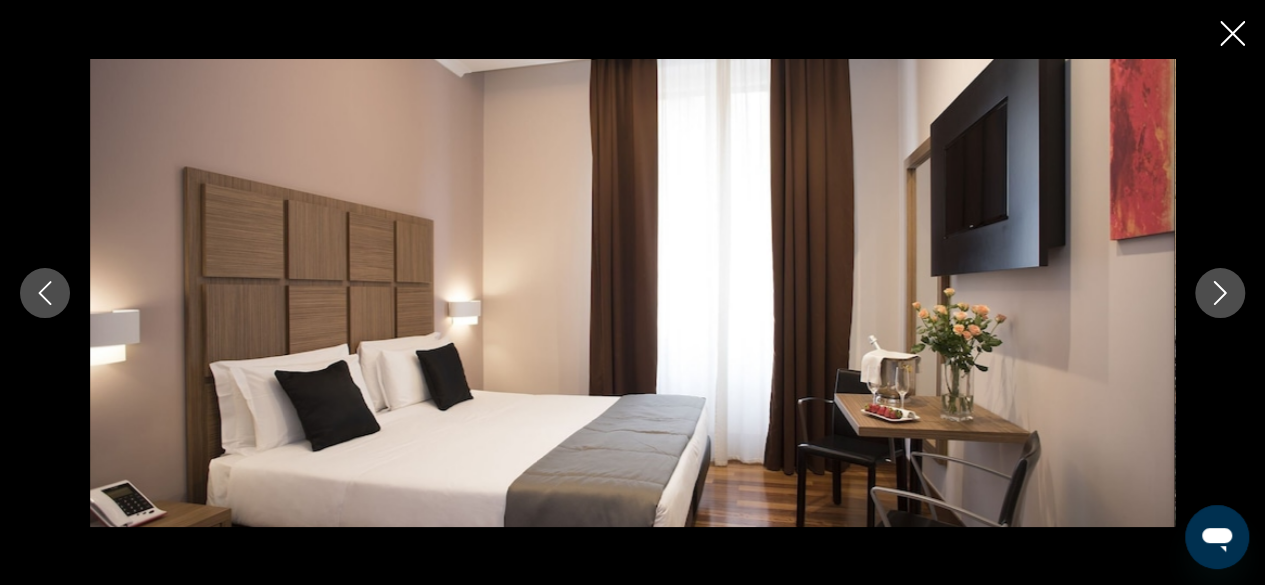 click 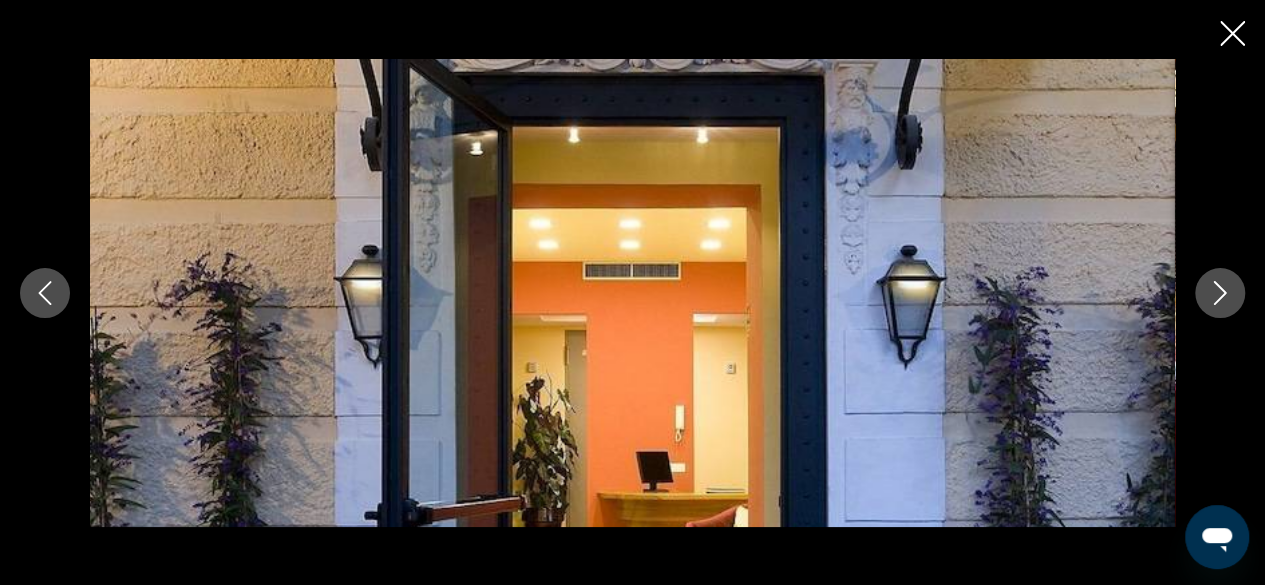 click 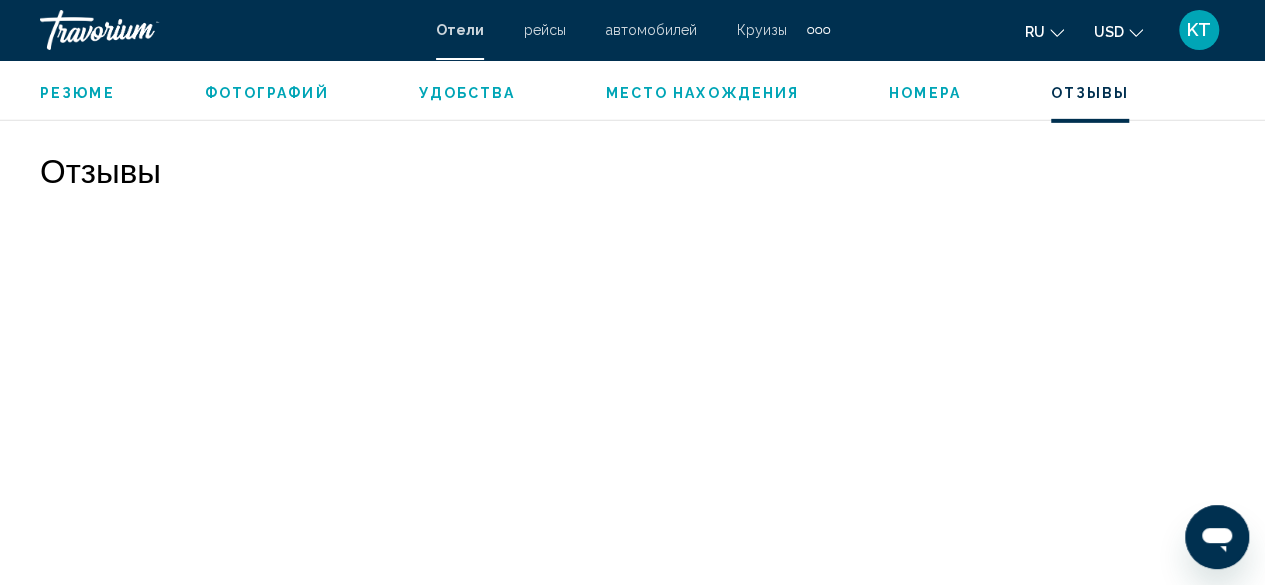 scroll, scrollTop: 3117, scrollLeft: 0, axis: vertical 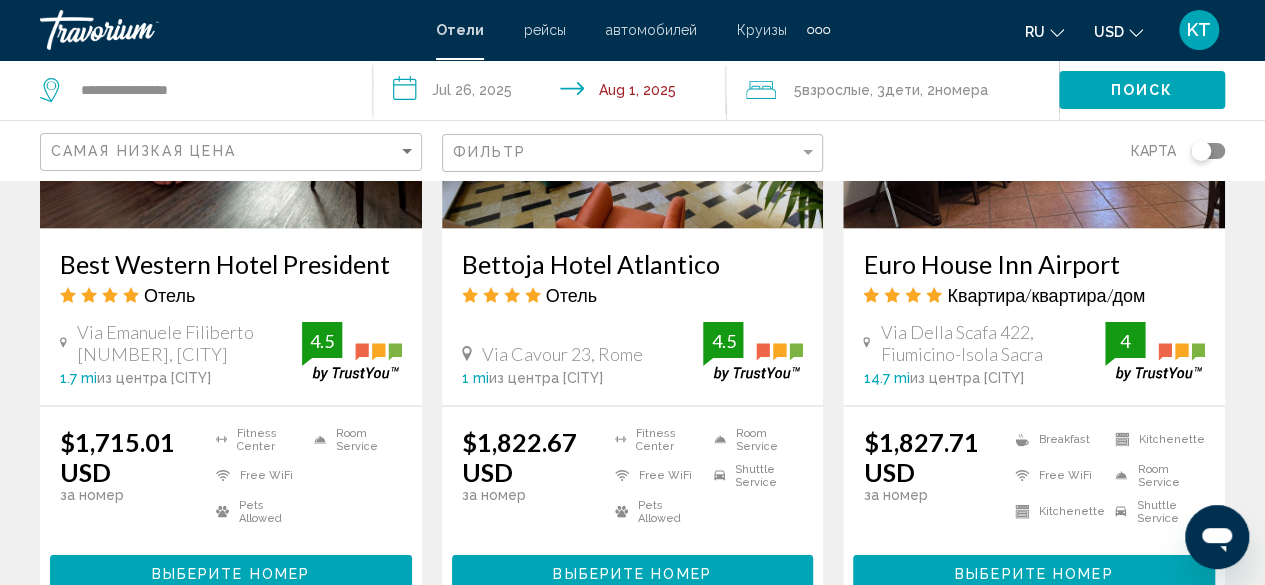 click on "Bettoja Hotel Atlantico" at bounding box center (633, 263) 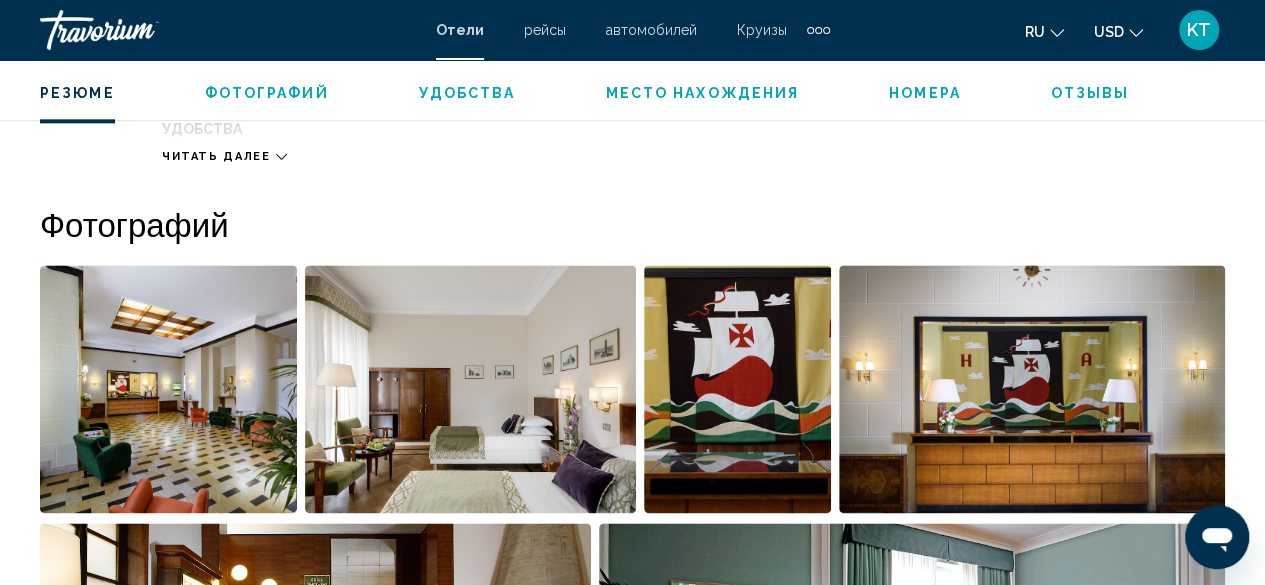 scroll, scrollTop: 1244, scrollLeft: 0, axis: vertical 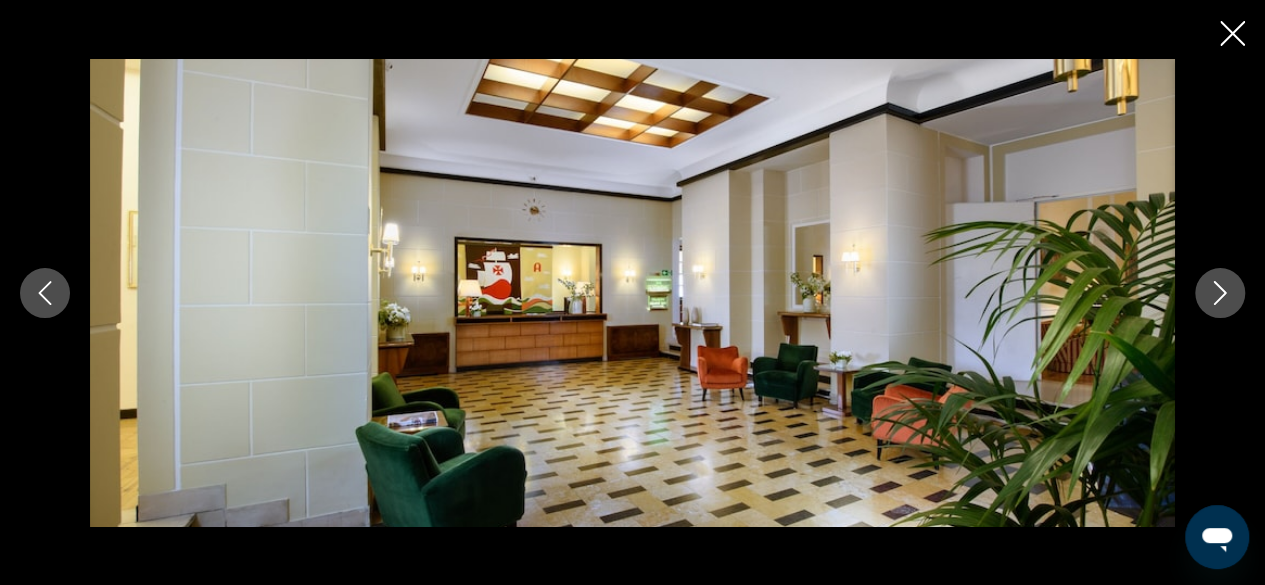 type 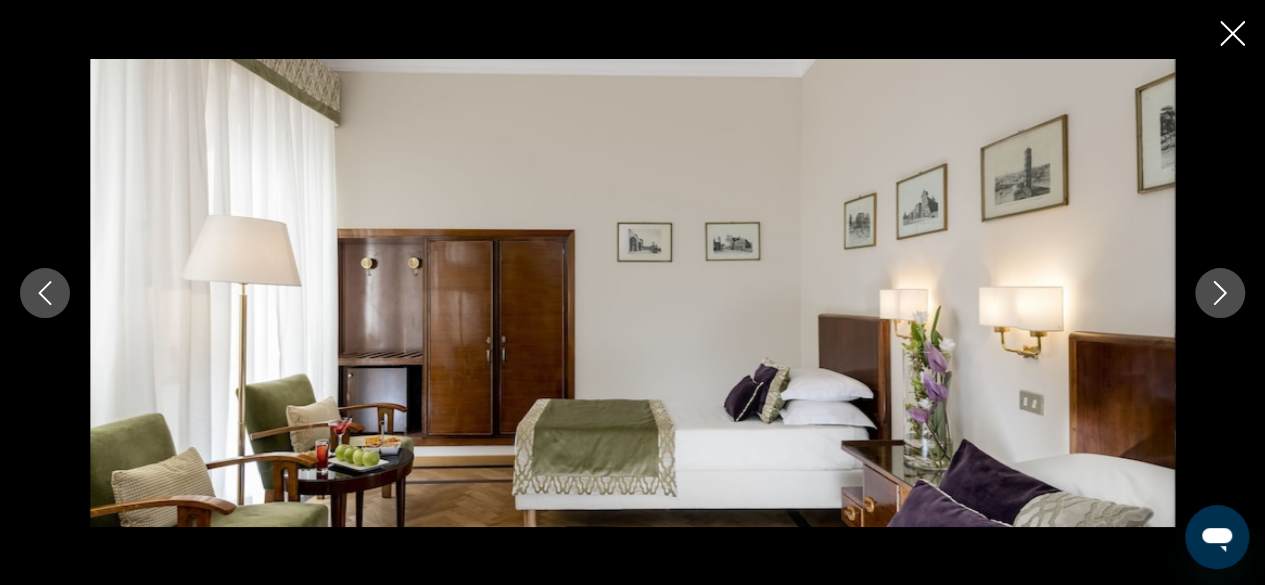 click 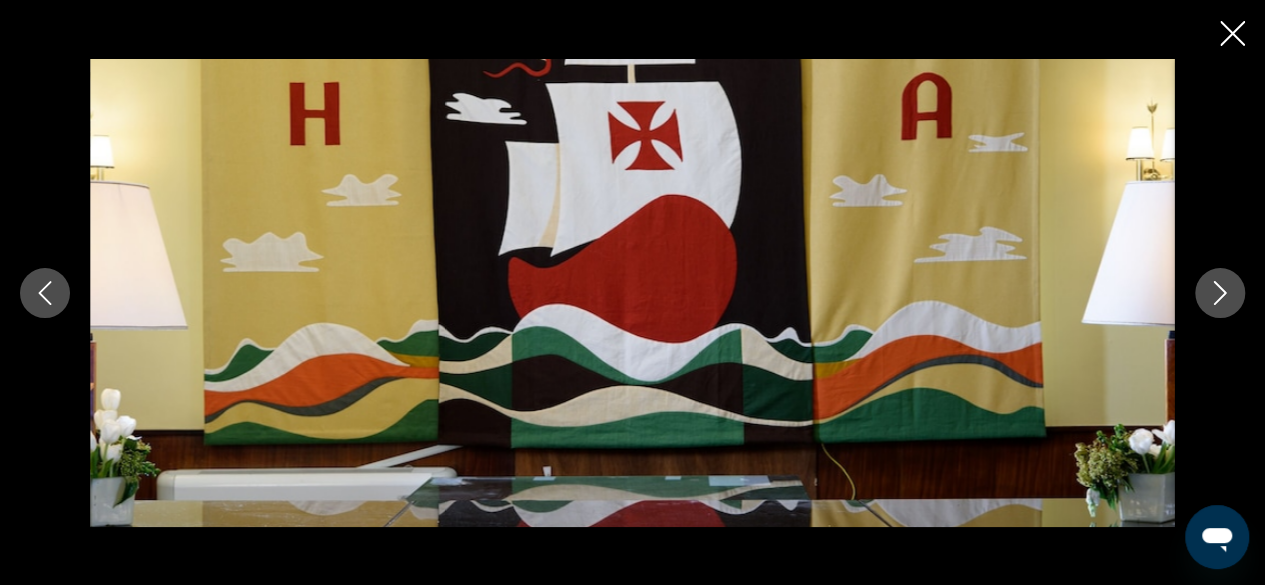 click 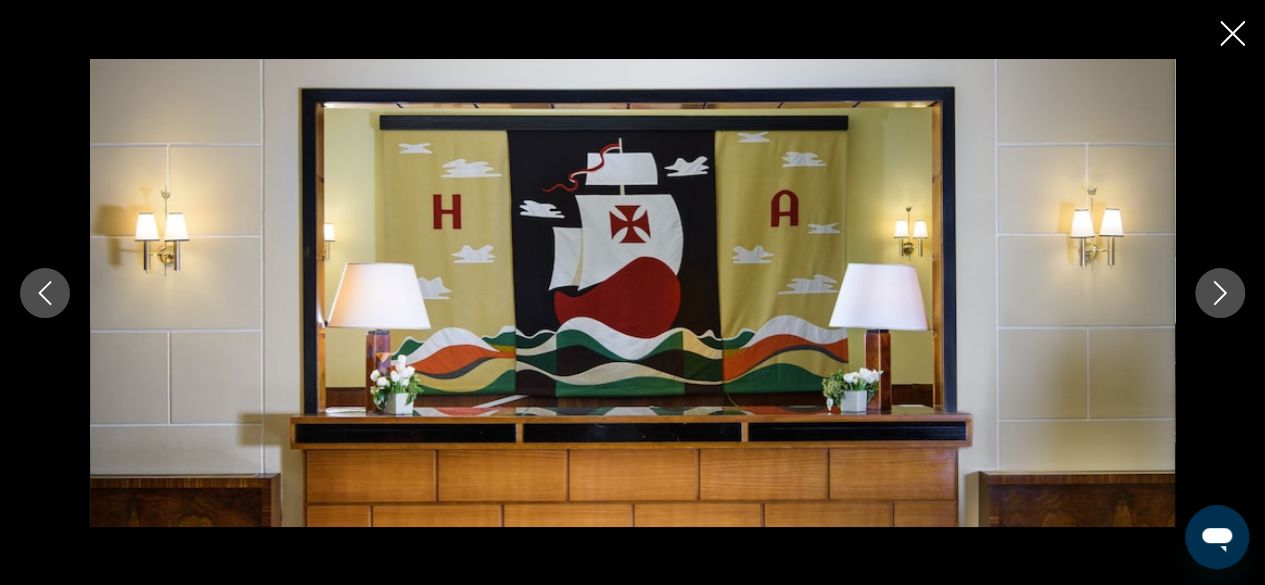 click 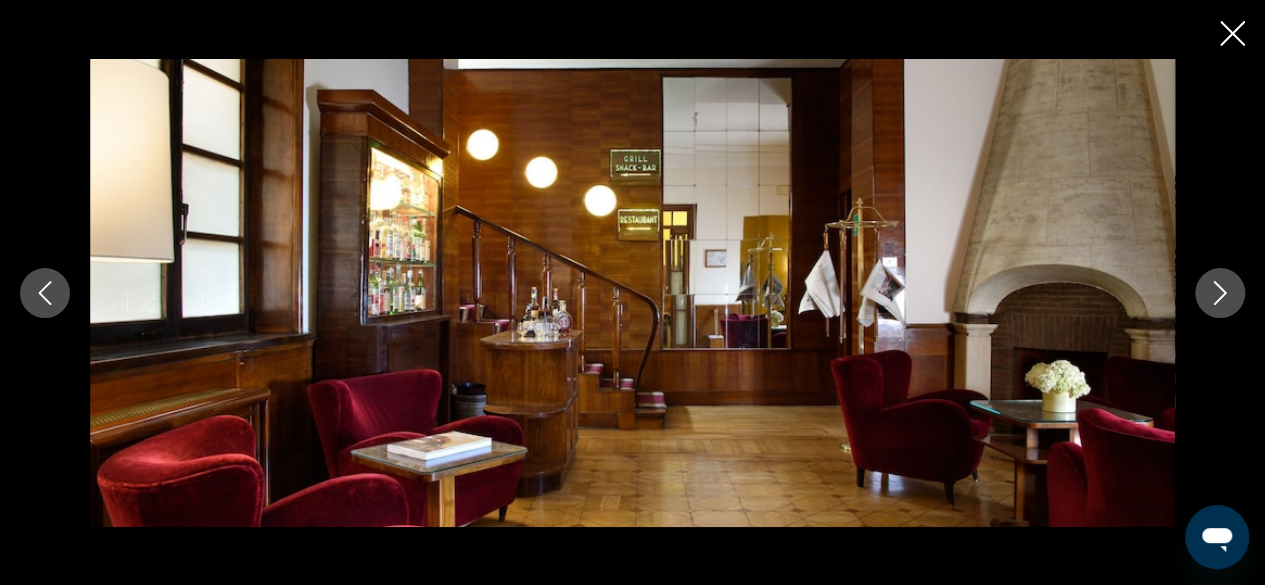 click 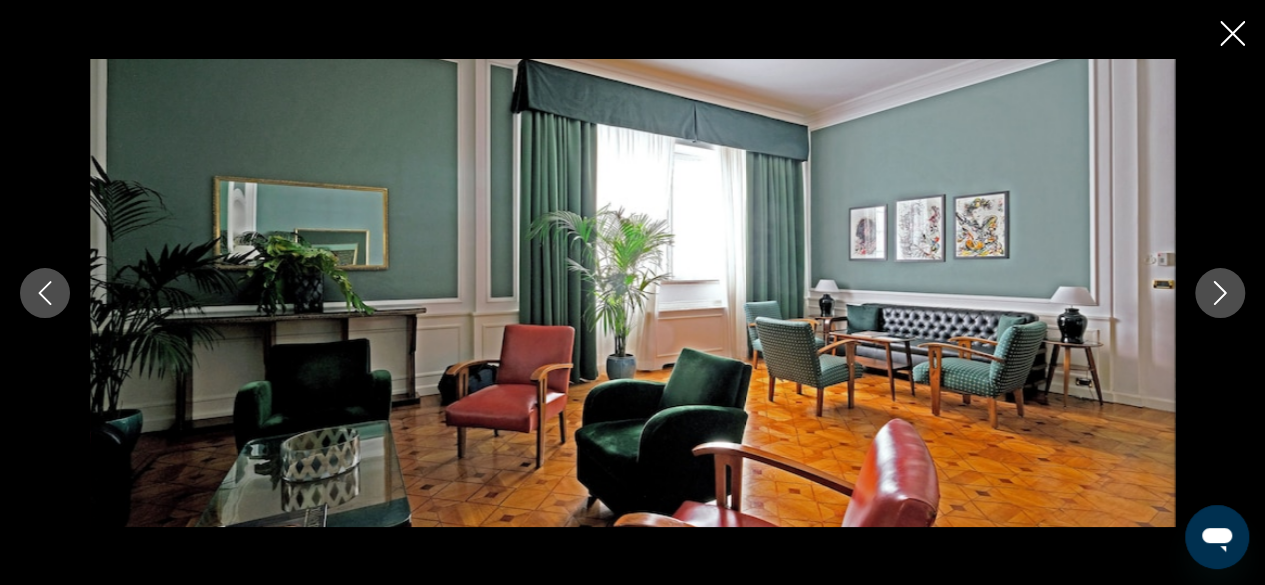 click 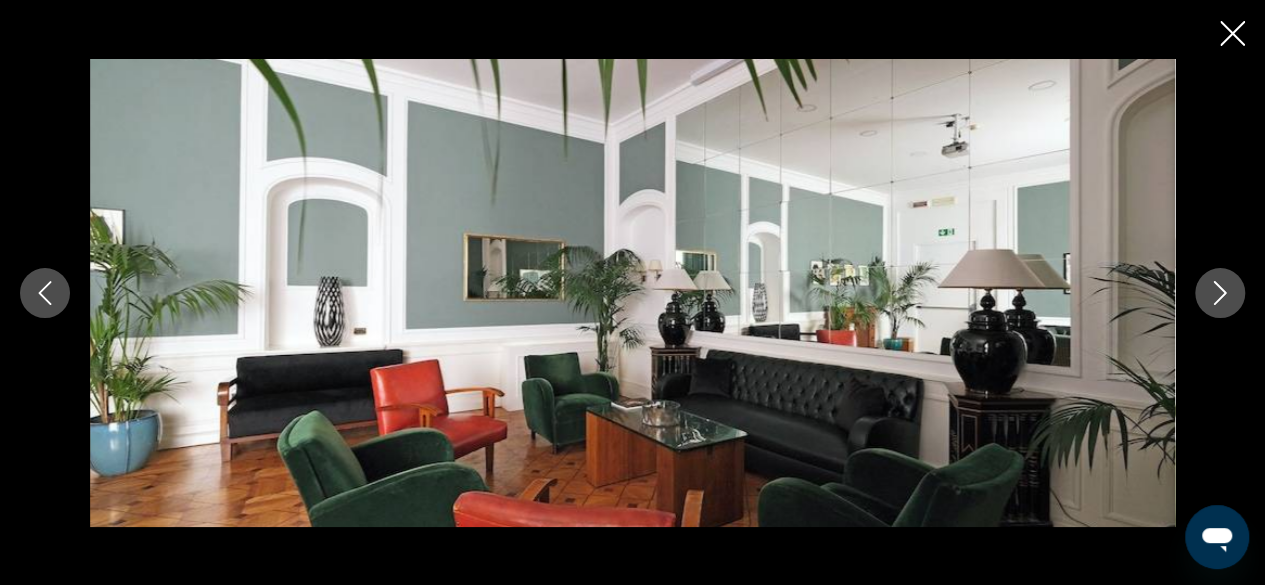 click 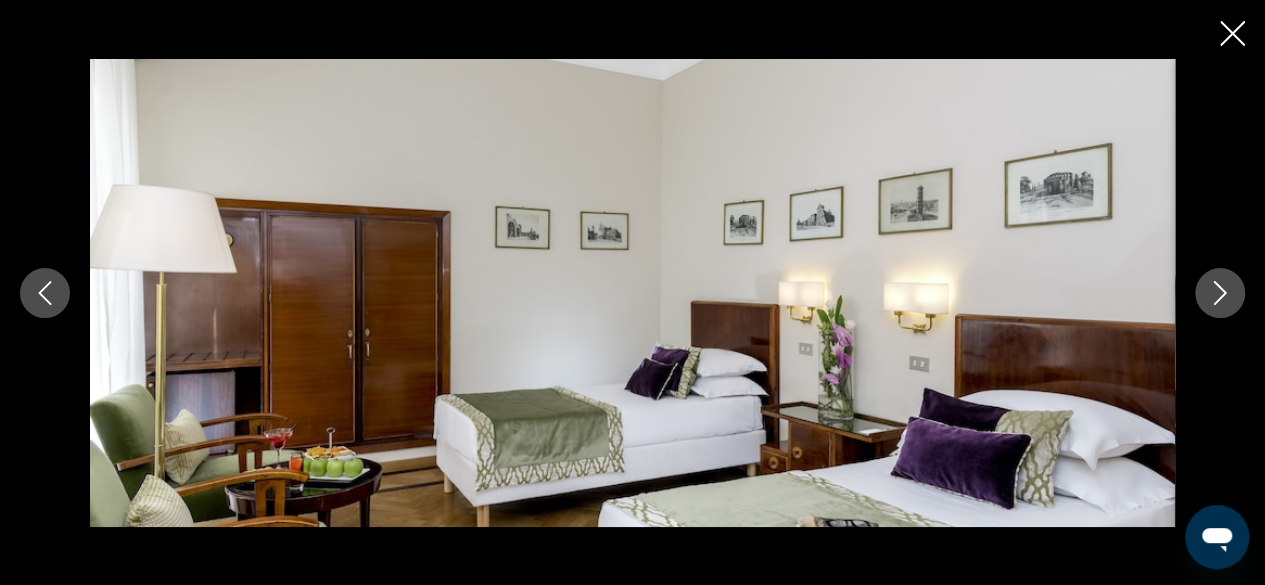 click 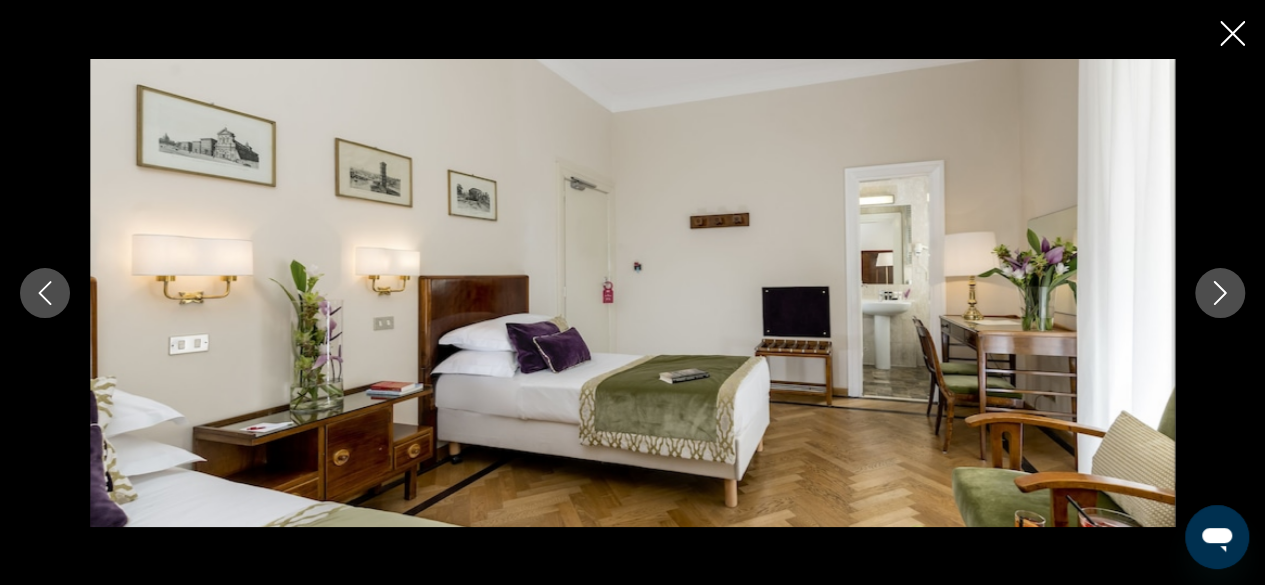 click 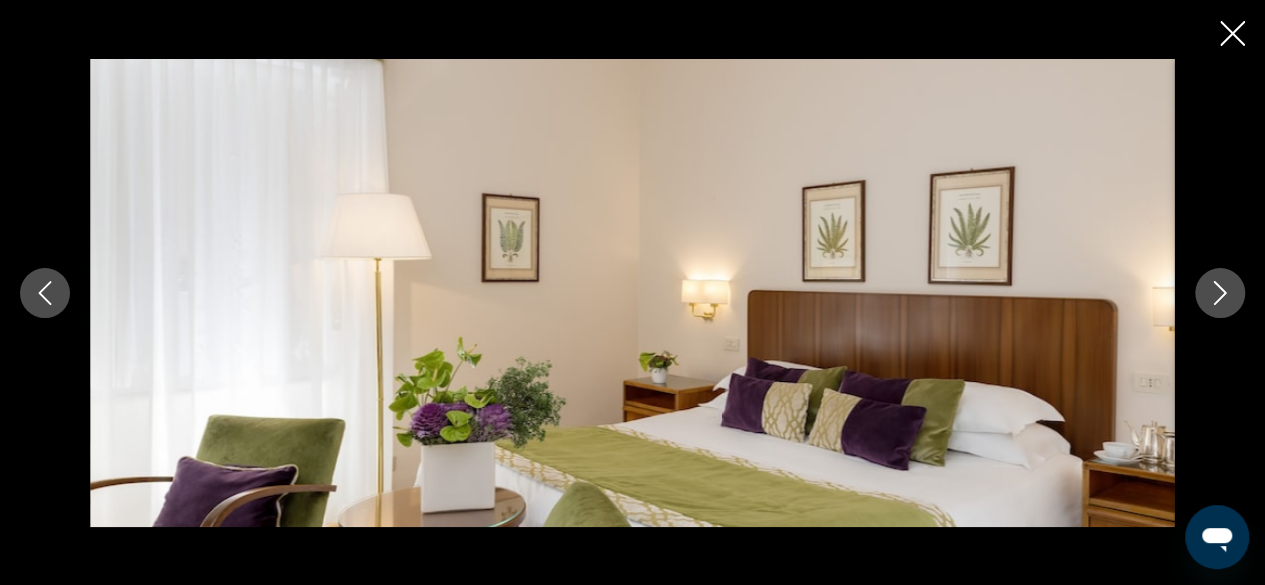 click 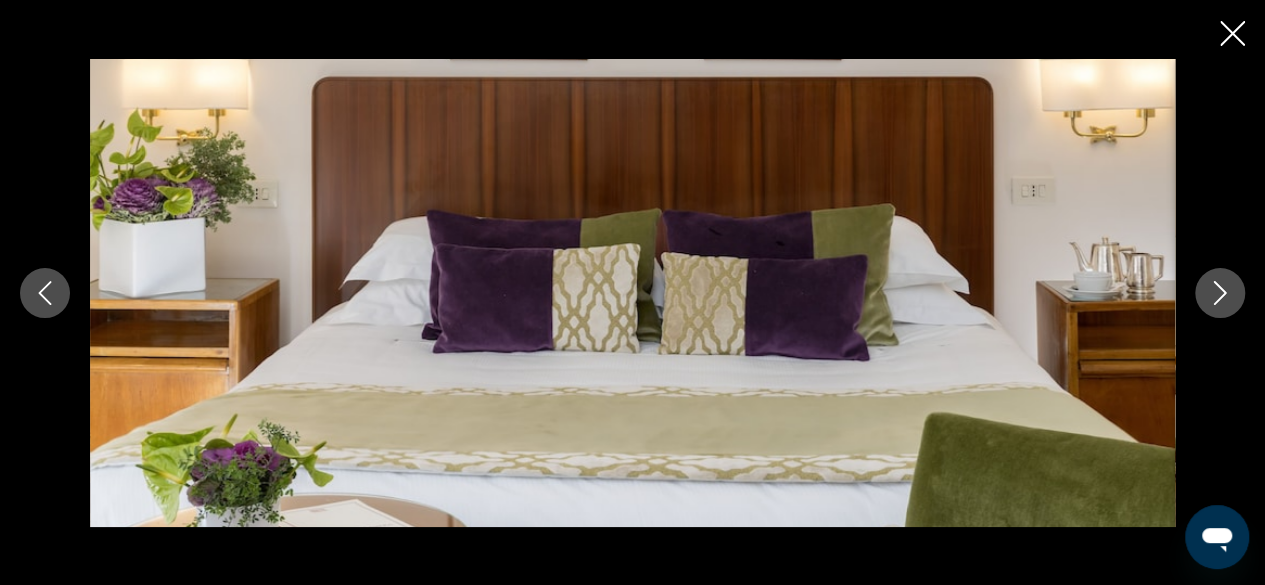 click 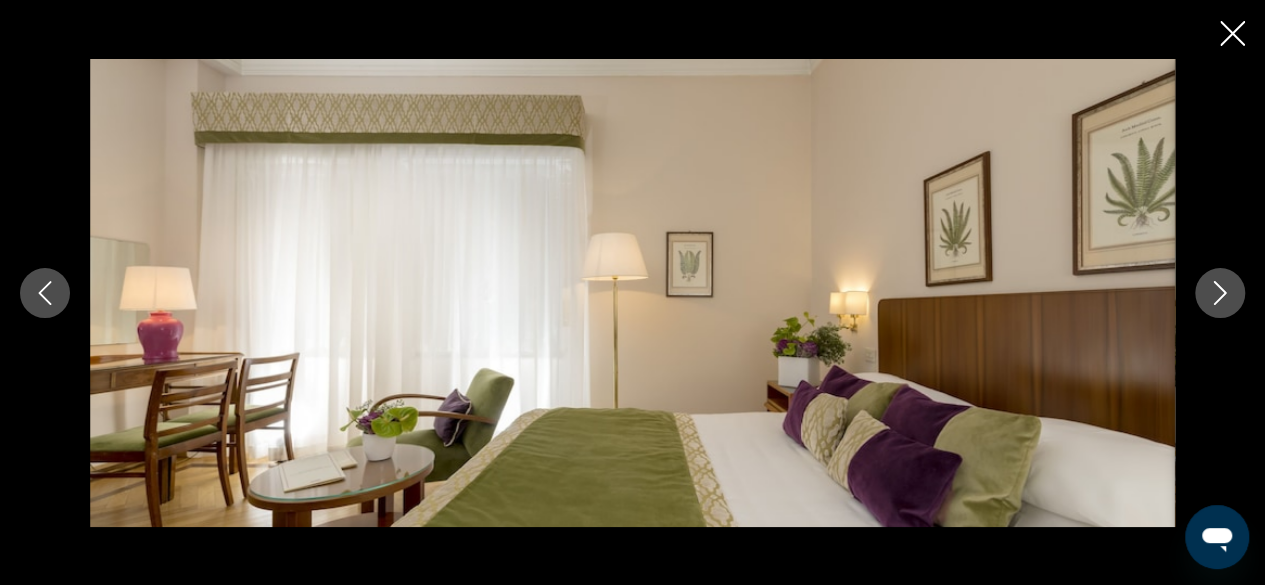 click 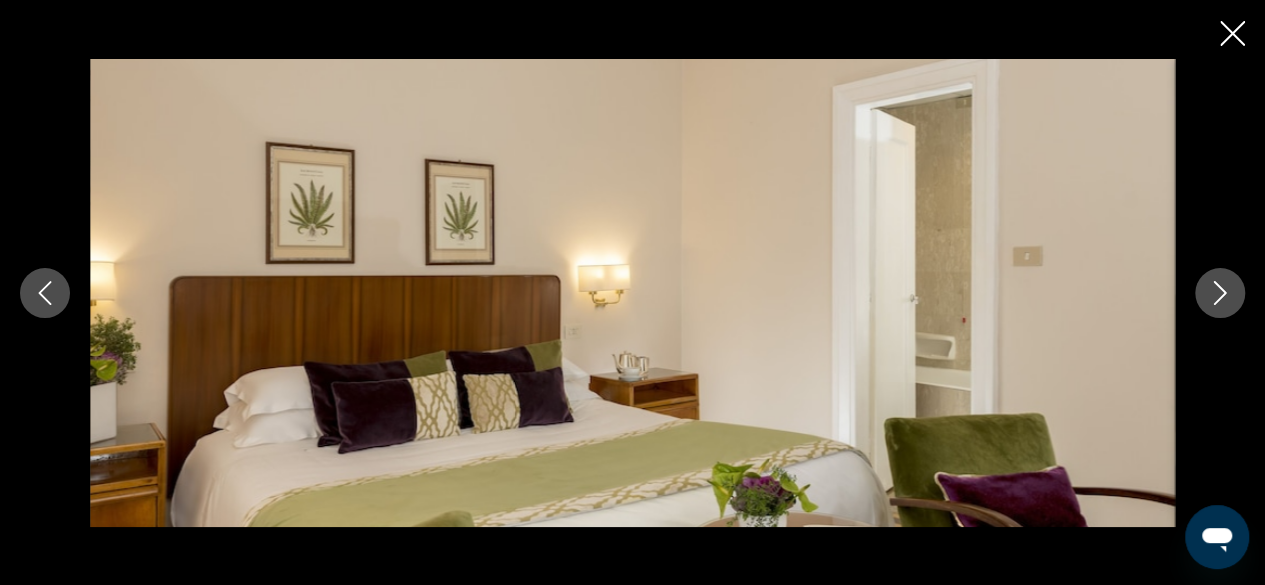 click 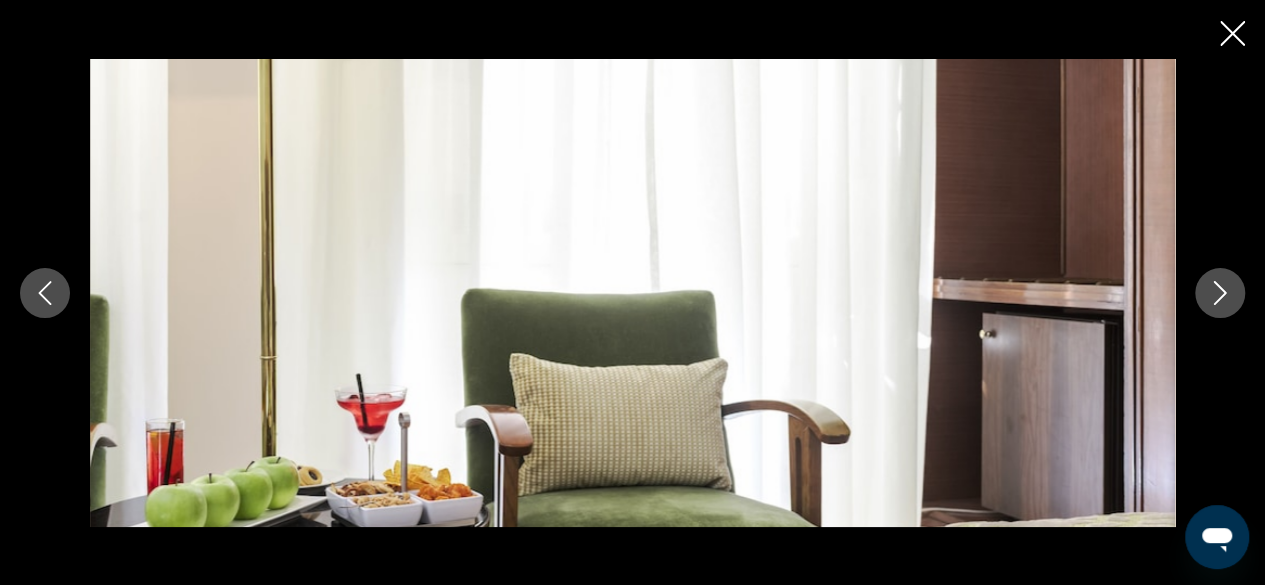 click 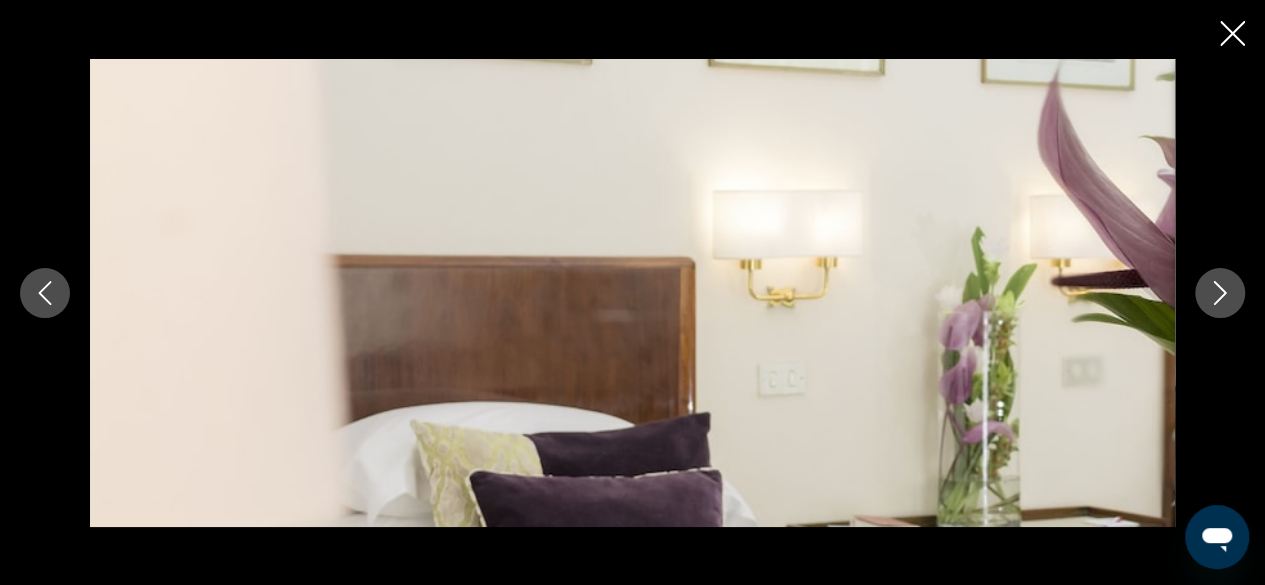 click 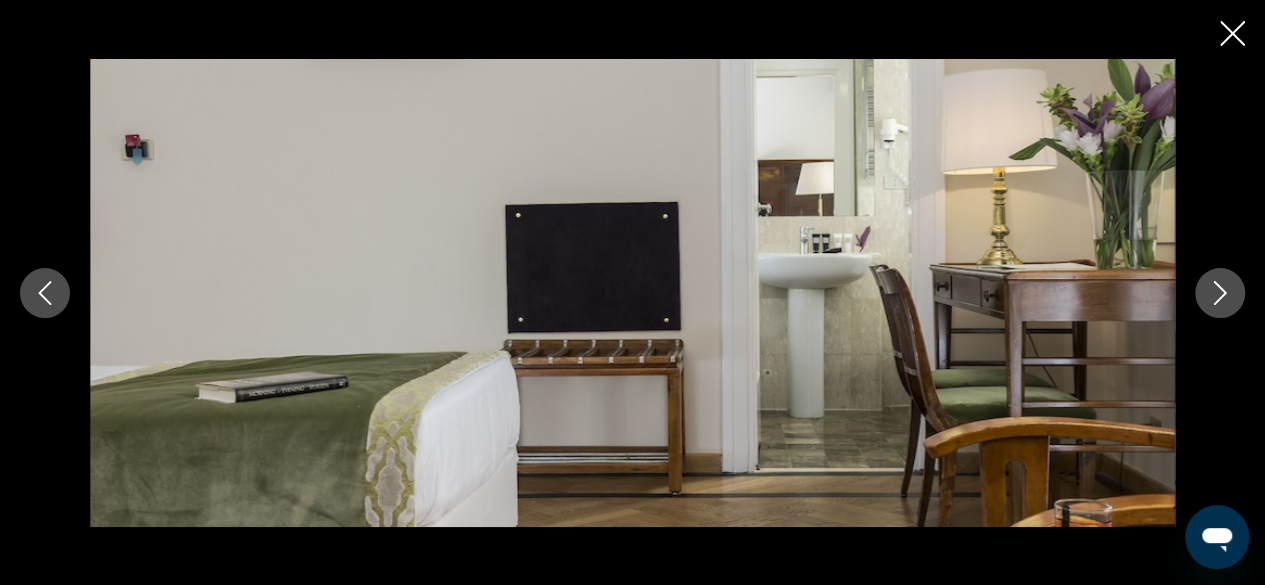 click 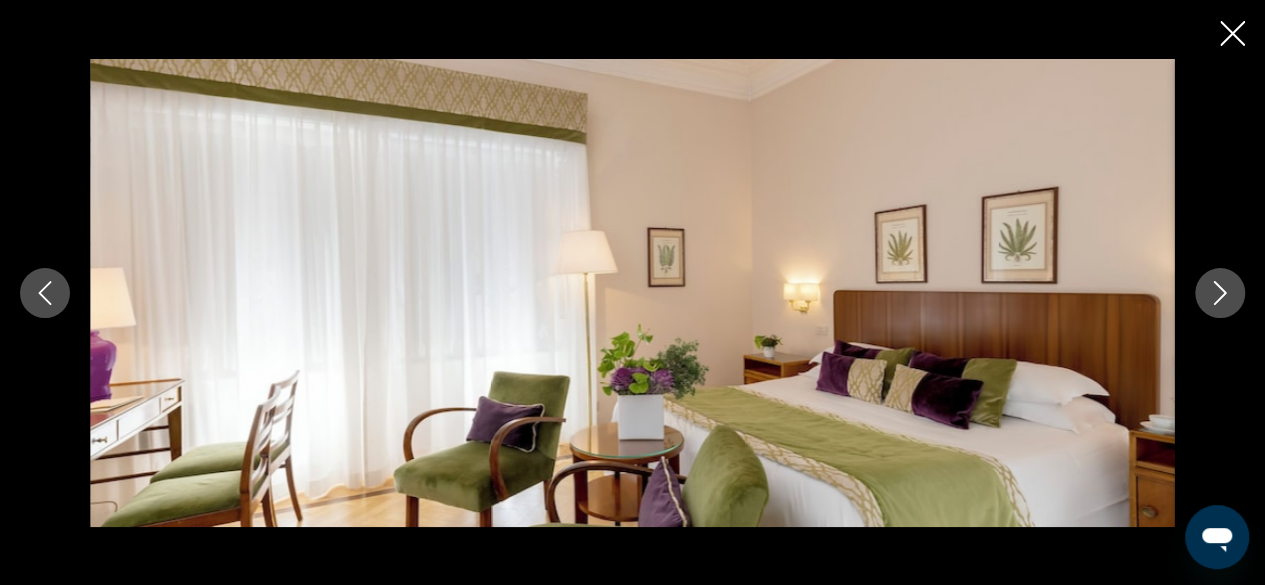 click 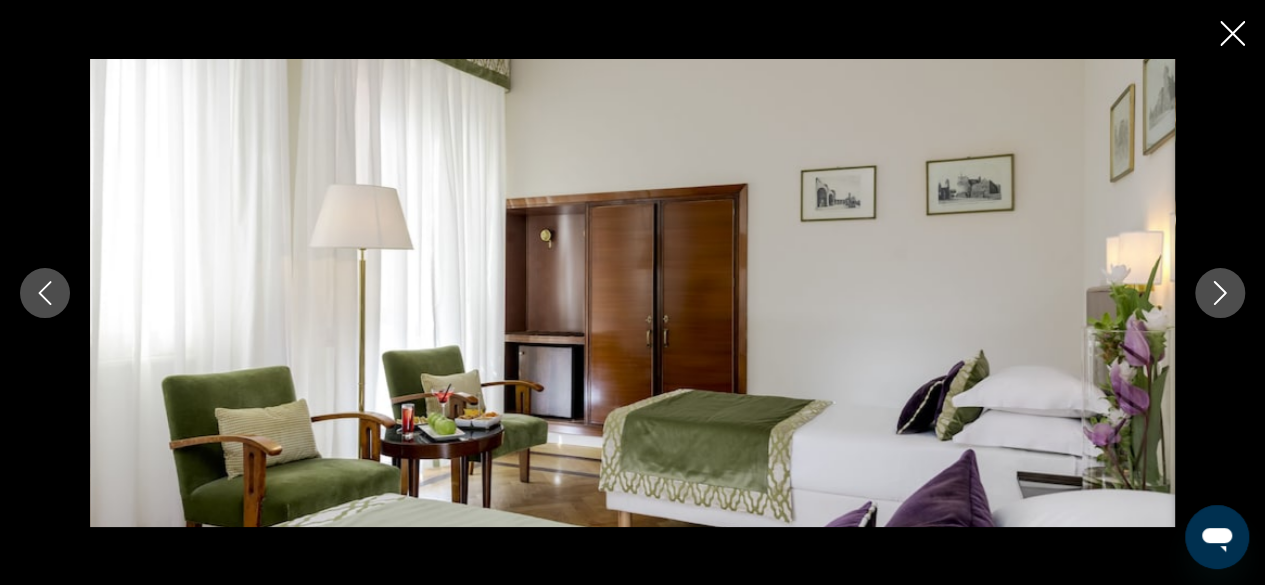 click 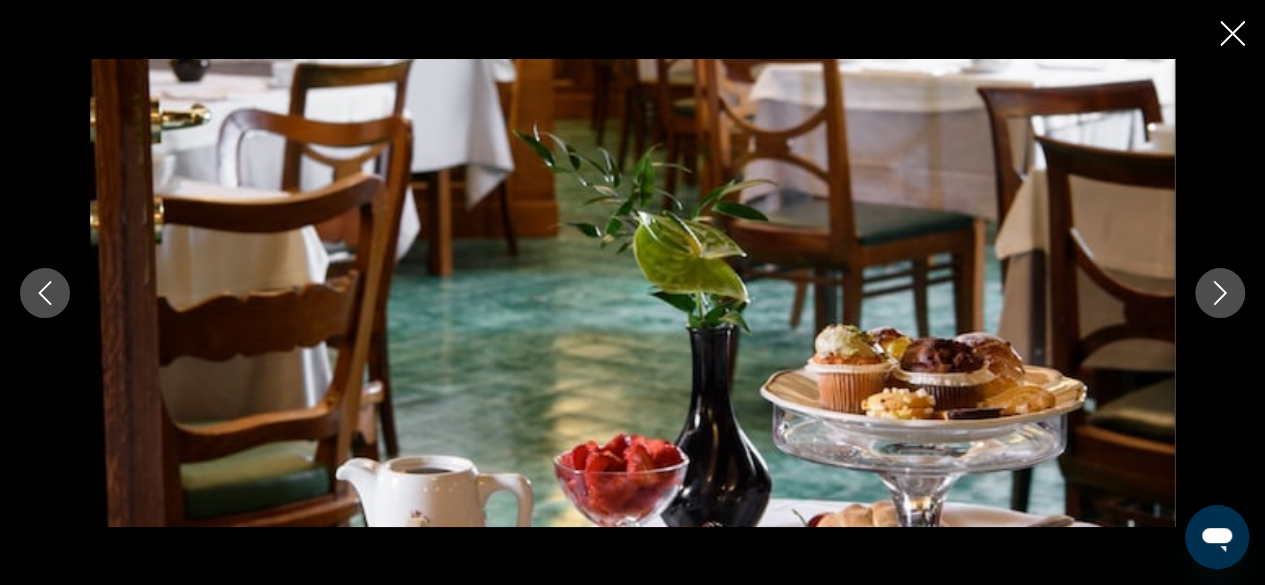click 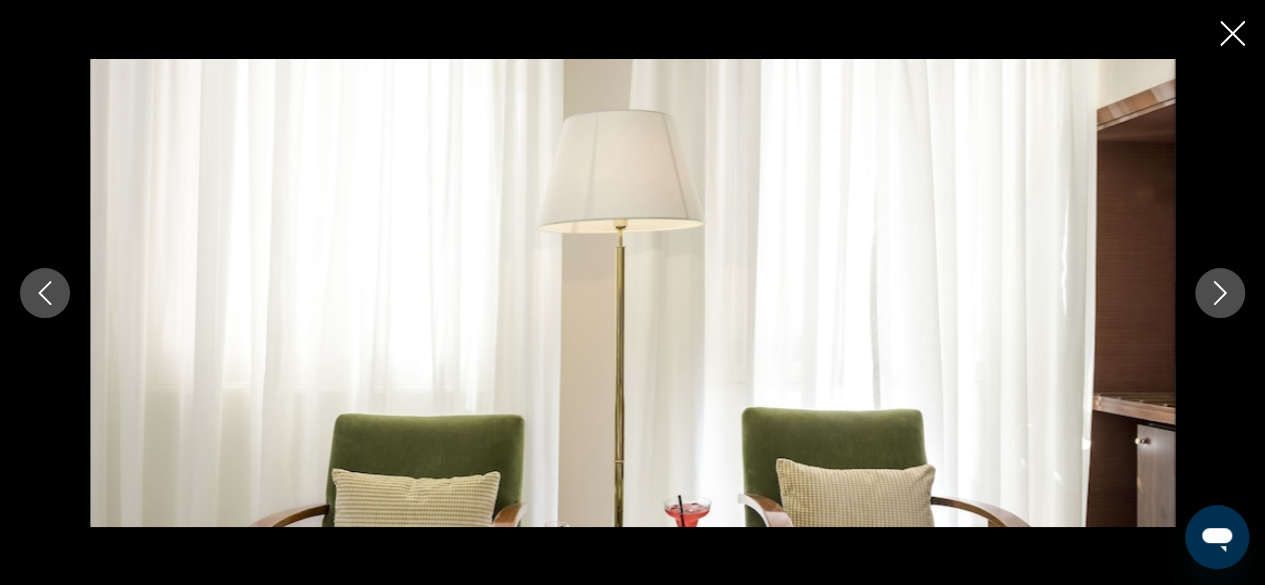 click 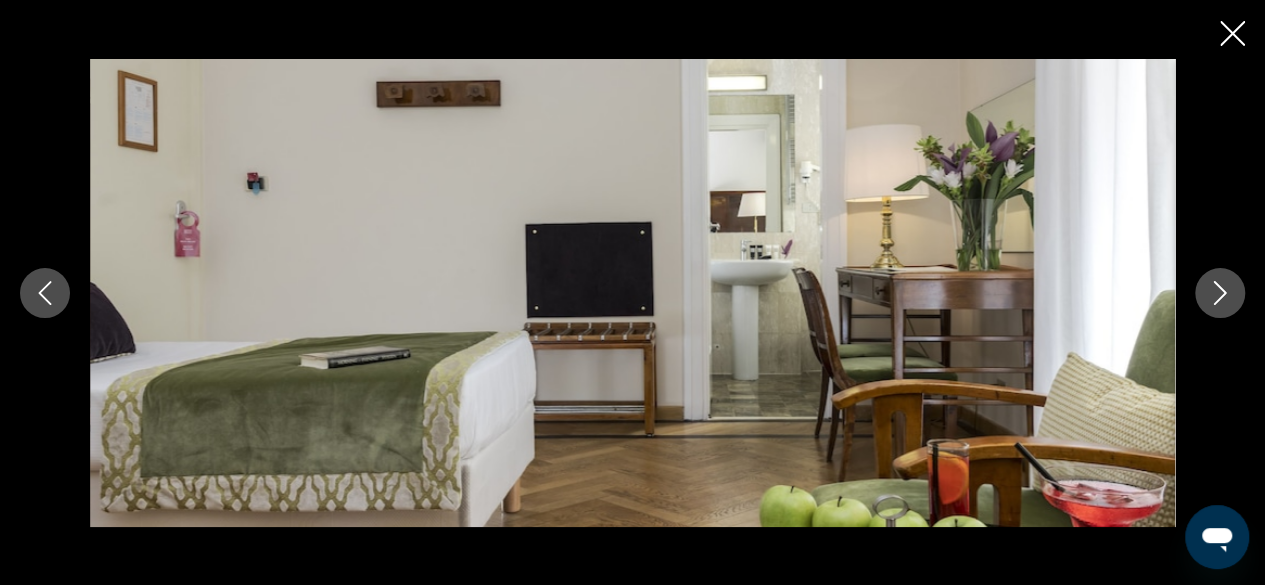 click 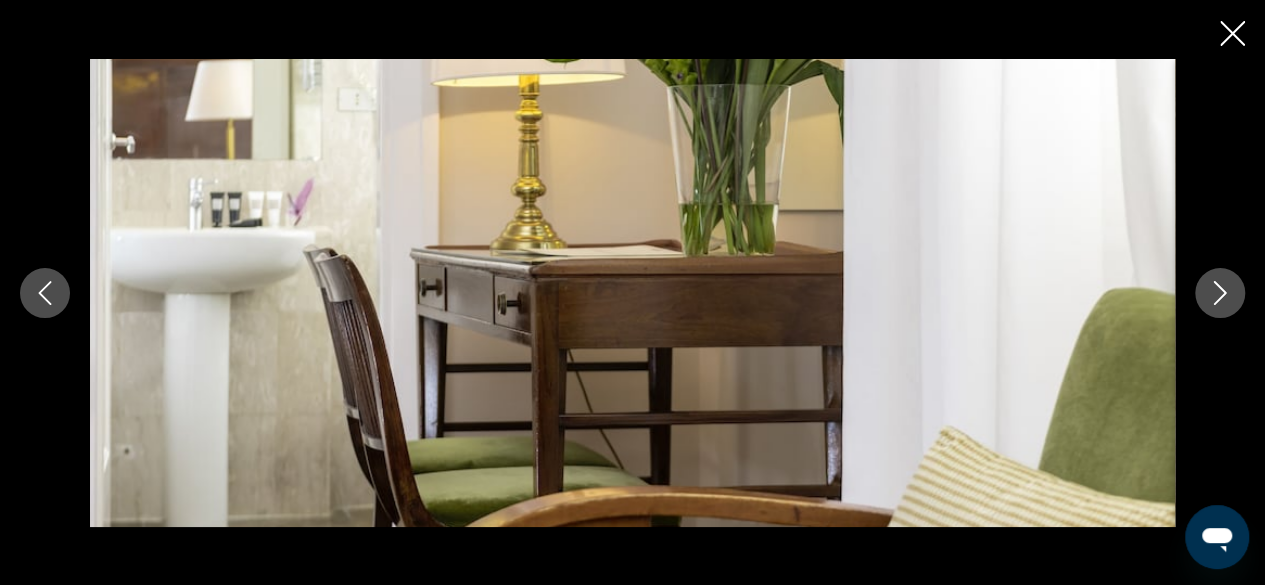 click 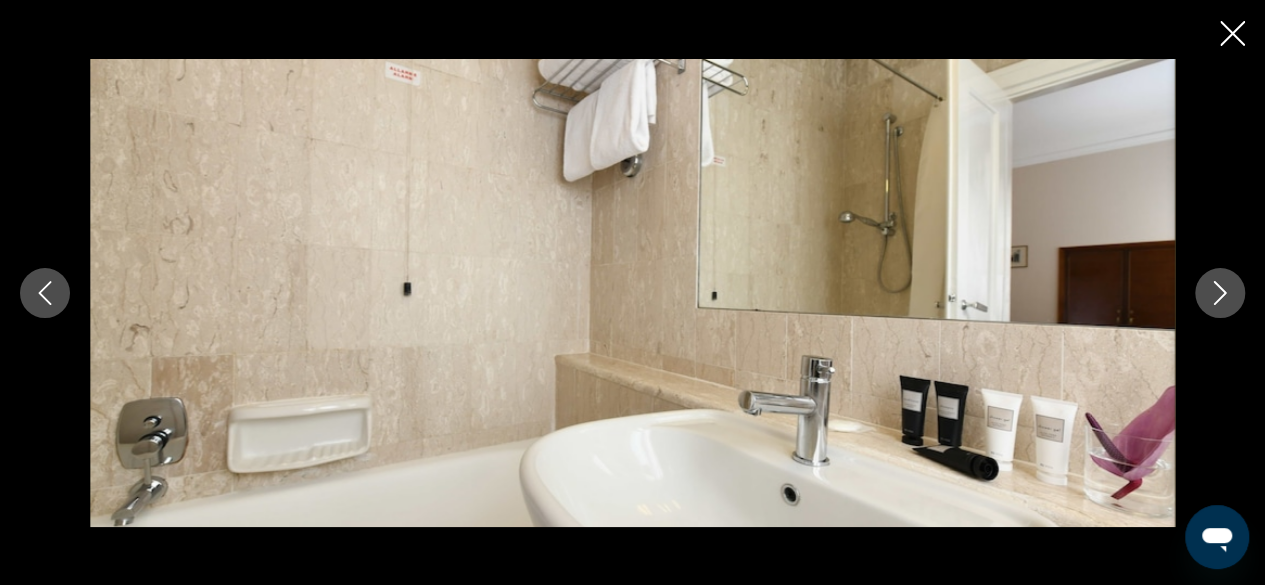 click 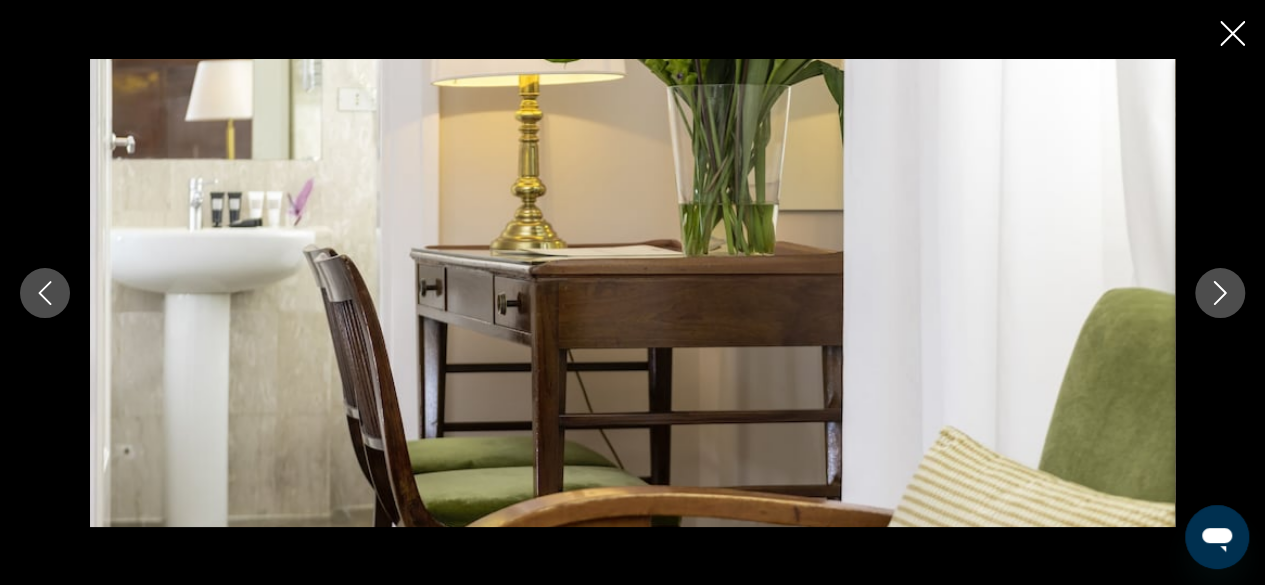 click 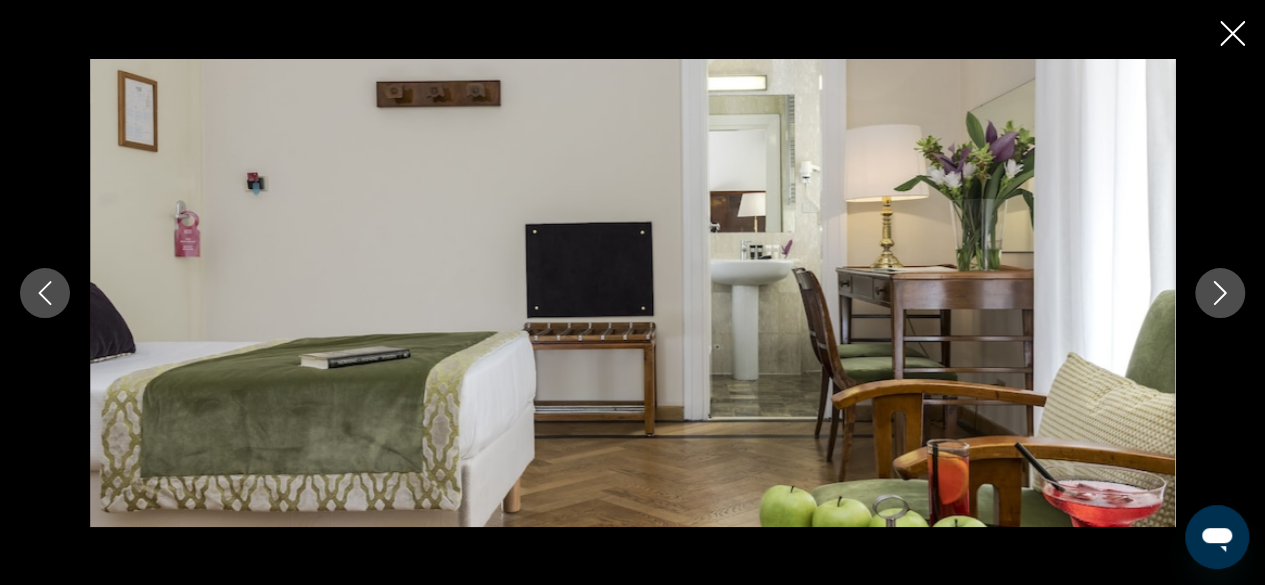 click 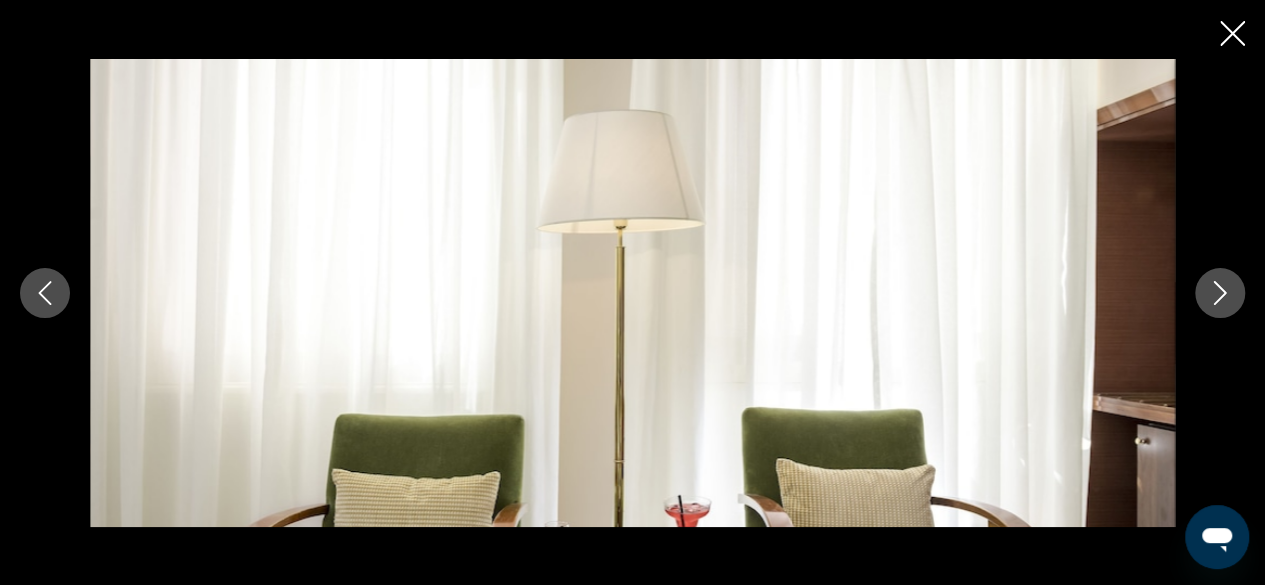 click 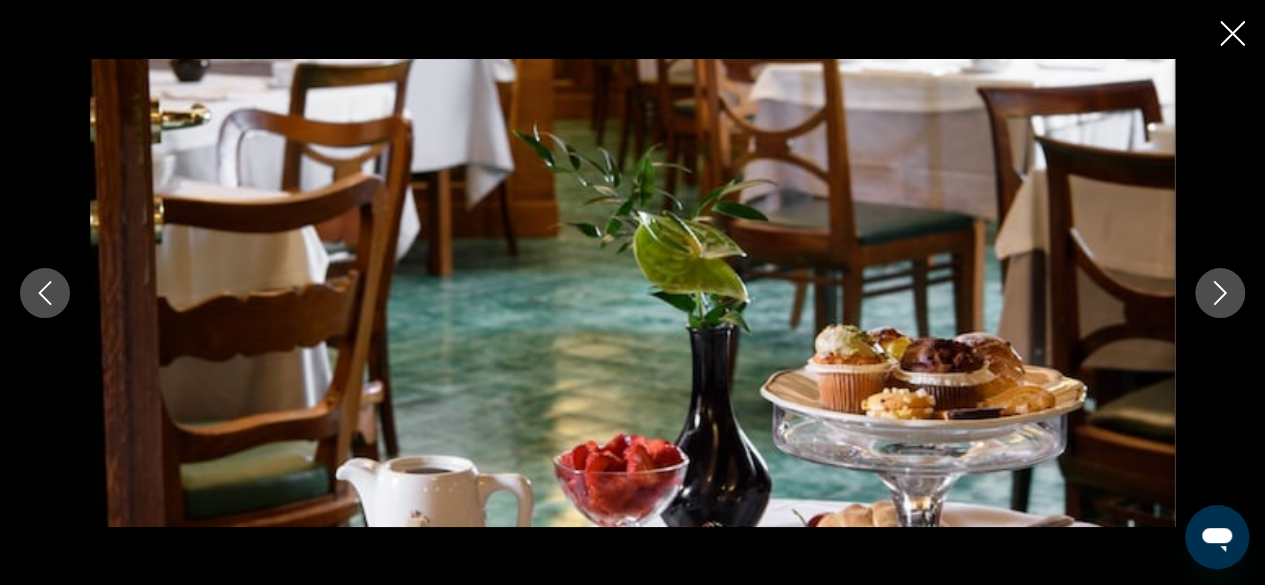 click 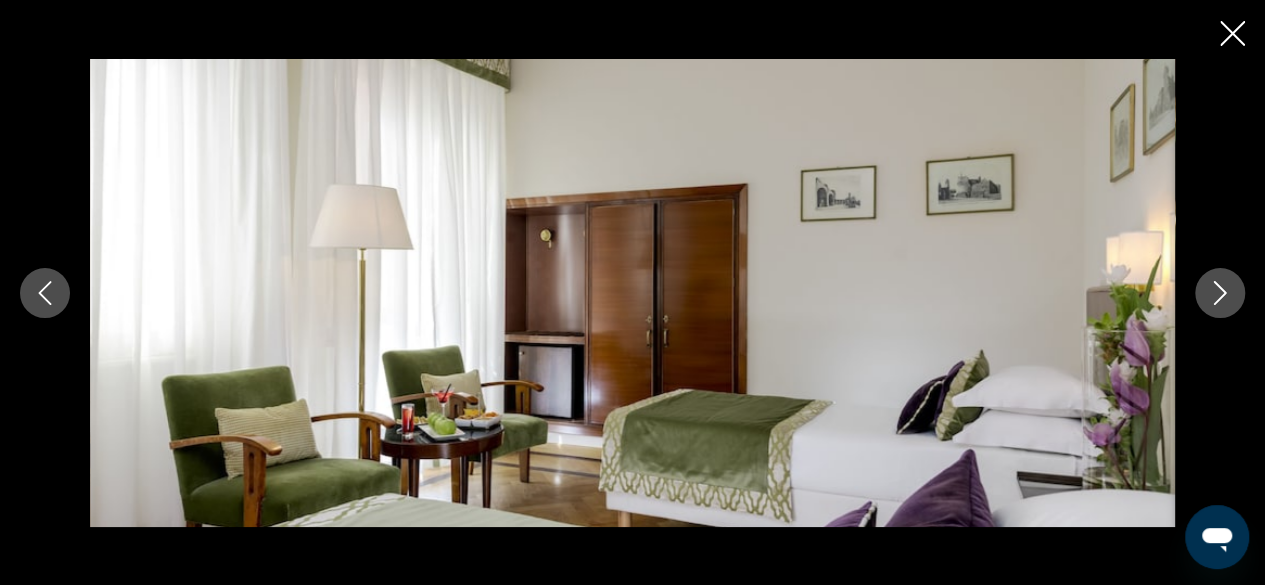 click 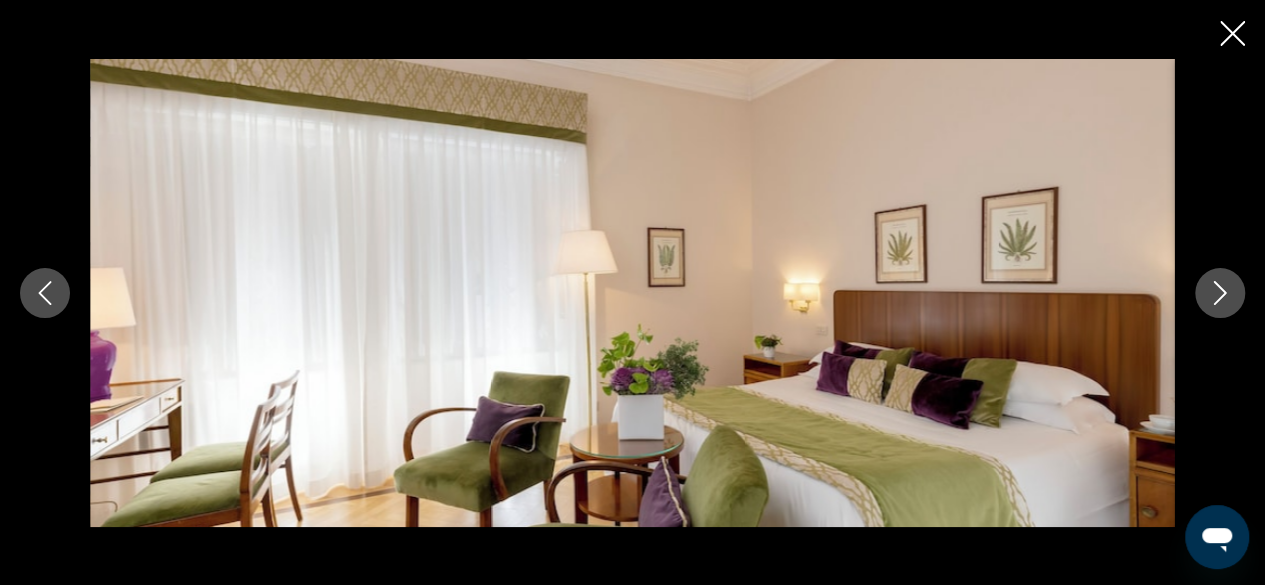 click 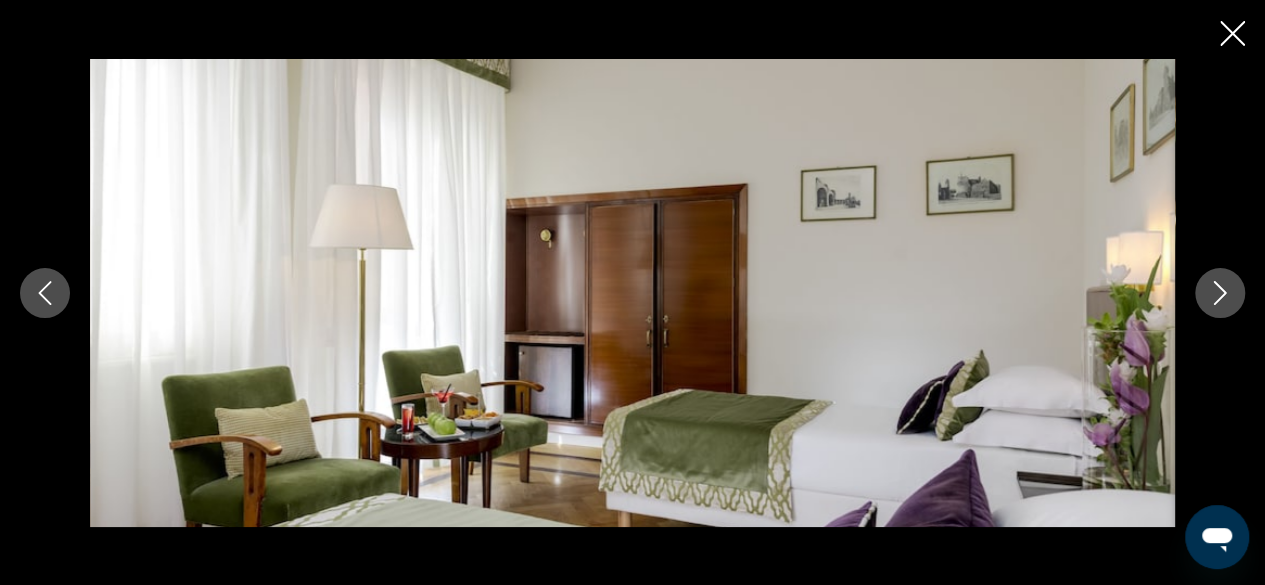 click 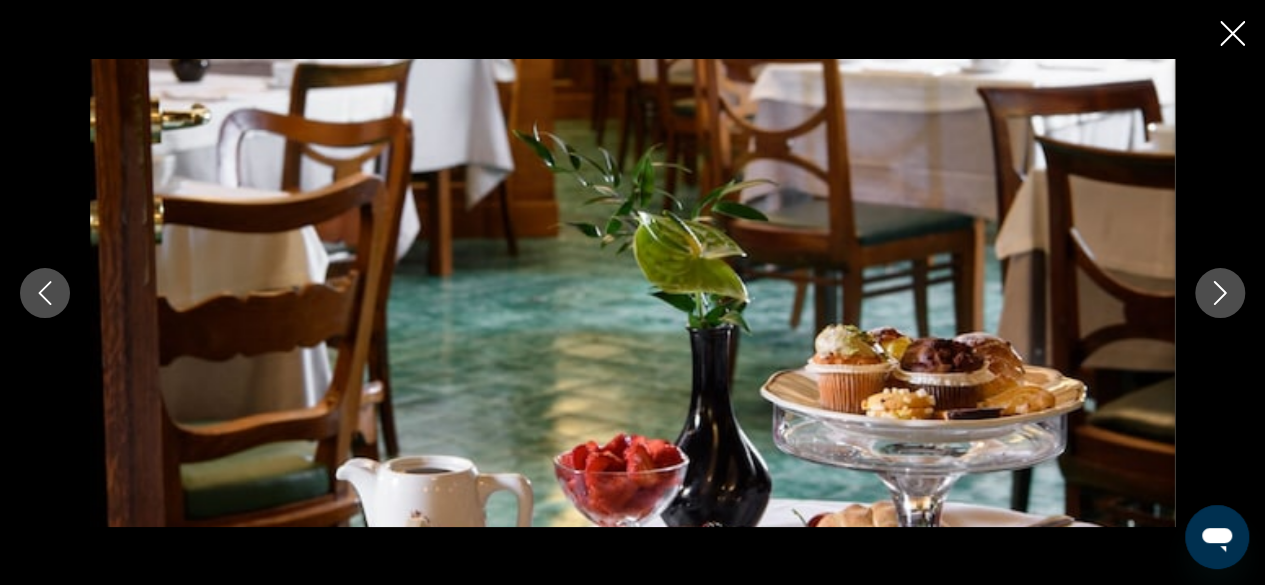 click 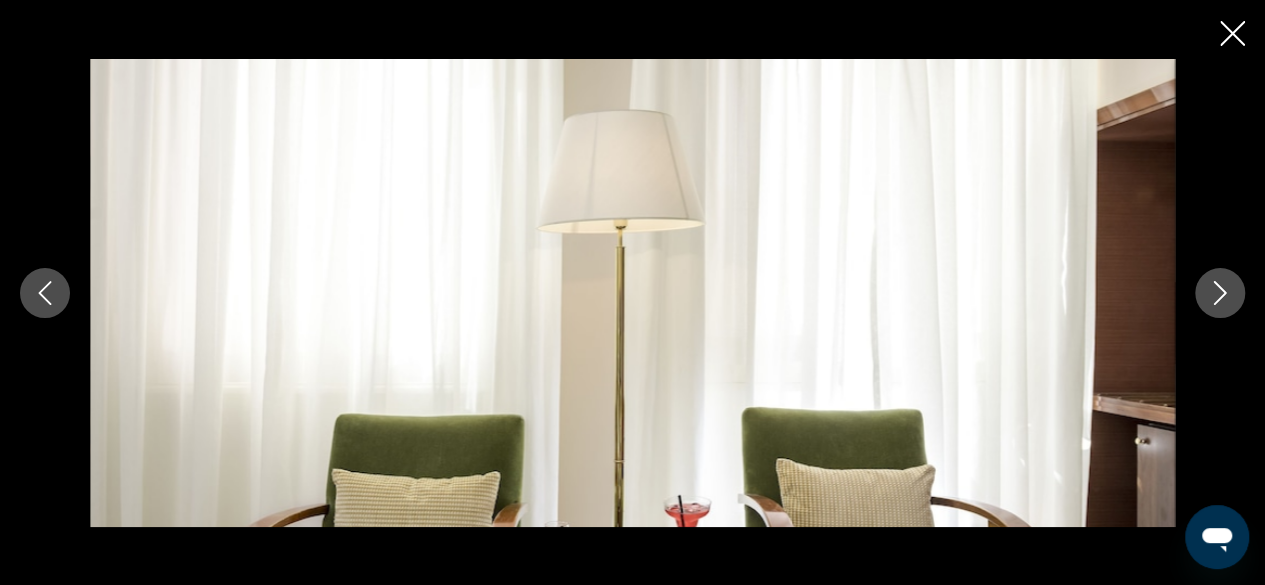 click 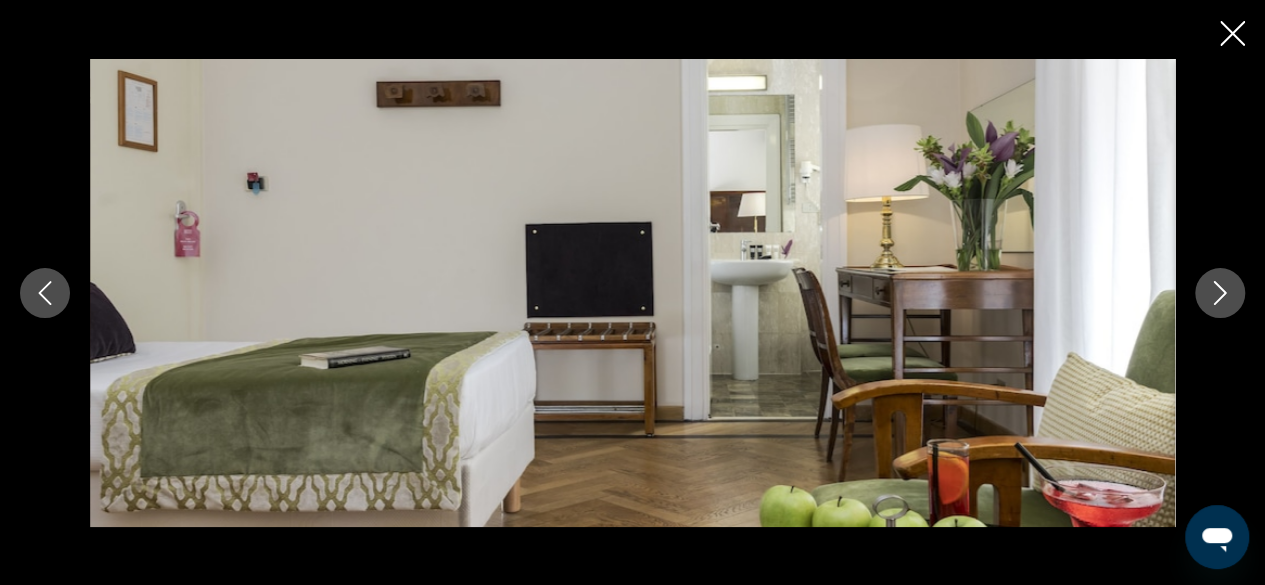 click 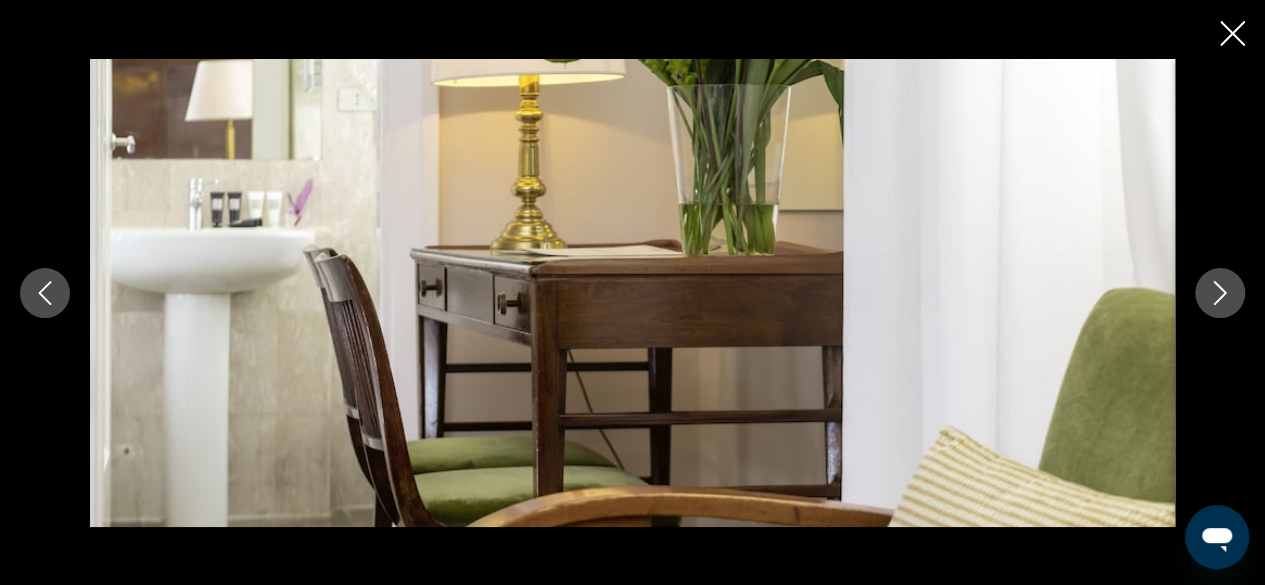 click 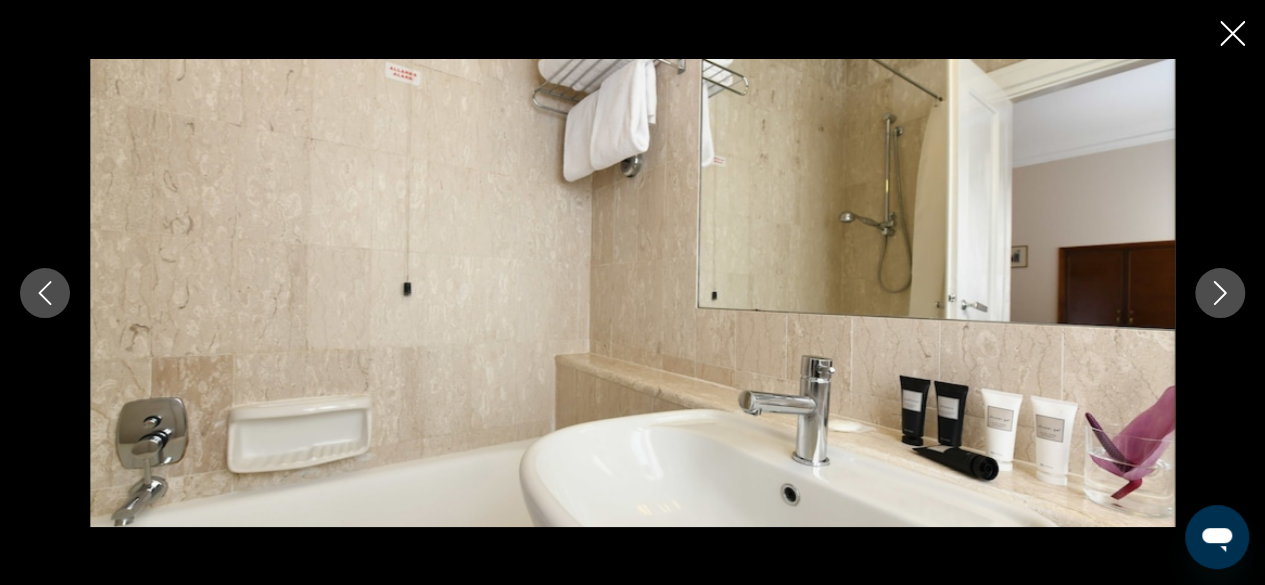 click 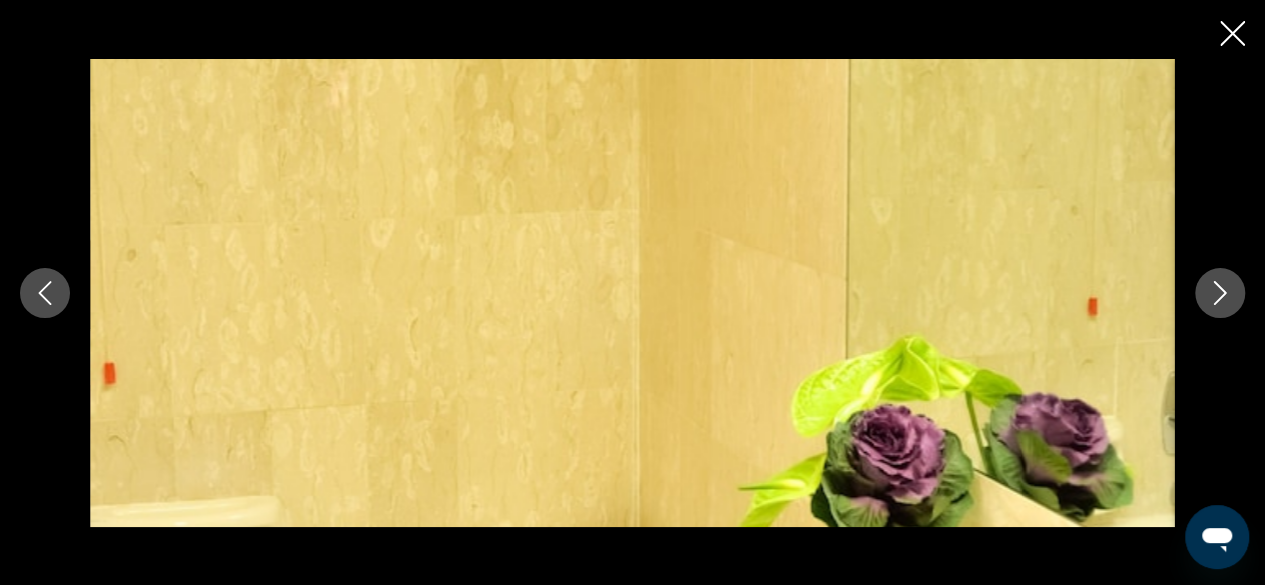 click 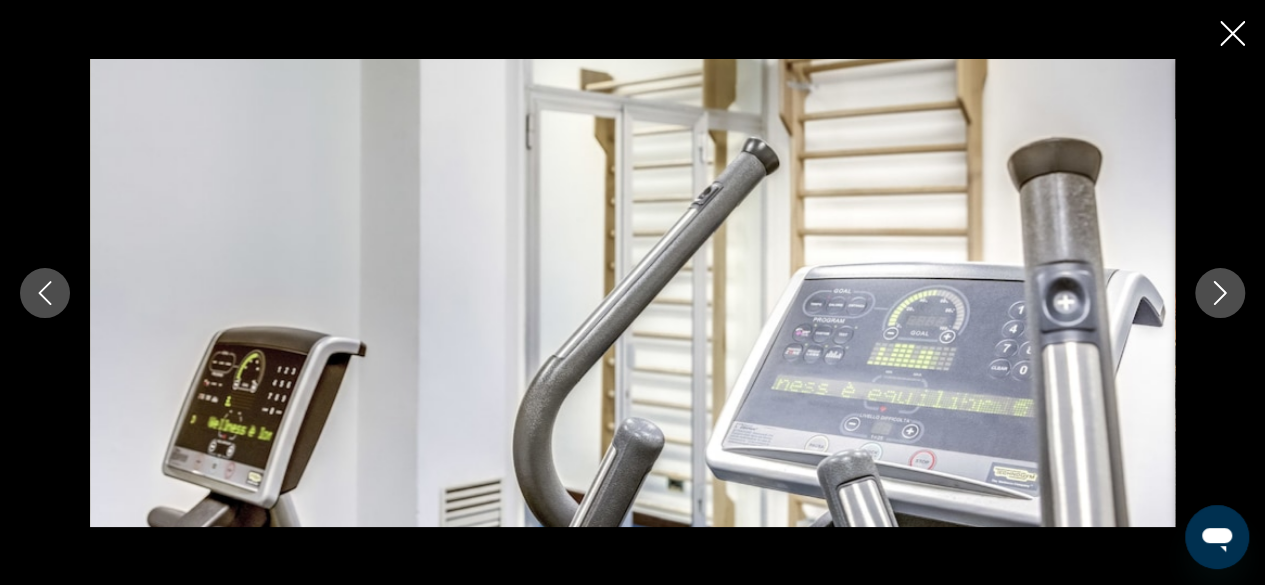 click 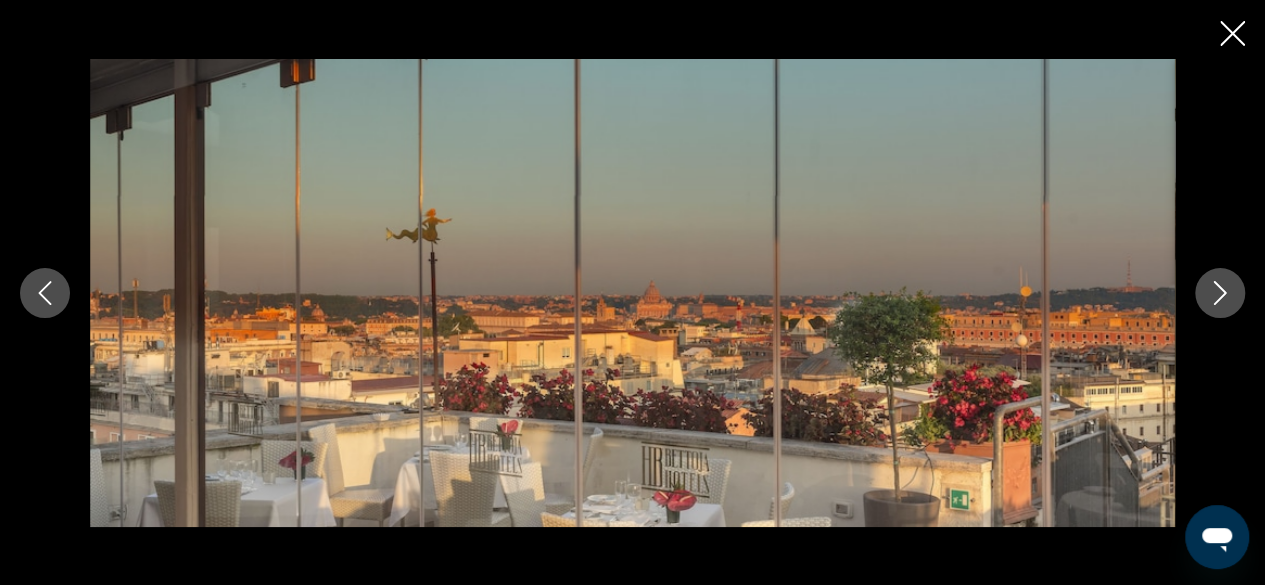 click 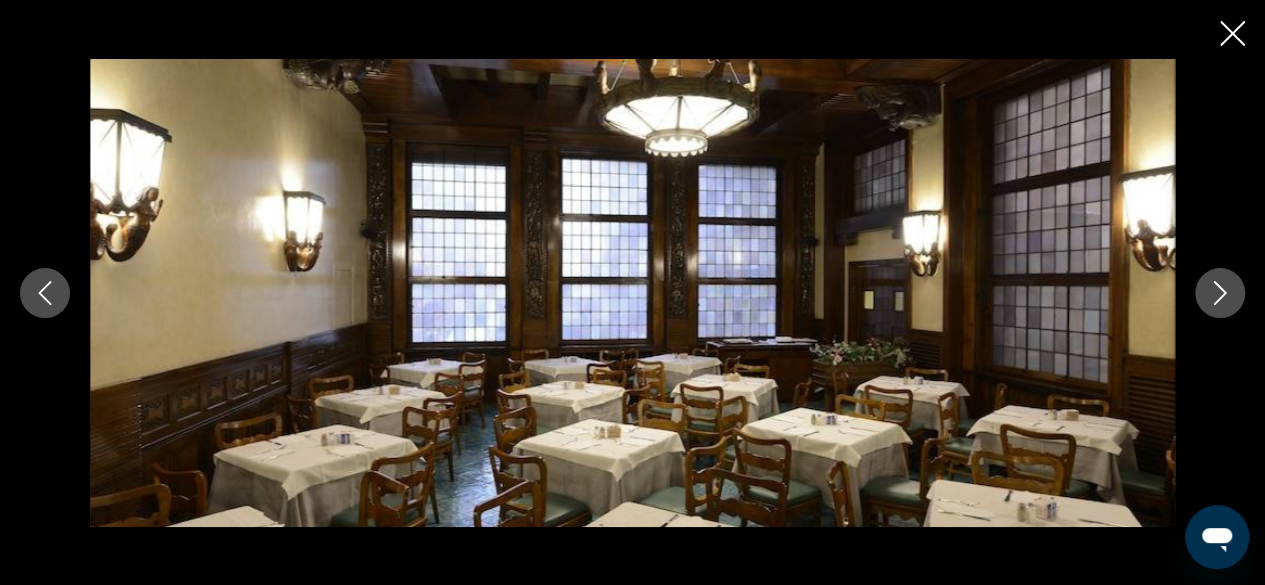 click 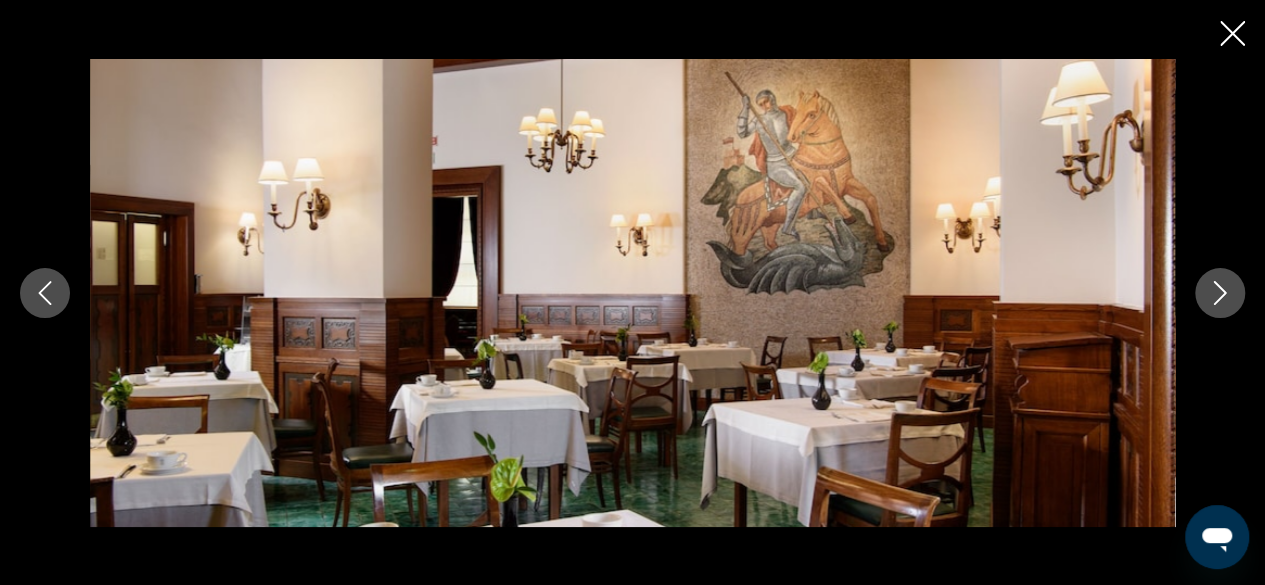 click 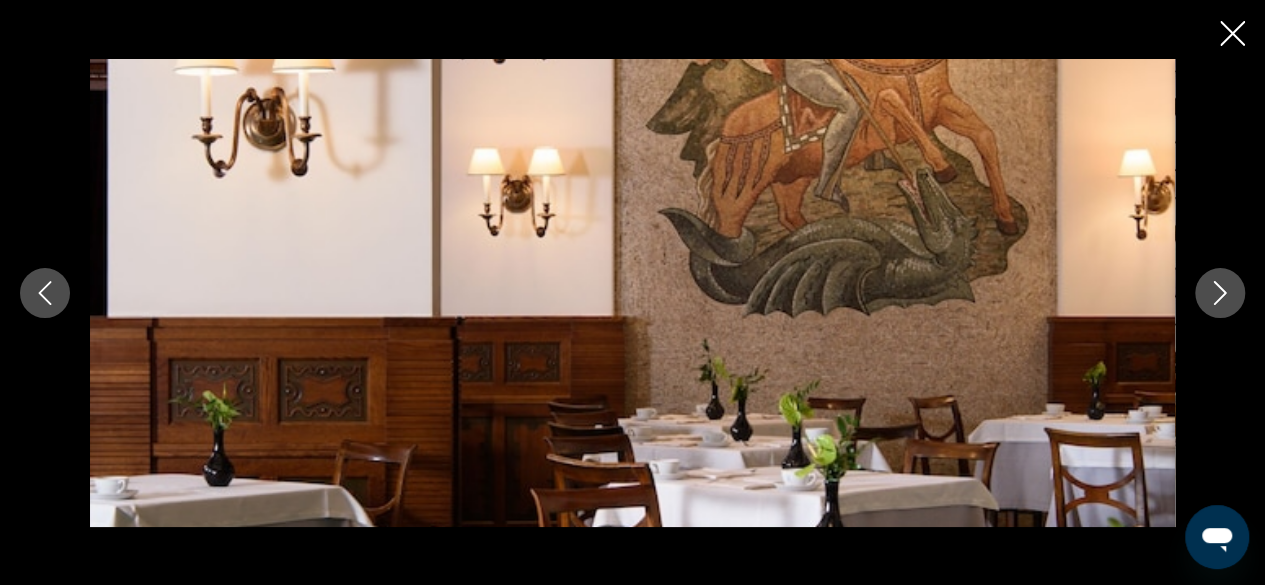 click 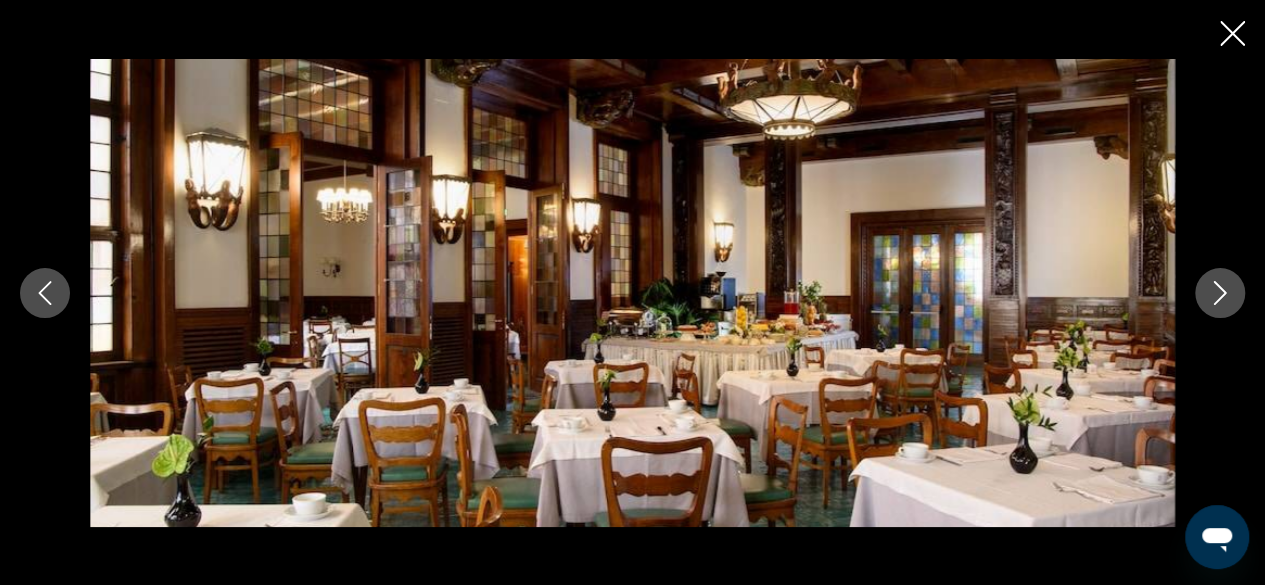 click 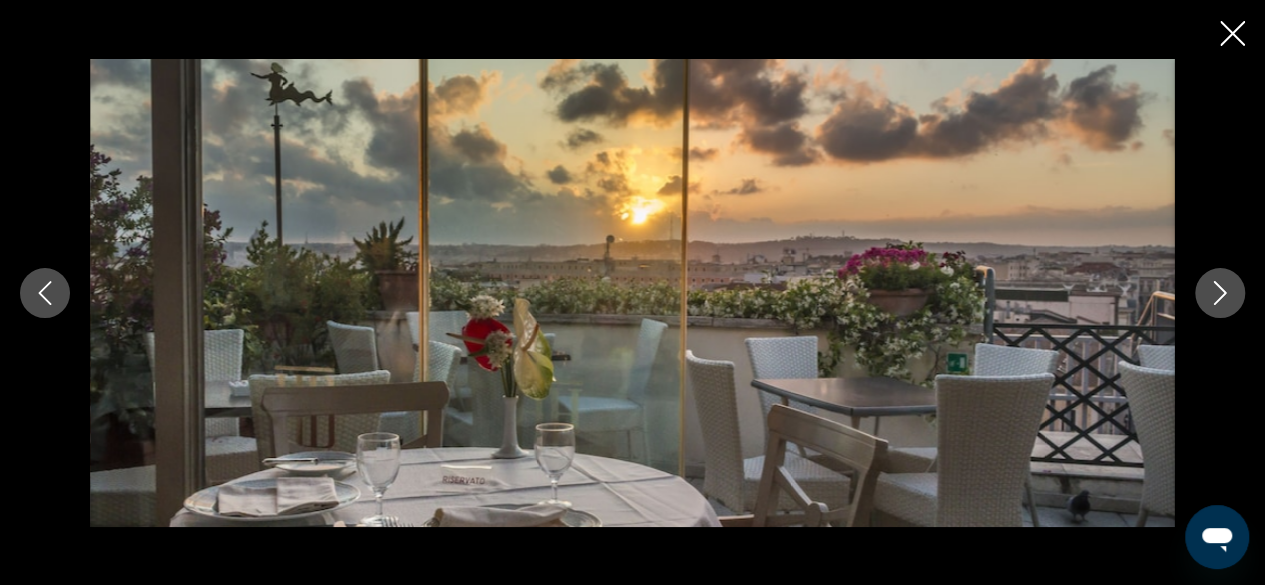 click 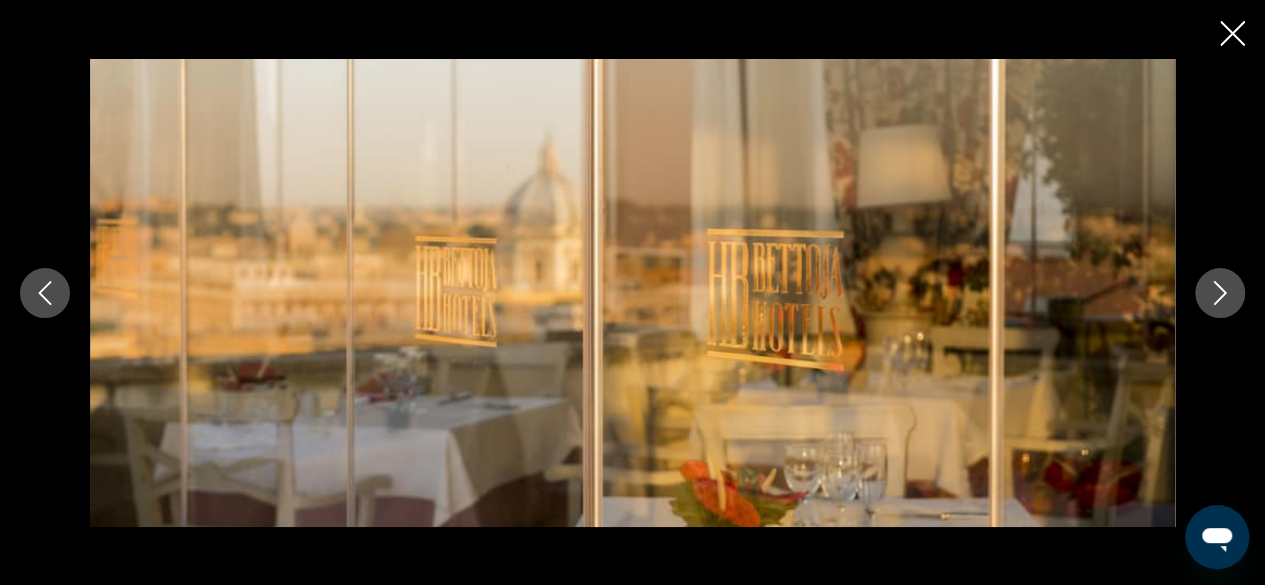 click 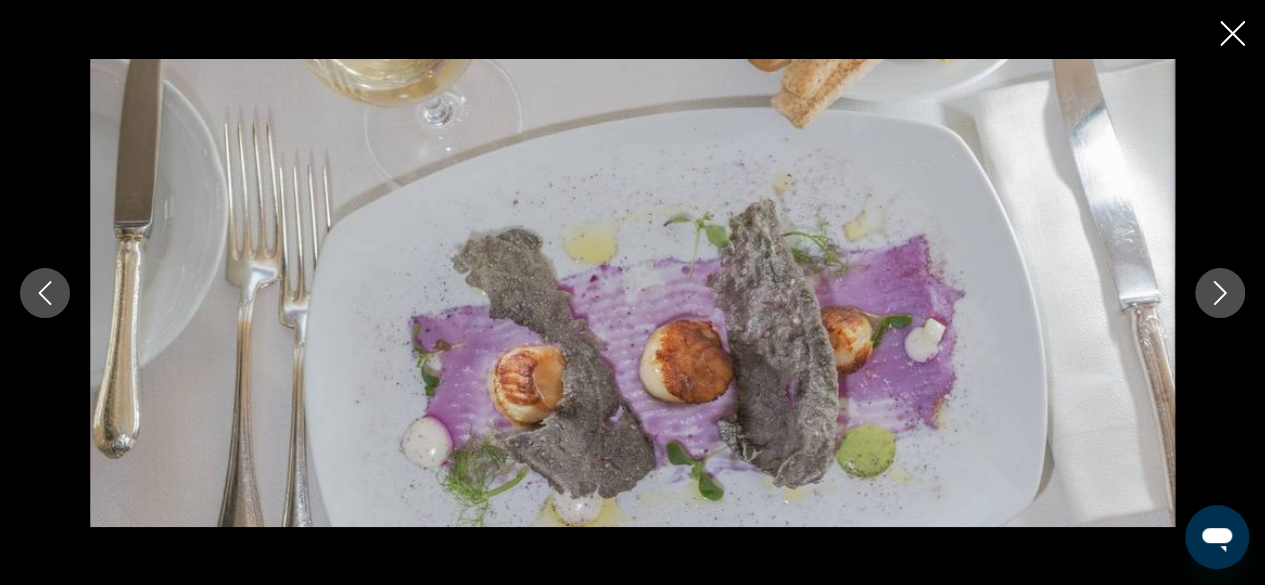 click 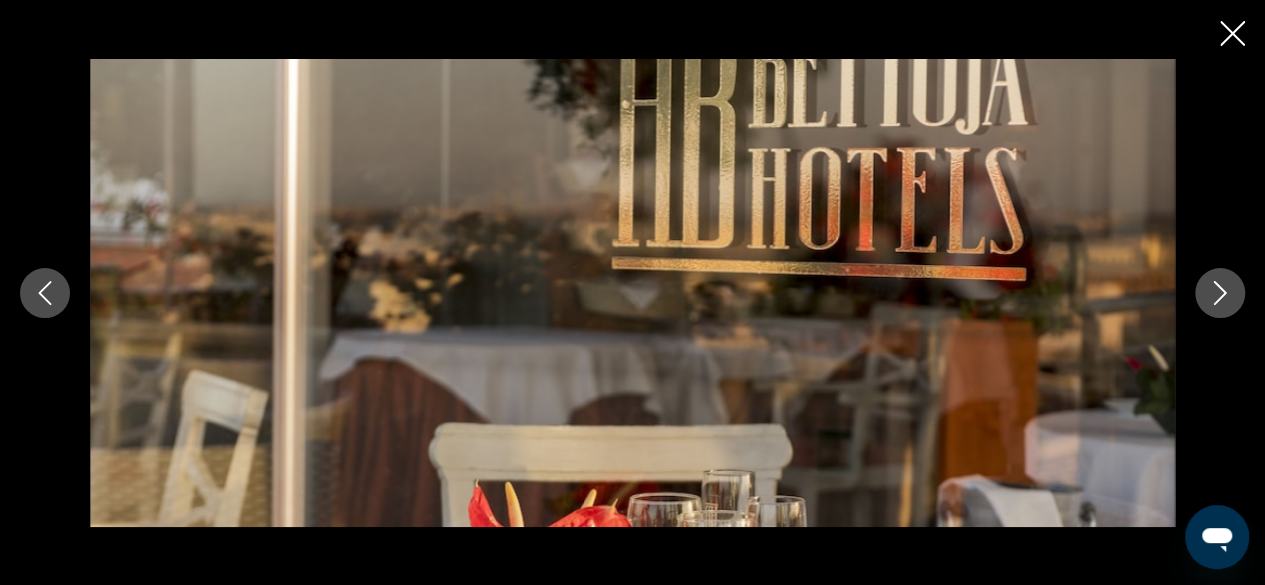 click 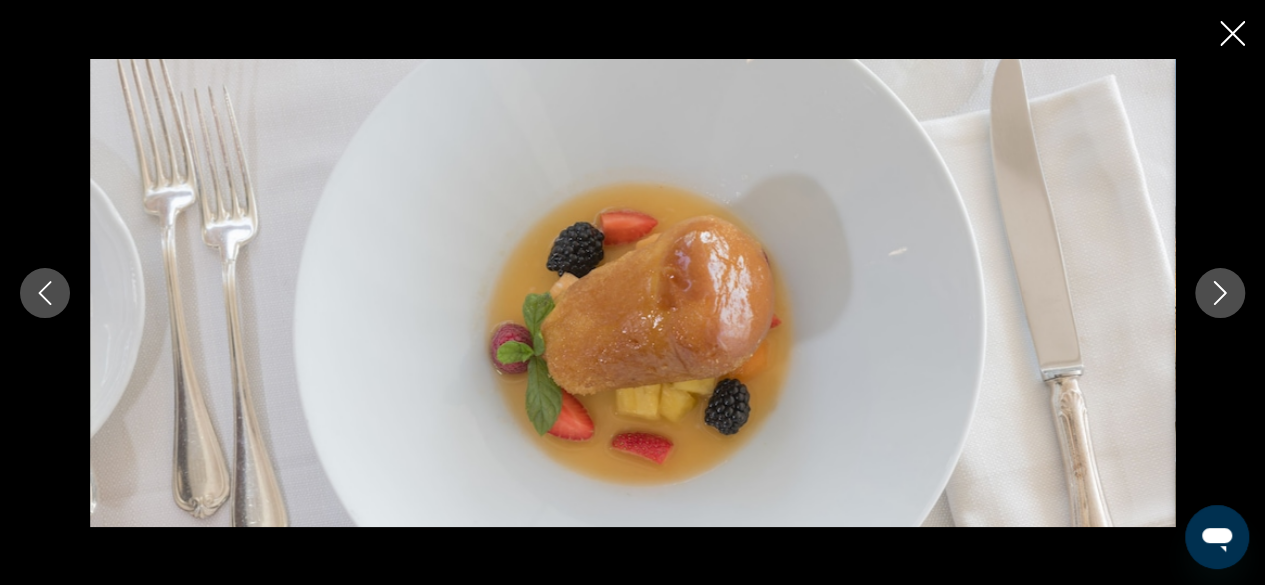 click 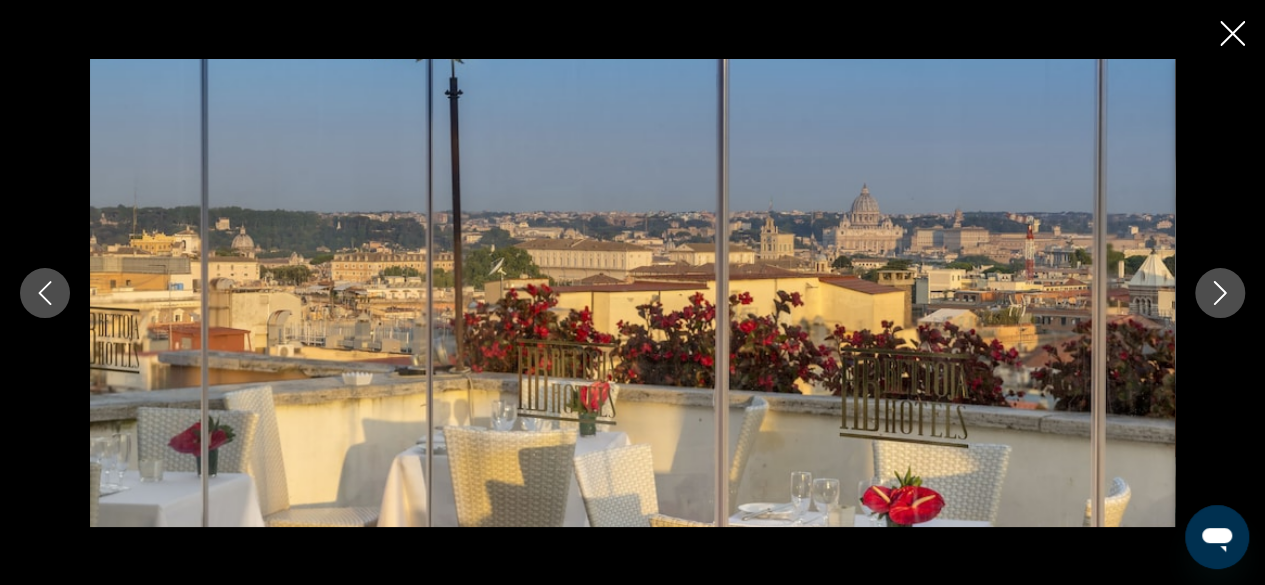click 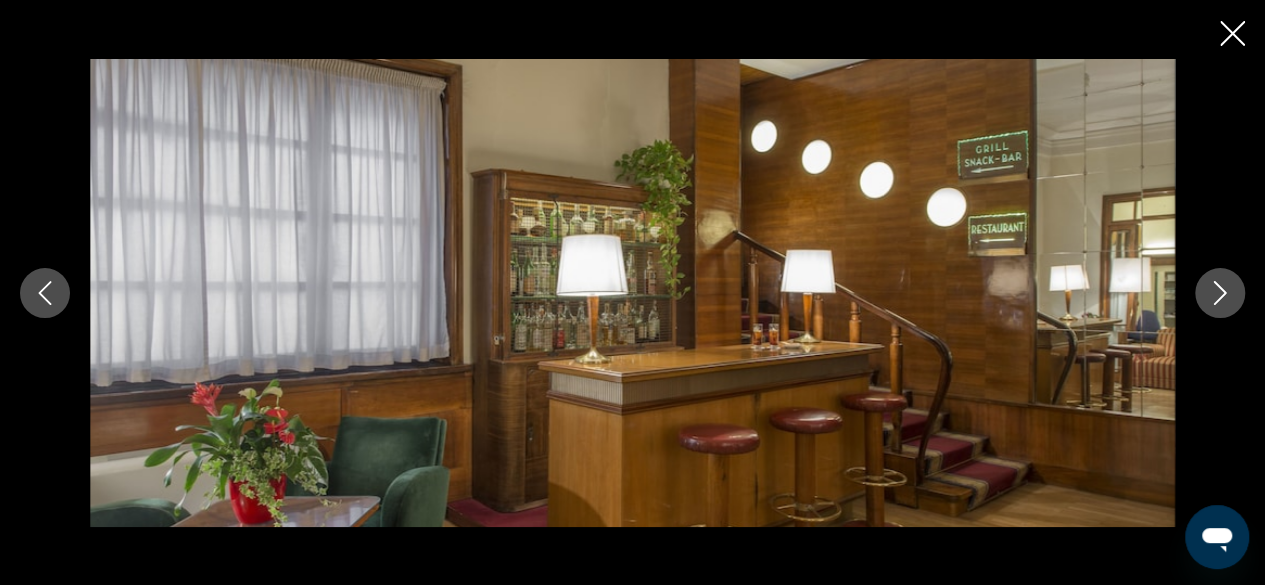 click 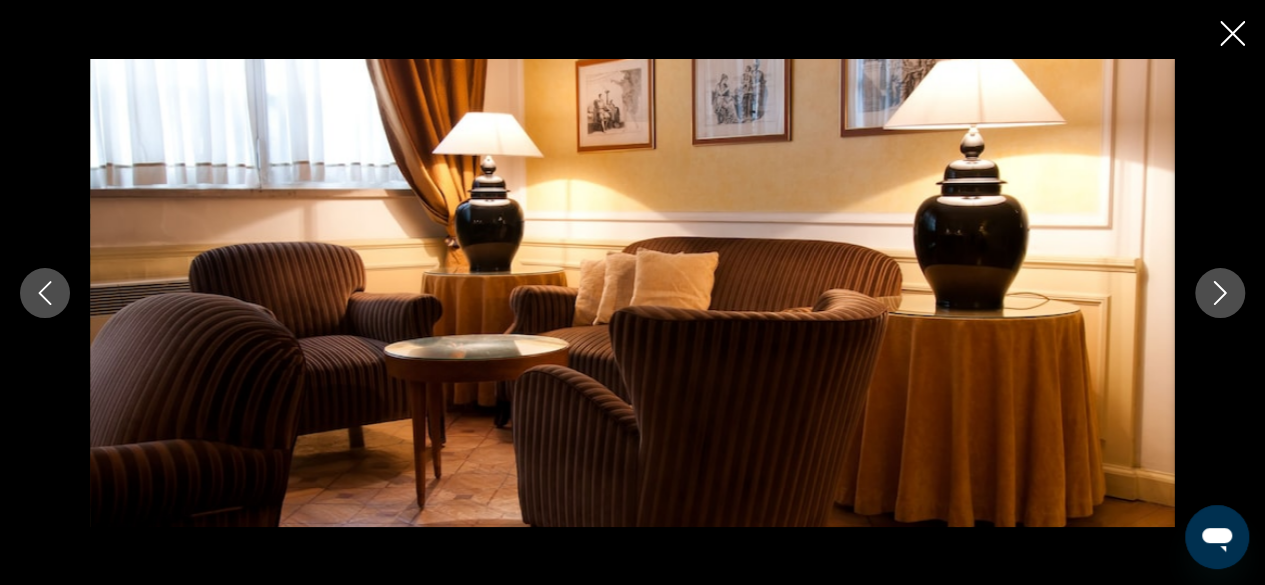 click 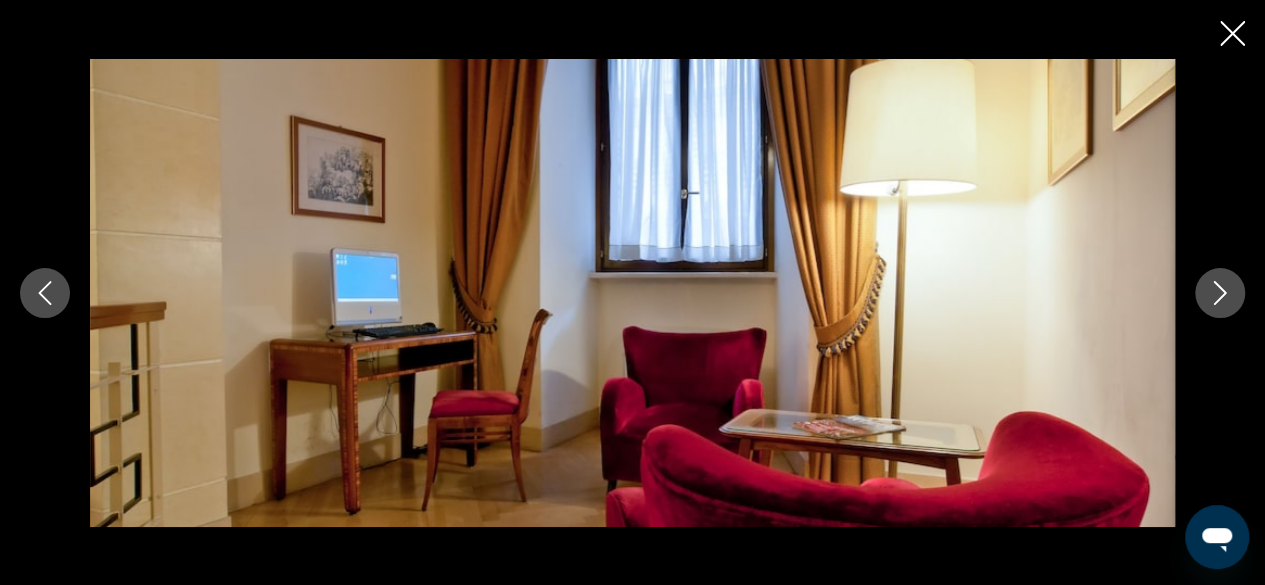 click 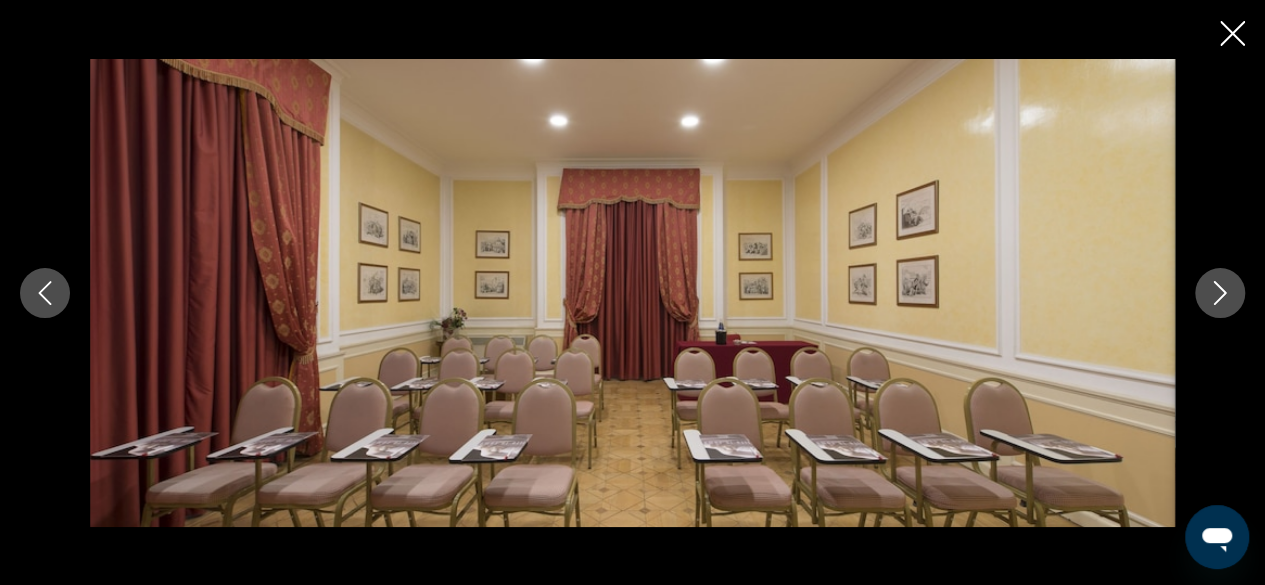 click 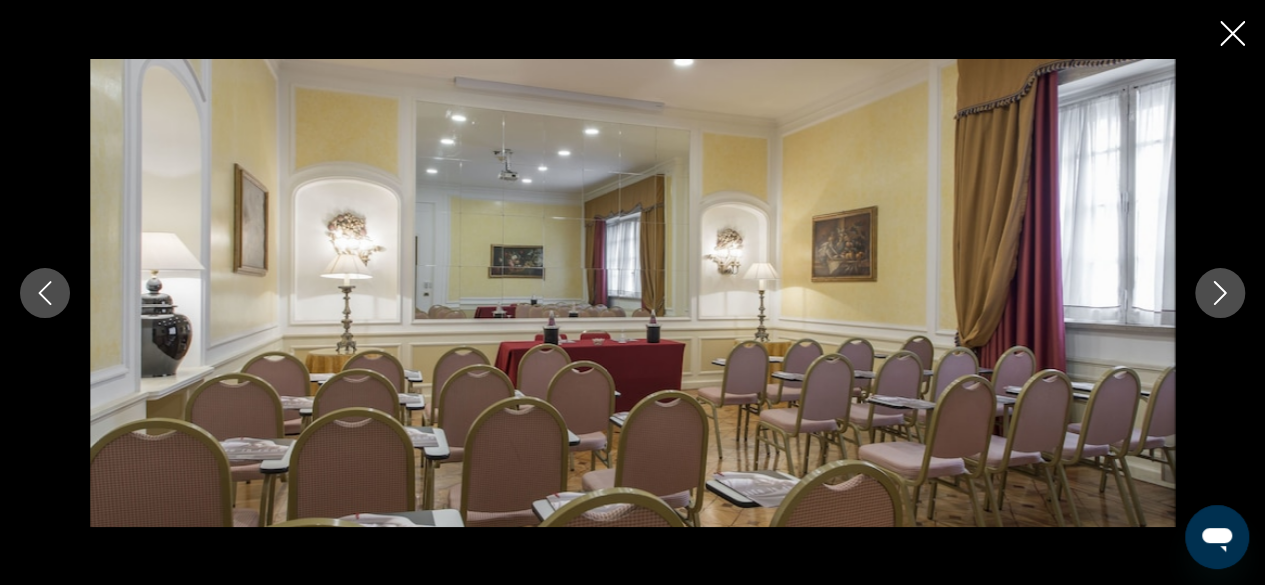 click 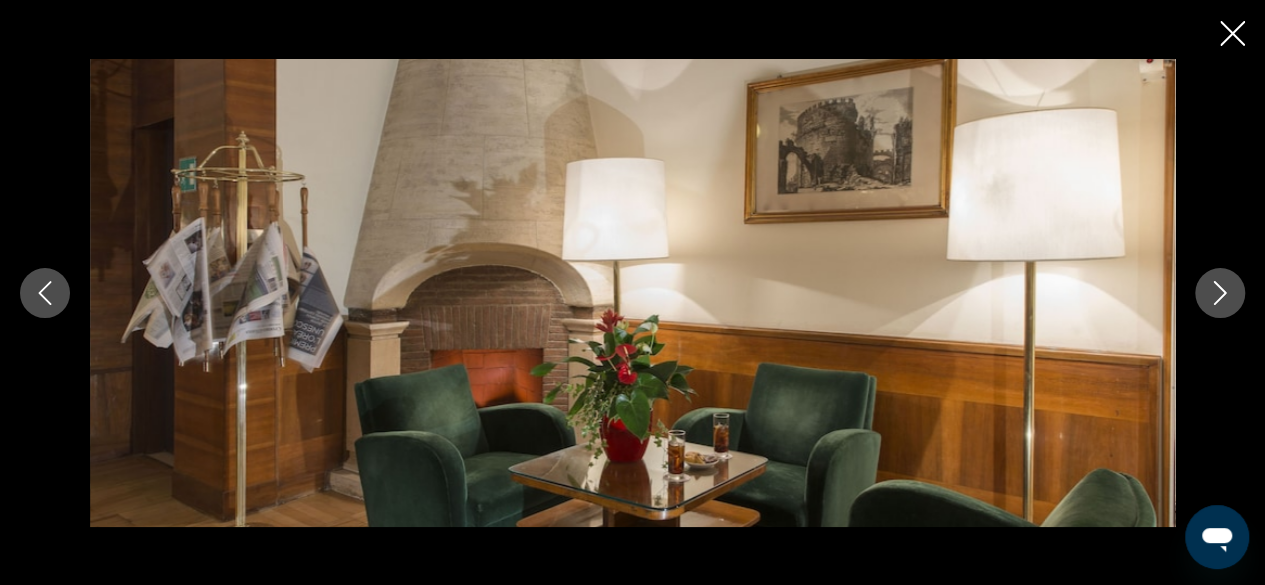 click 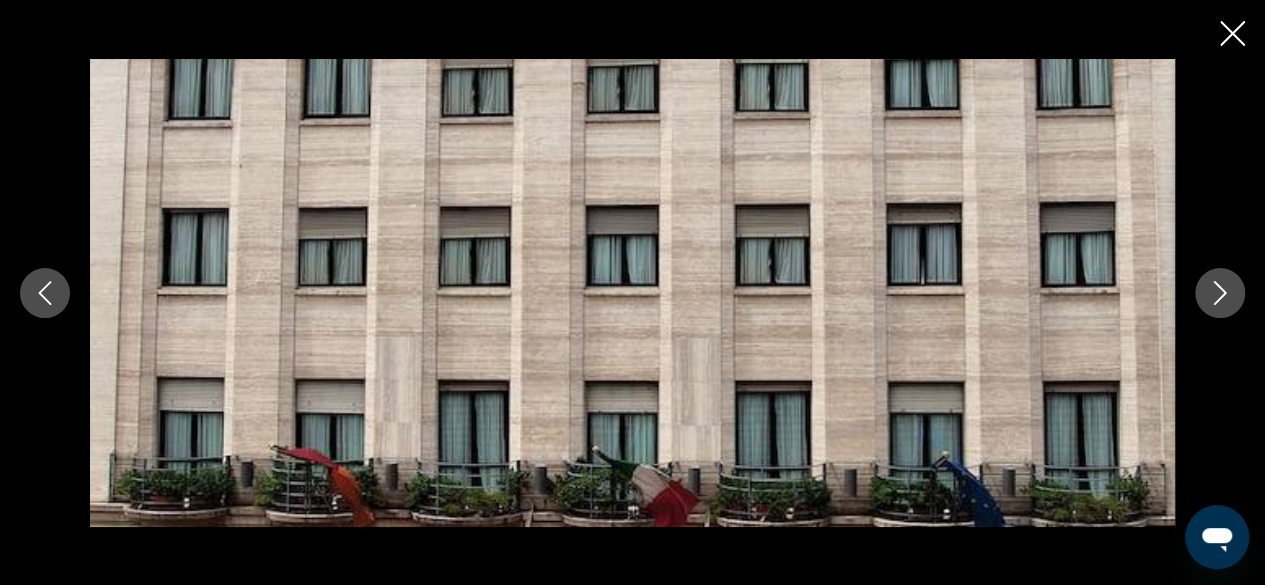 click 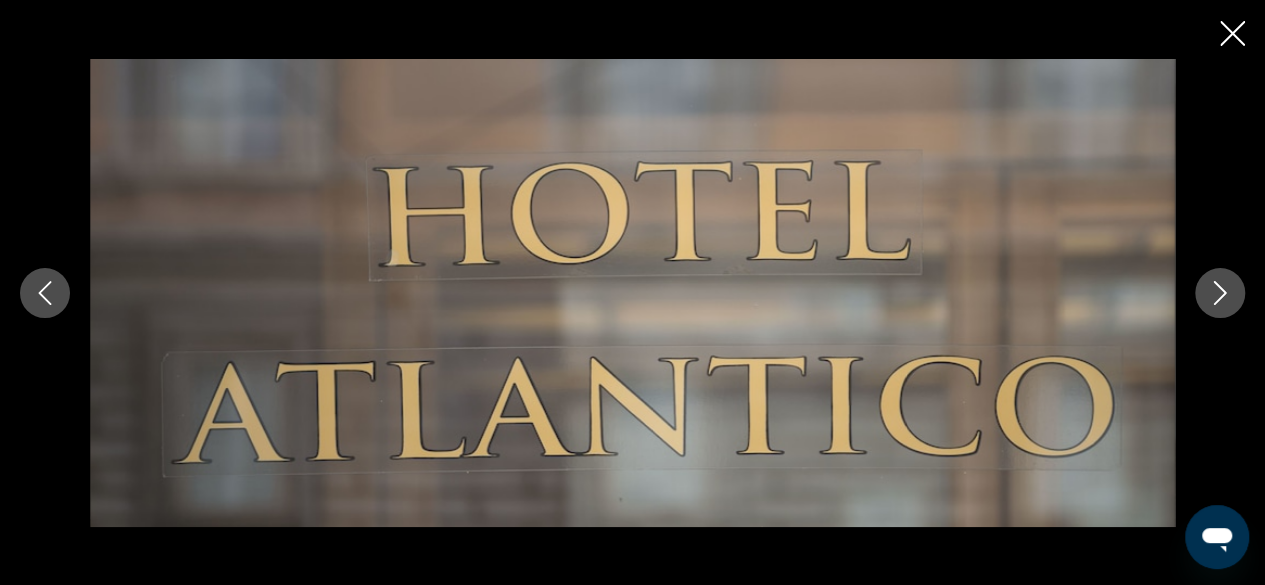 click 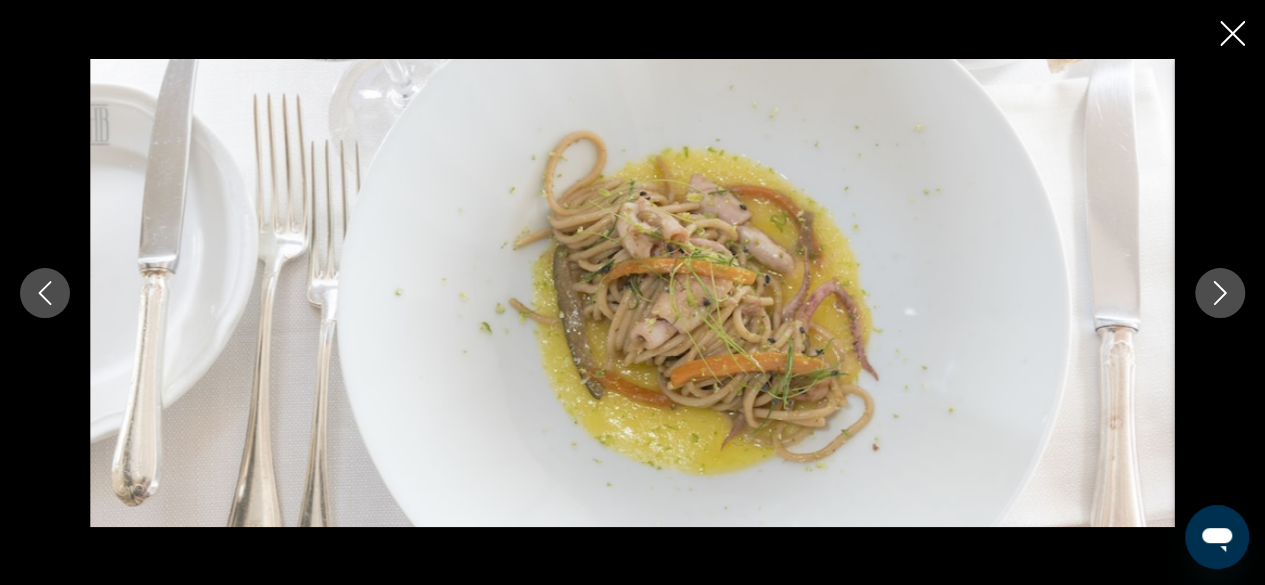 click 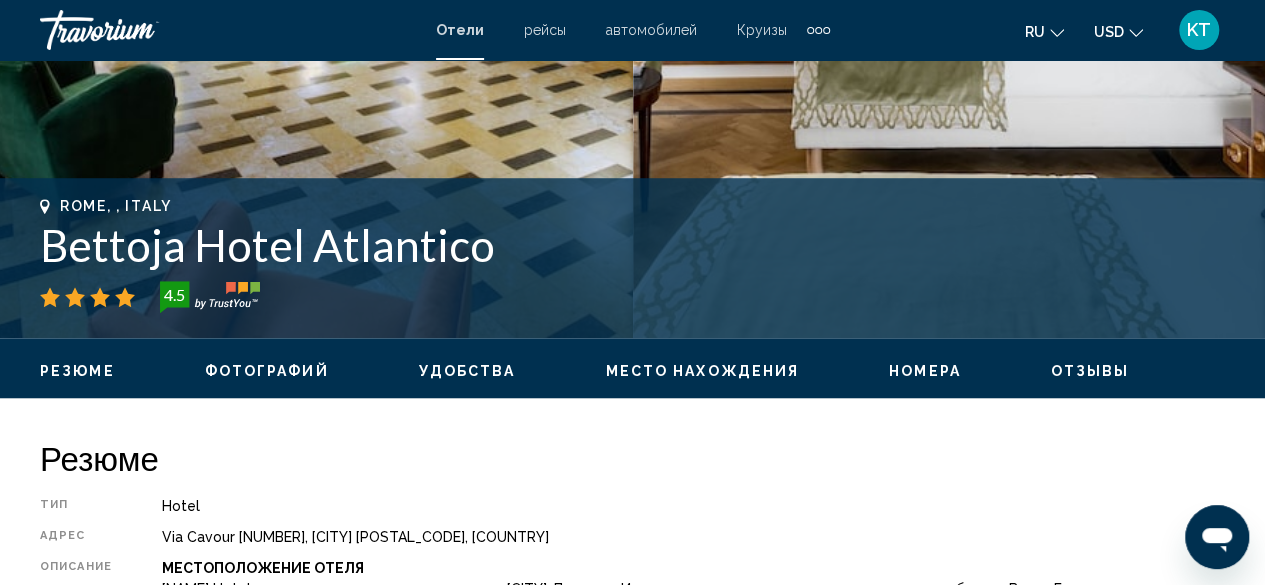 scroll, scrollTop: 686, scrollLeft: 0, axis: vertical 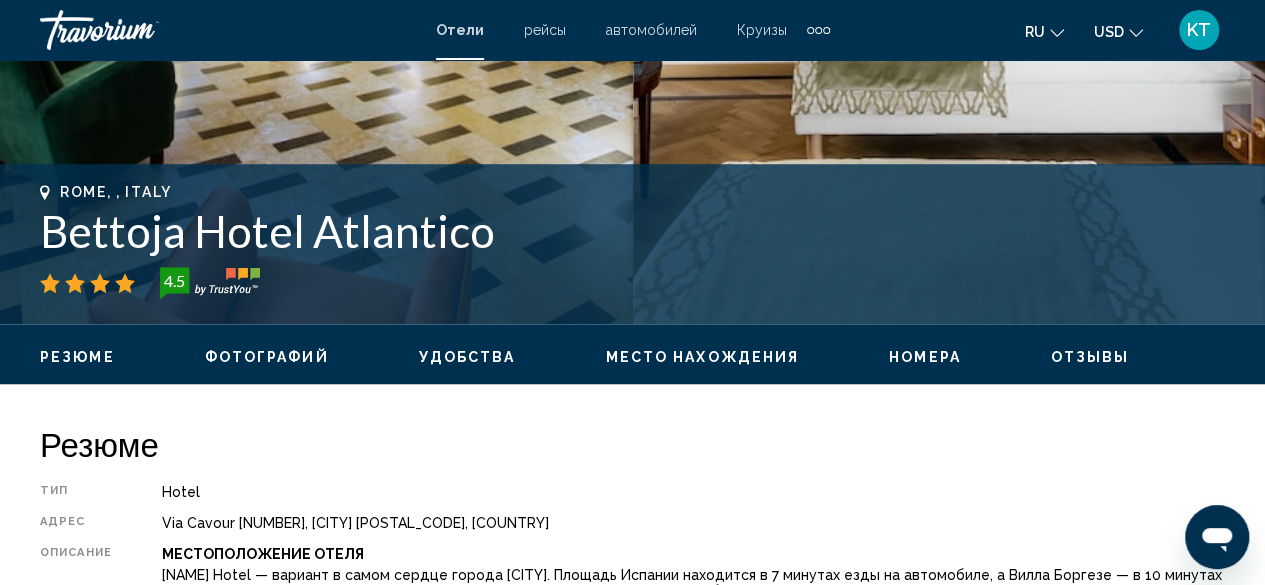 click on "Удобства" at bounding box center [467, 357] 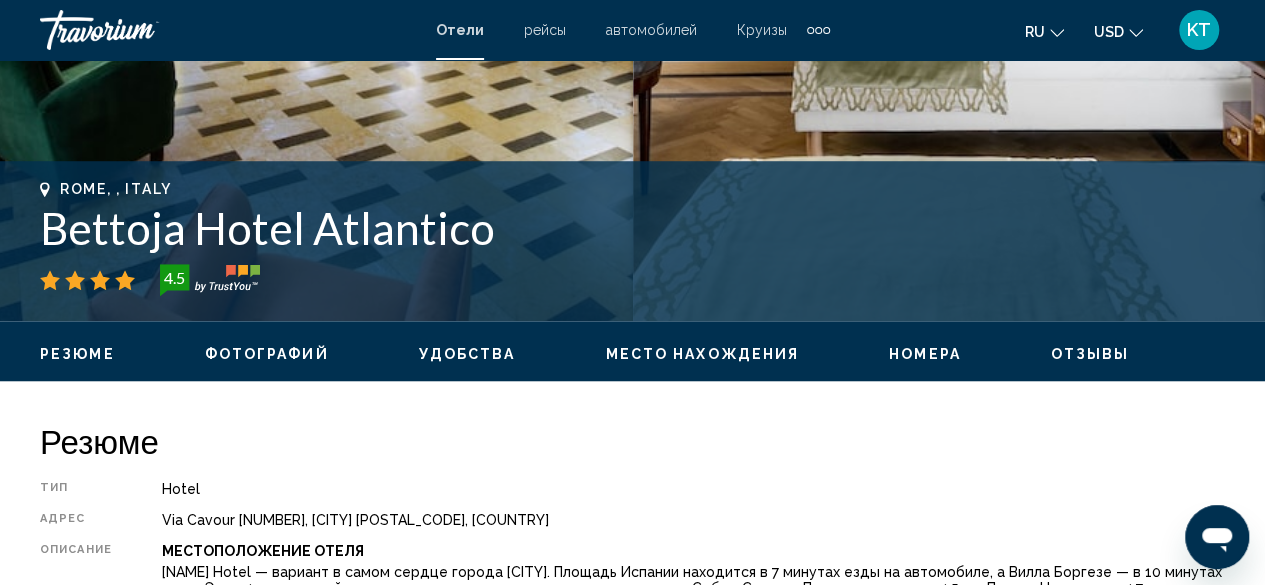 scroll, scrollTop: 687, scrollLeft: 0, axis: vertical 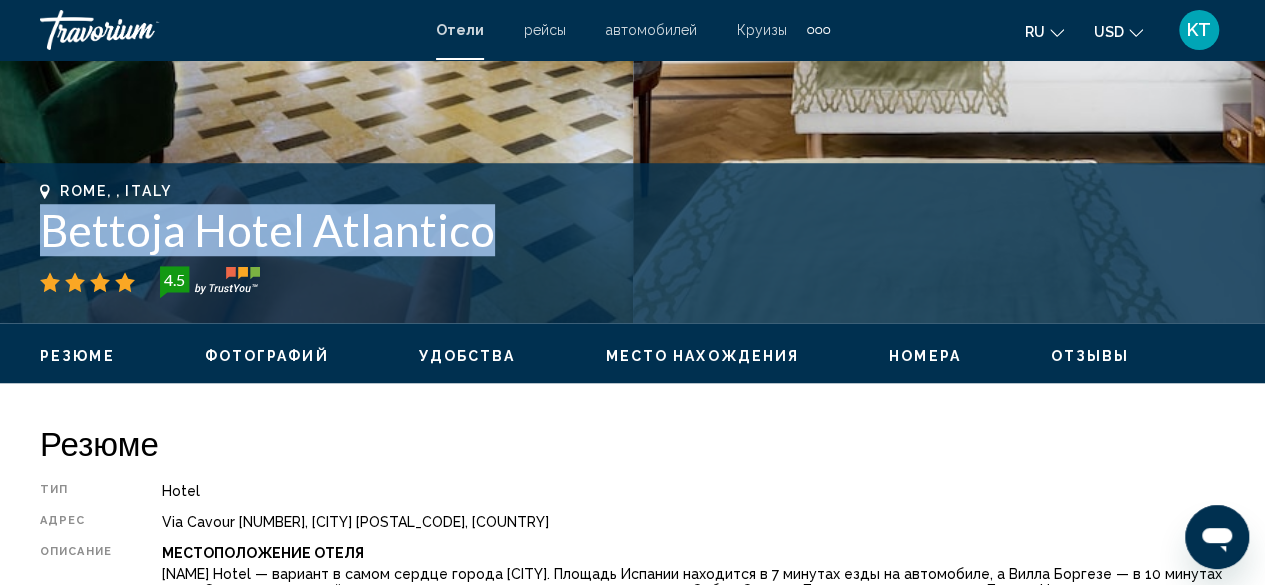 drag, startPoint x: 491, startPoint y: 228, endPoint x: 35, endPoint y: 237, distance: 456.0888 